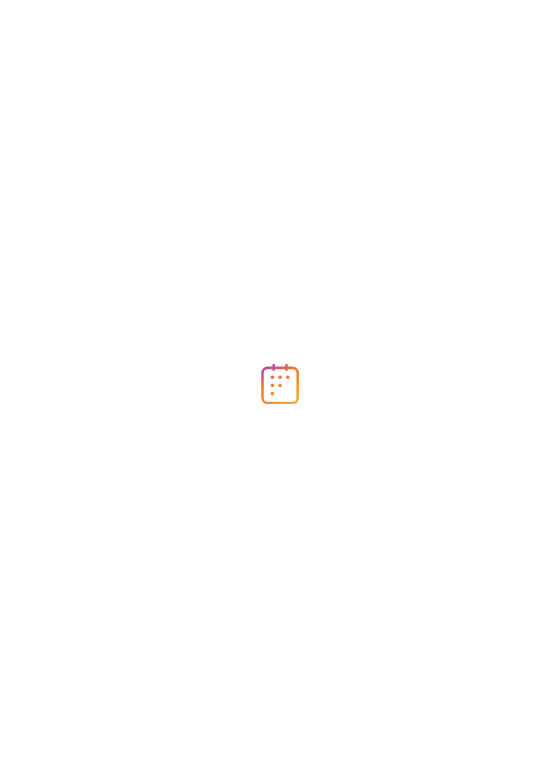 scroll, scrollTop: 0, scrollLeft: 0, axis: both 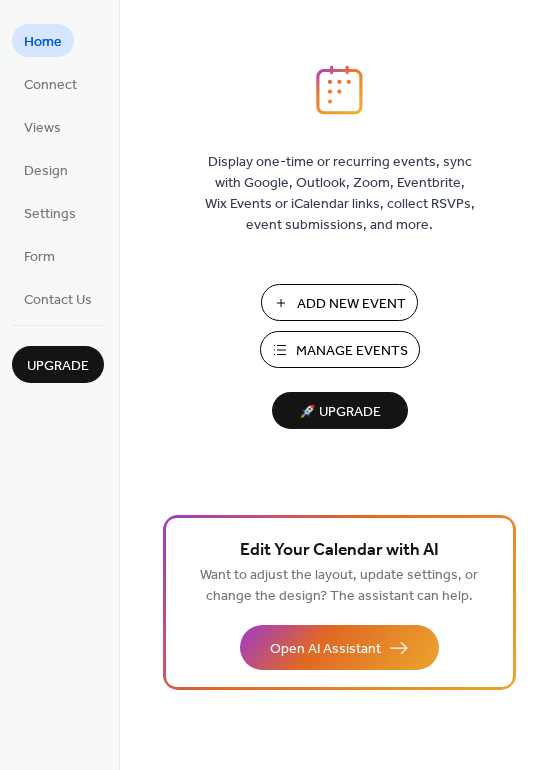 click on "Add New Event" at bounding box center [351, 304] 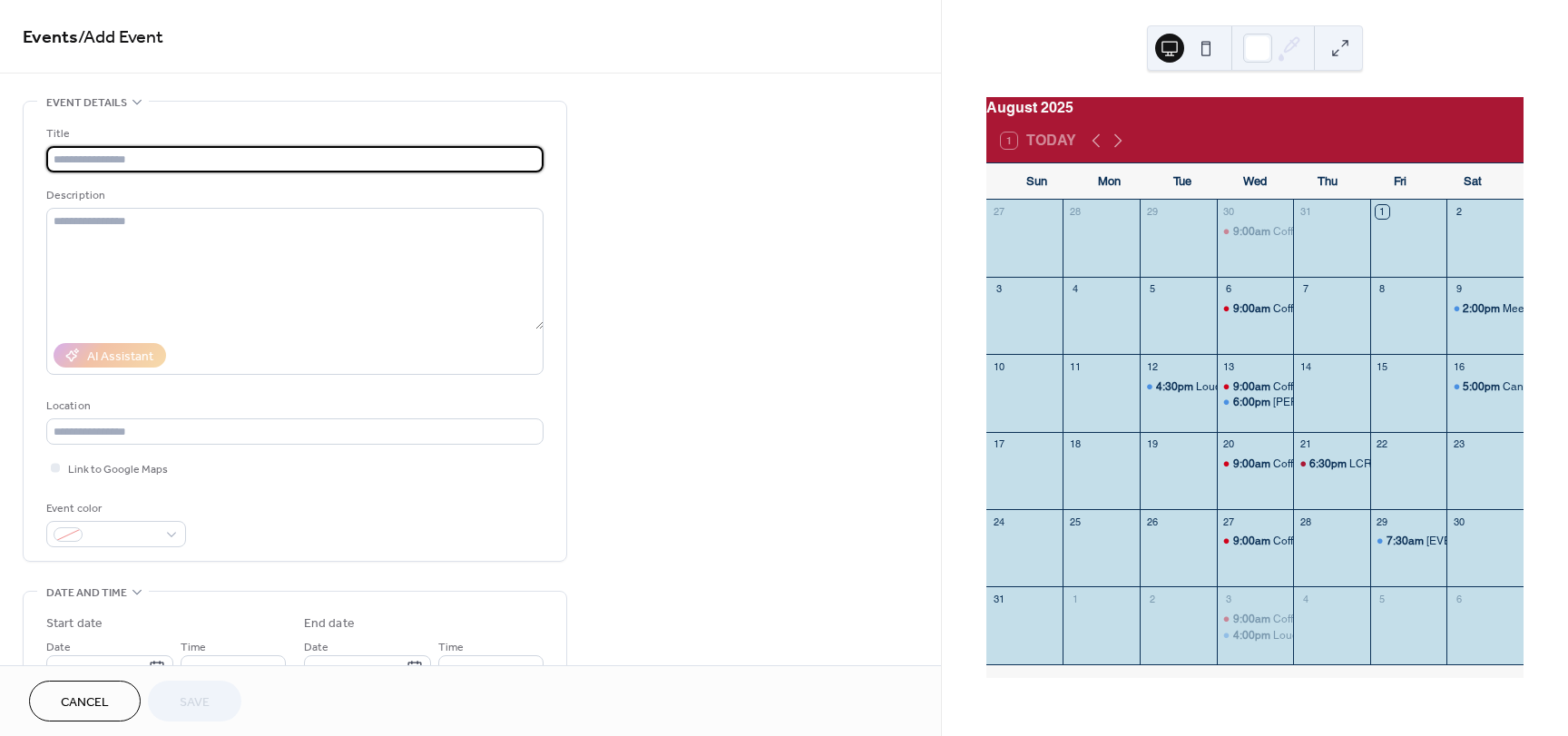 scroll, scrollTop: 0, scrollLeft: 0, axis: both 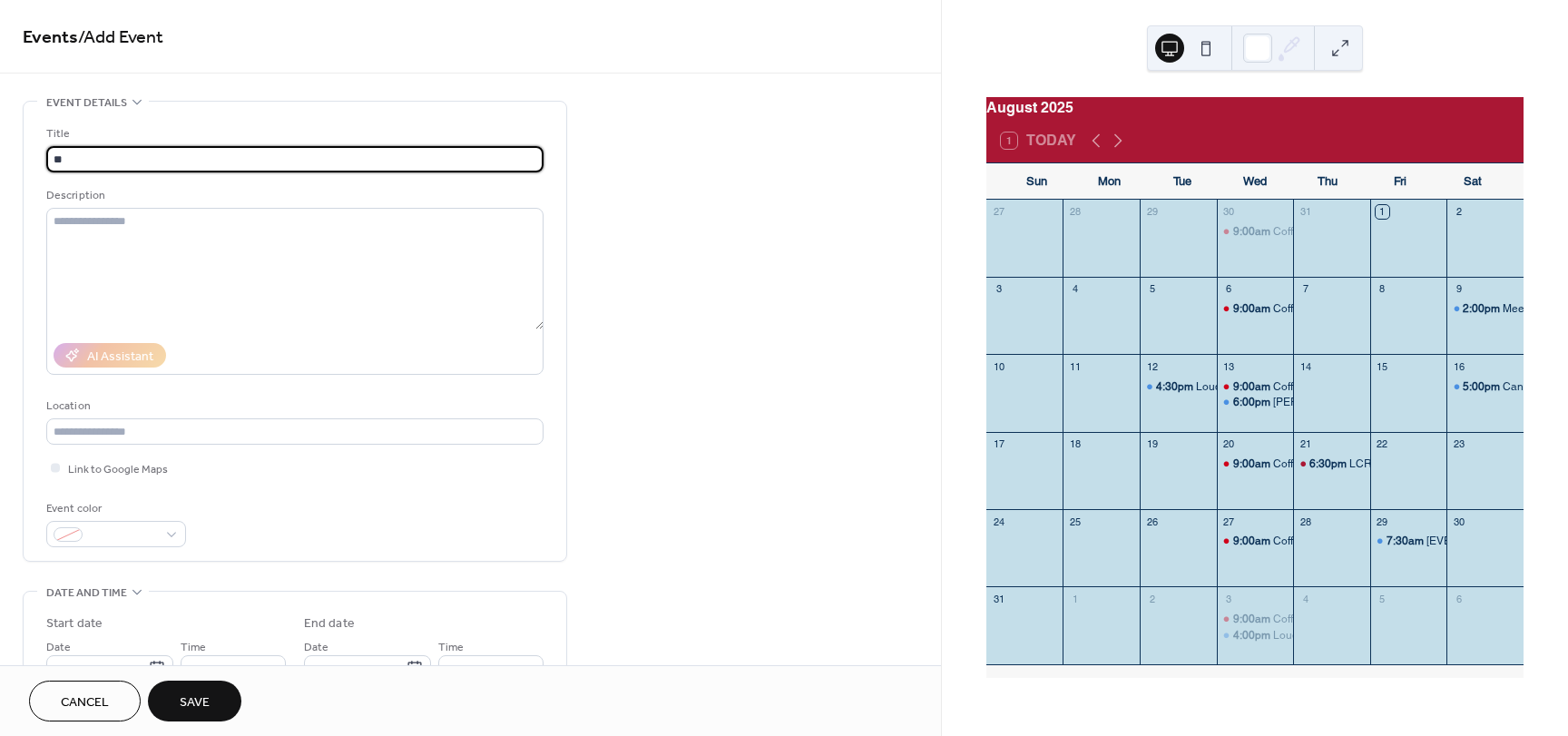 type on "*" 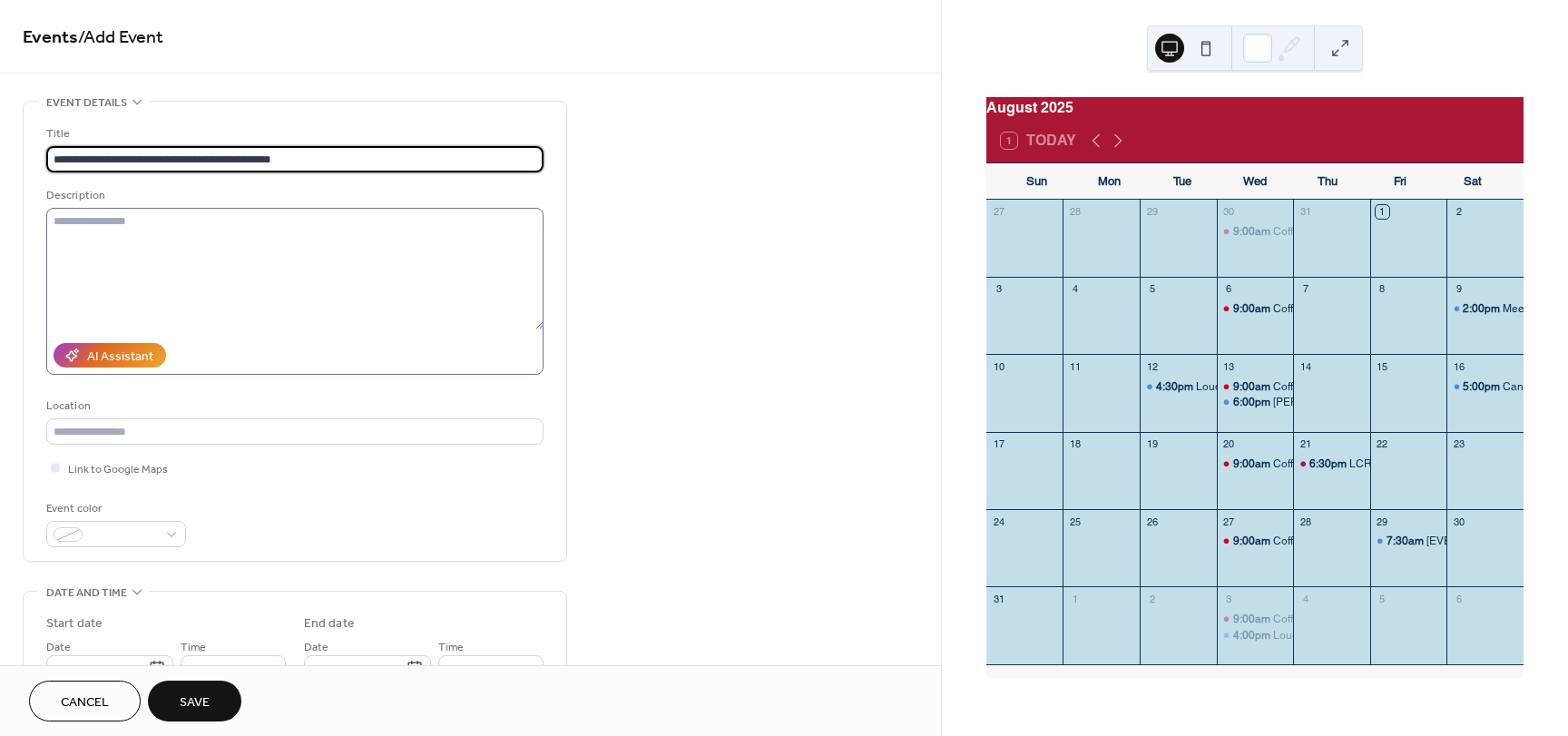 type on "**********" 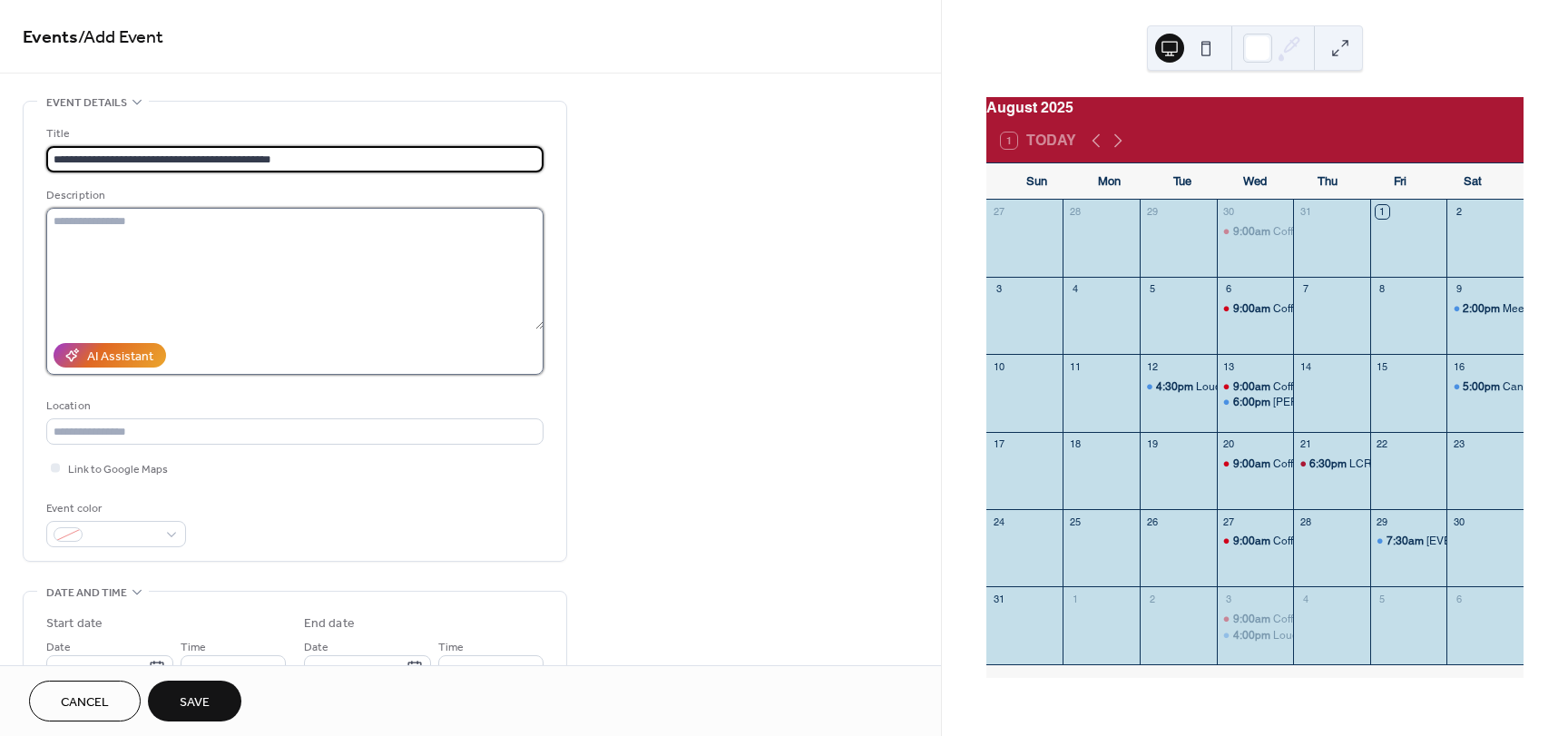 click at bounding box center (295, 269) 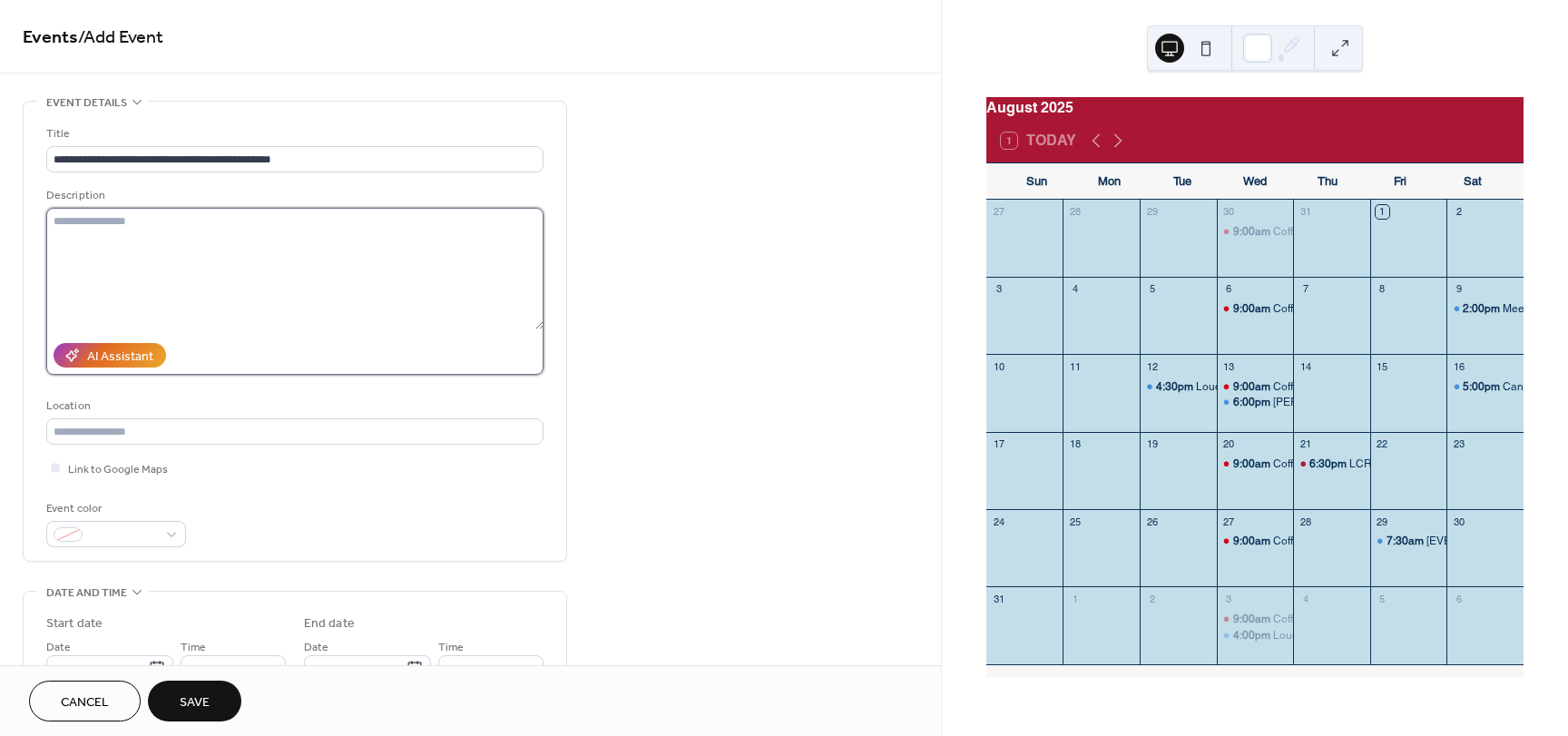 click at bounding box center [295, 269] 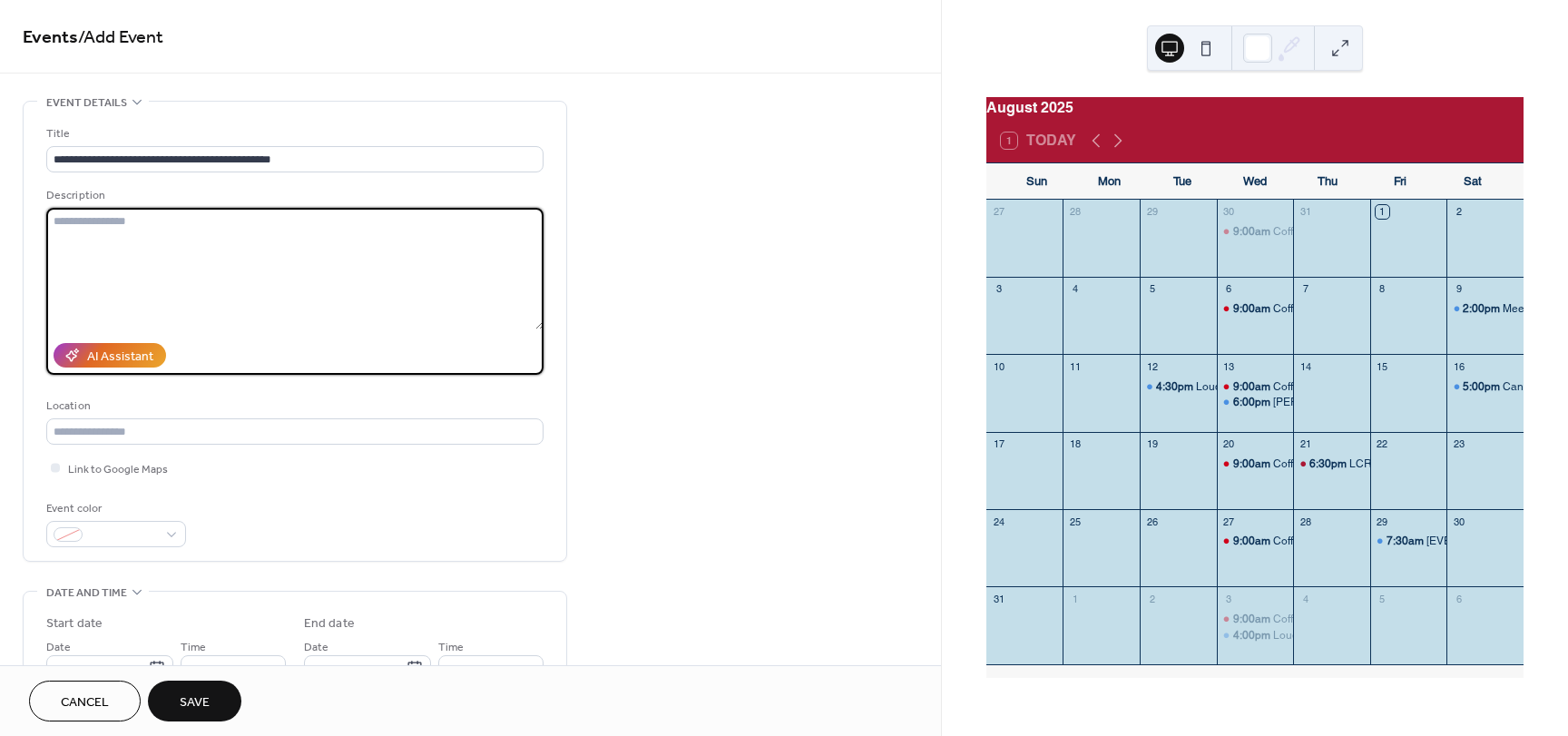 paste on "**********" 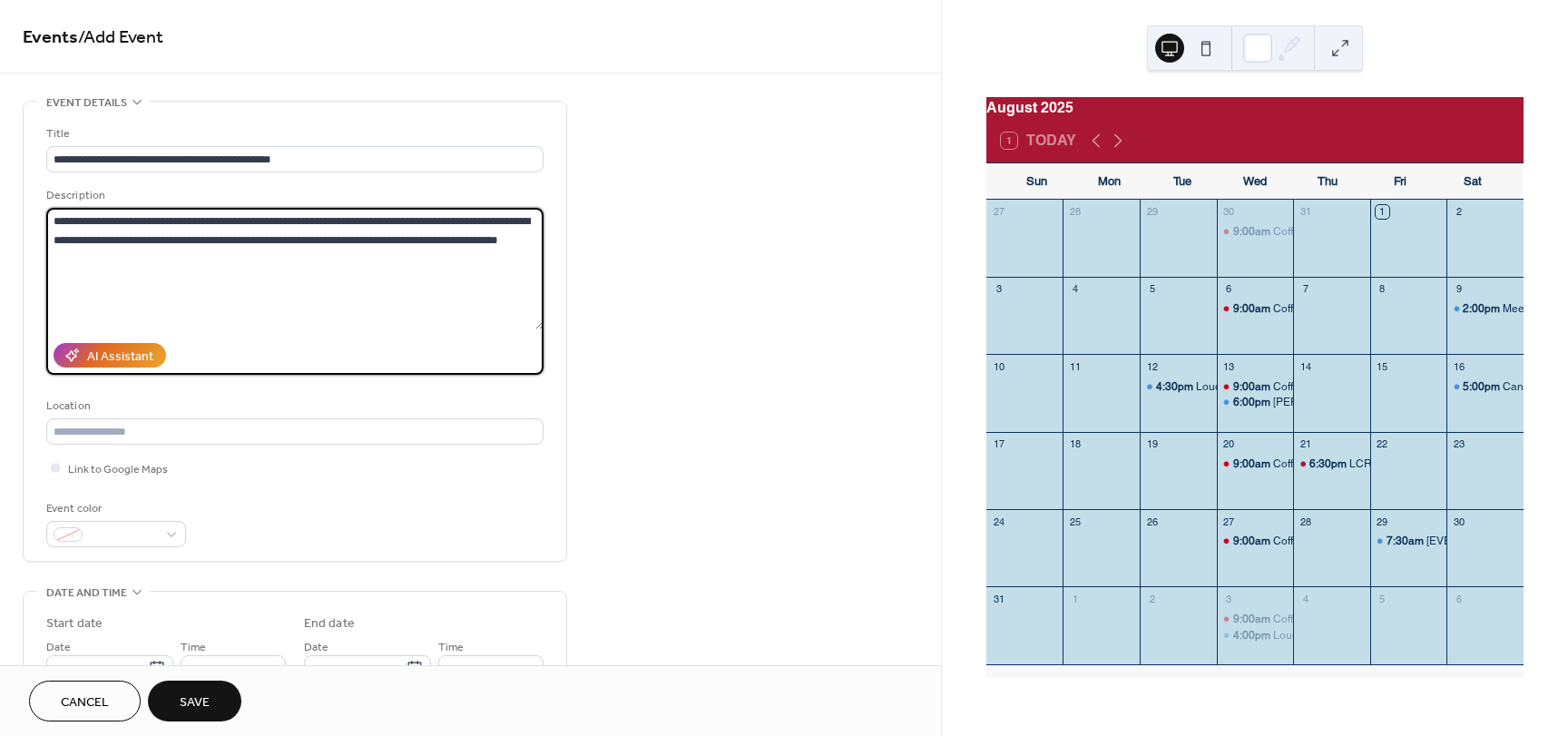 drag, startPoint x: 68, startPoint y: 221, endPoint x: -17, endPoint y: 216, distance: 85.14693 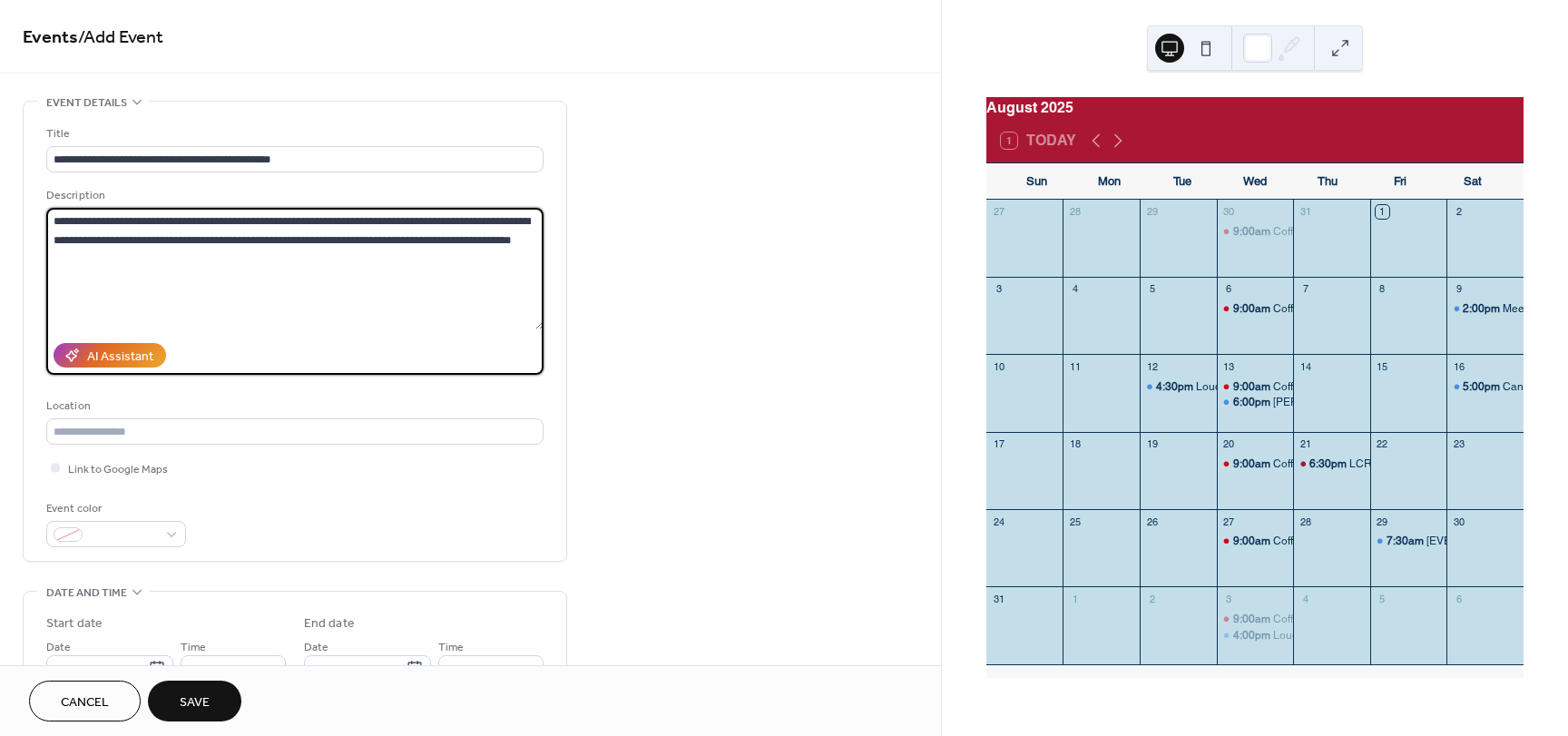 drag, startPoint x: 322, startPoint y: 223, endPoint x: 456, endPoint y: 221, distance: 134.01492 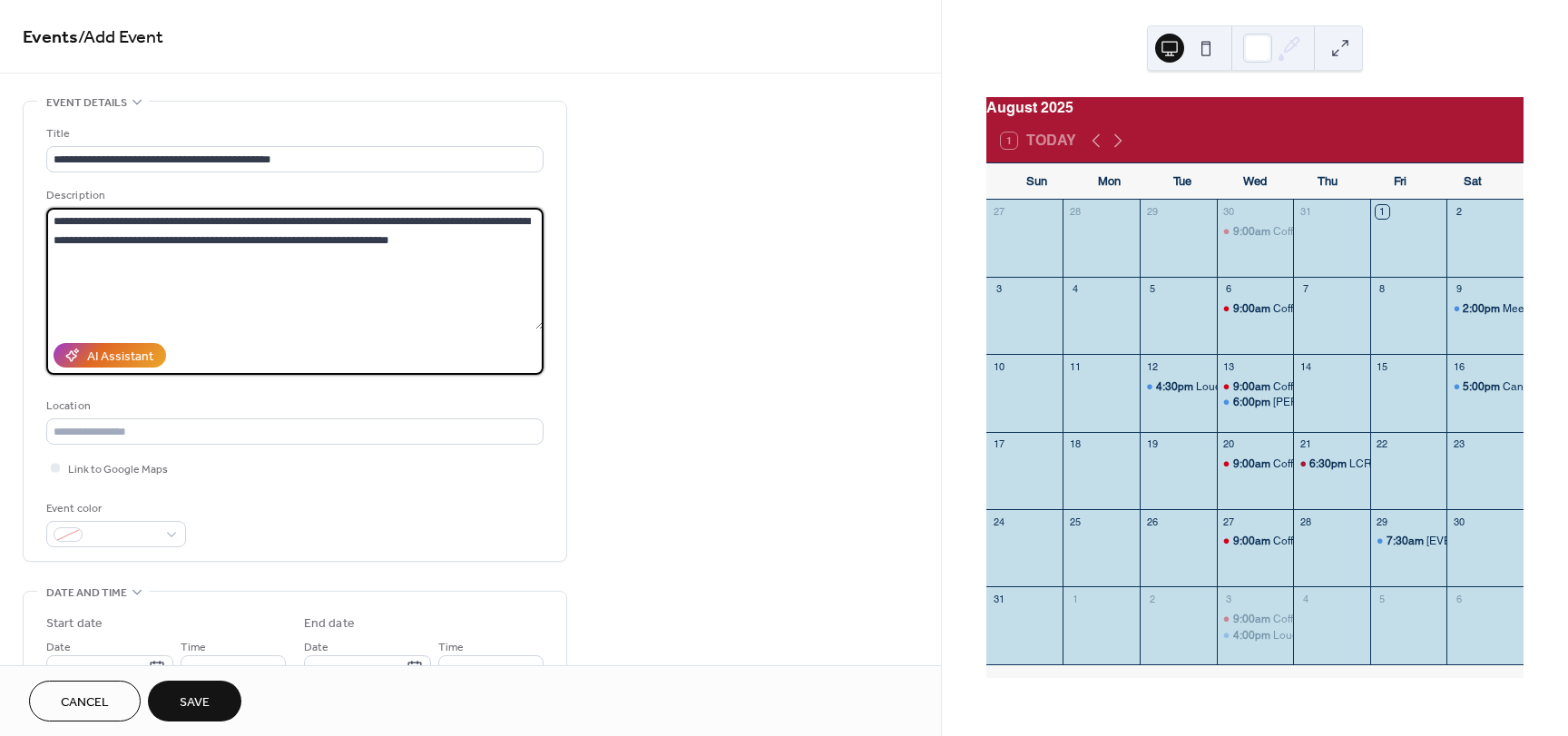 click on "**********" at bounding box center (295, 269) 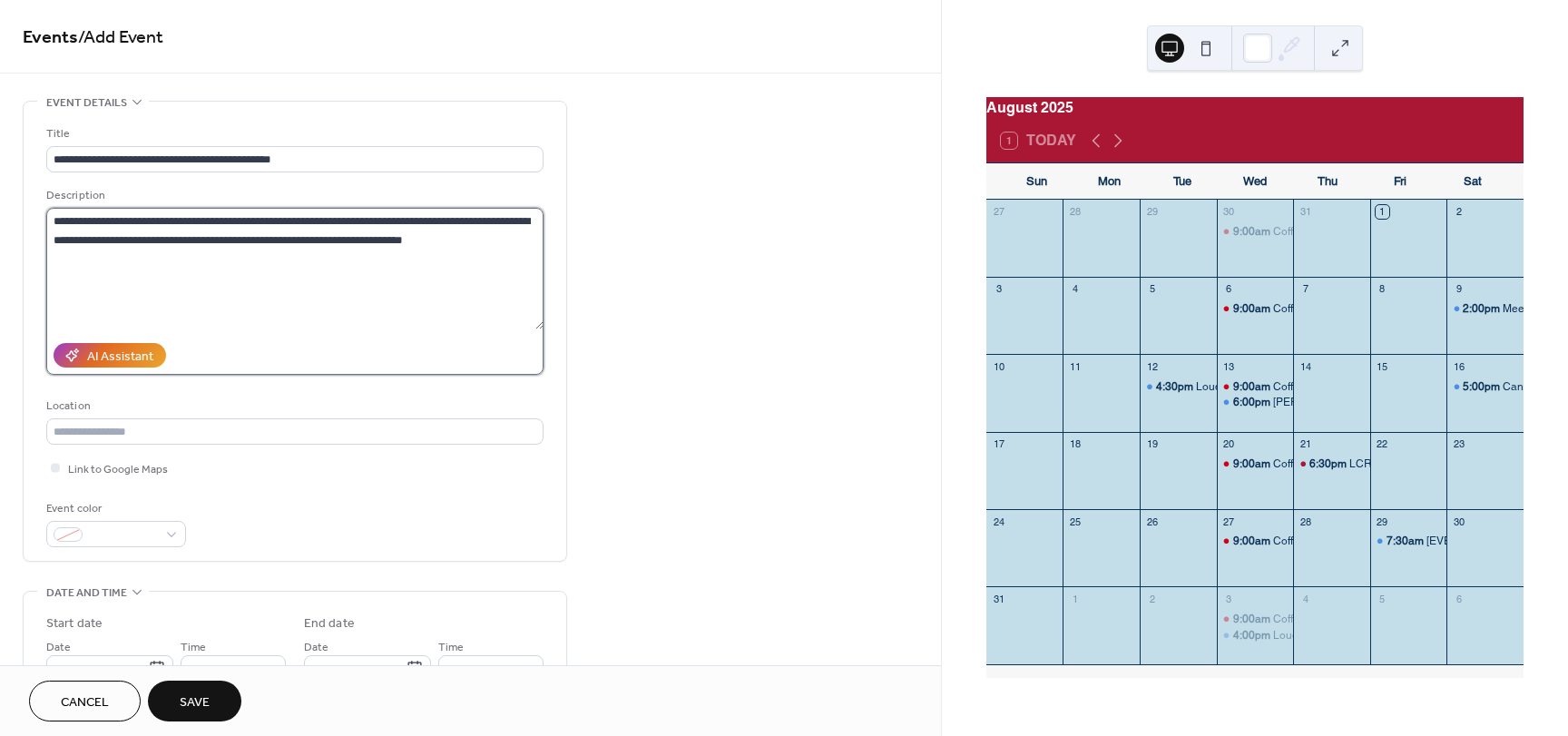 click on "**********" at bounding box center [295, 269] 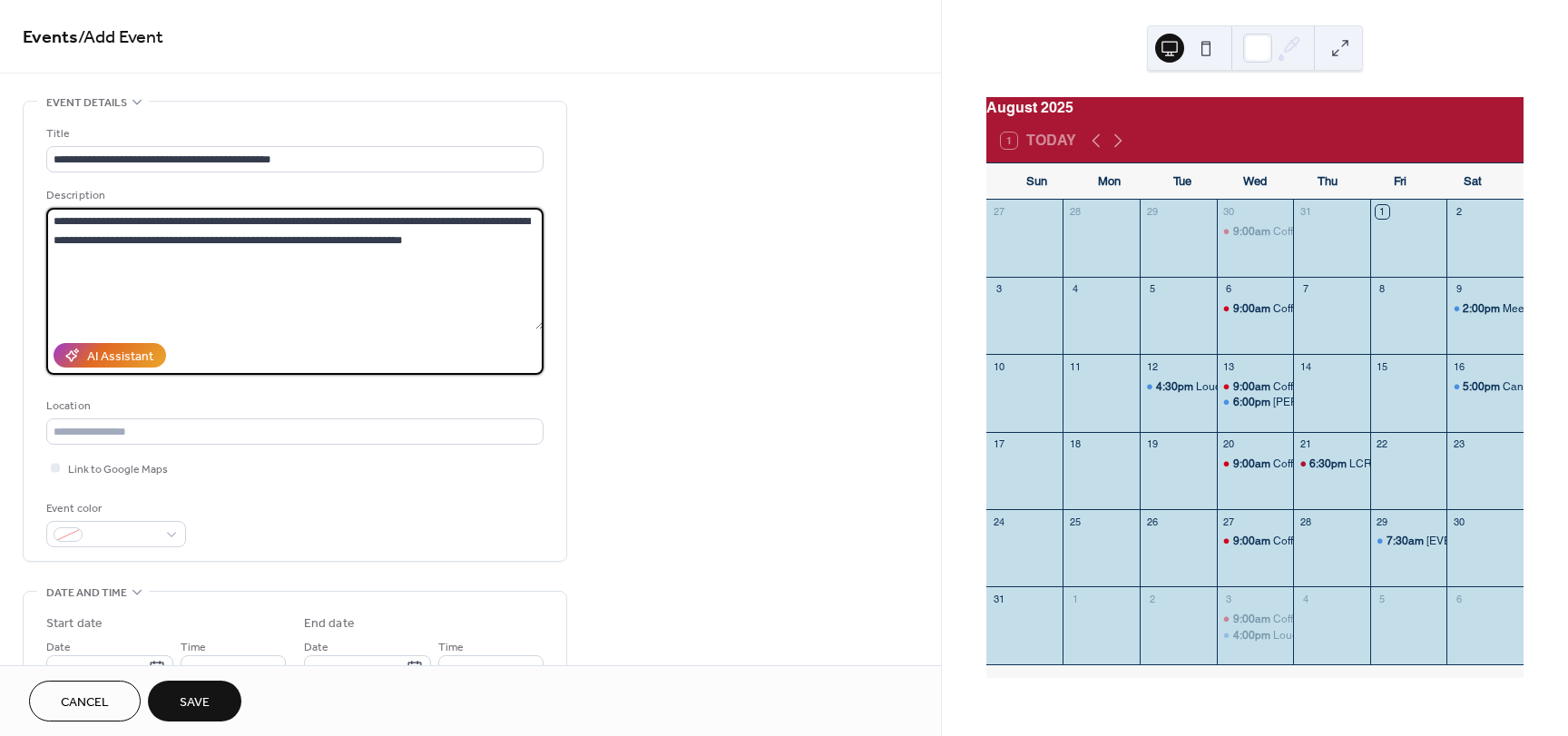 paste on "**********" 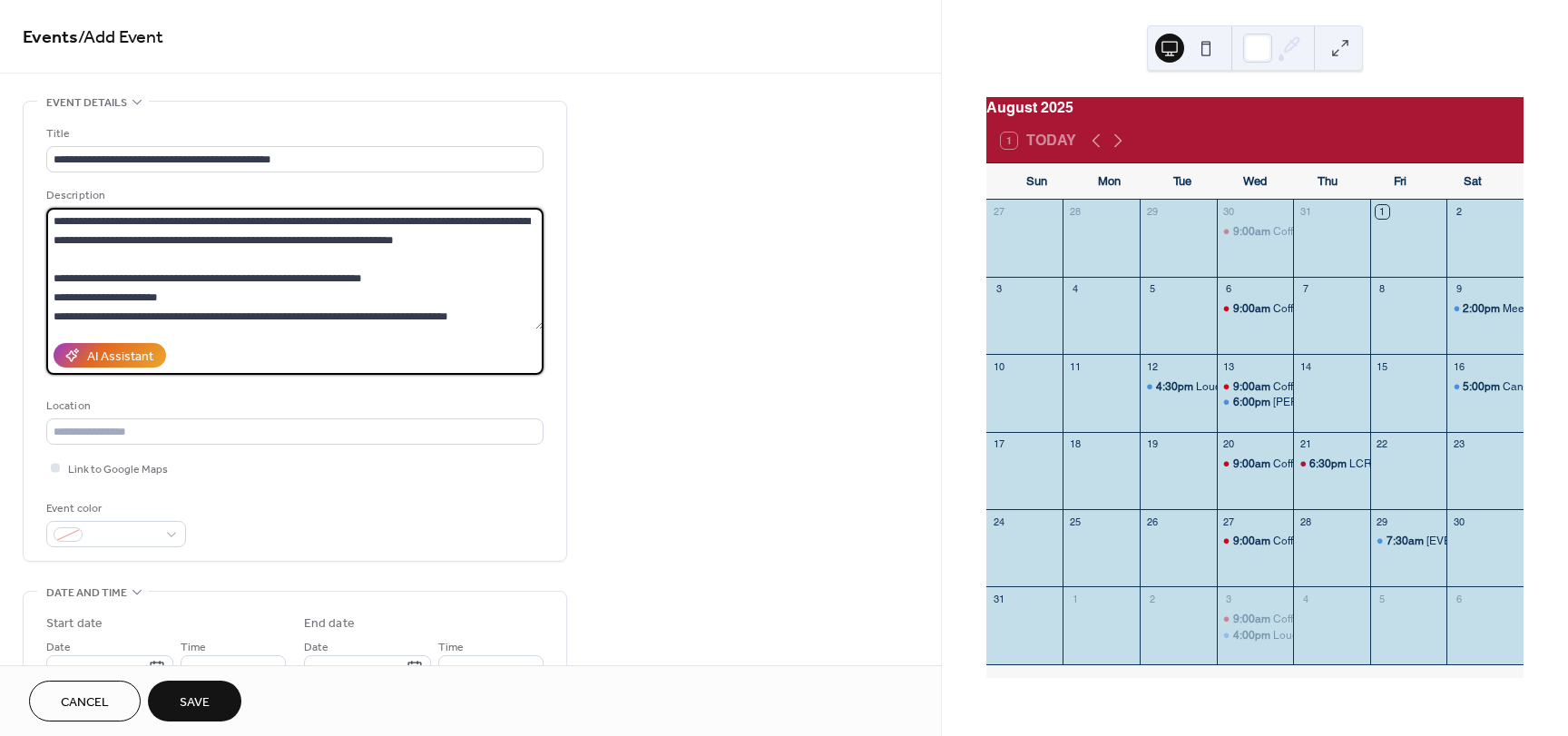scroll, scrollTop: 35, scrollLeft: 0, axis: vertical 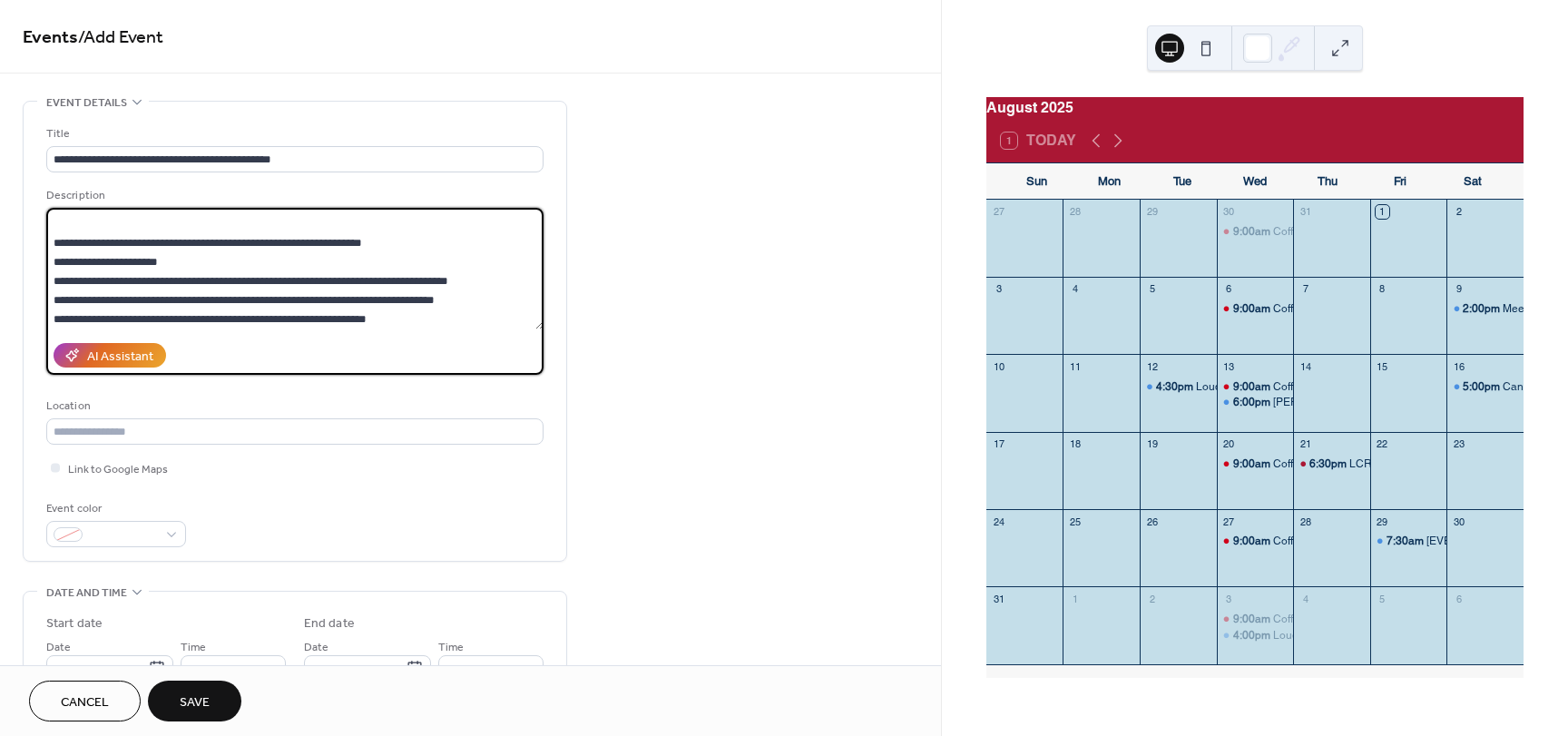 click on "**********" at bounding box center (295, 269) 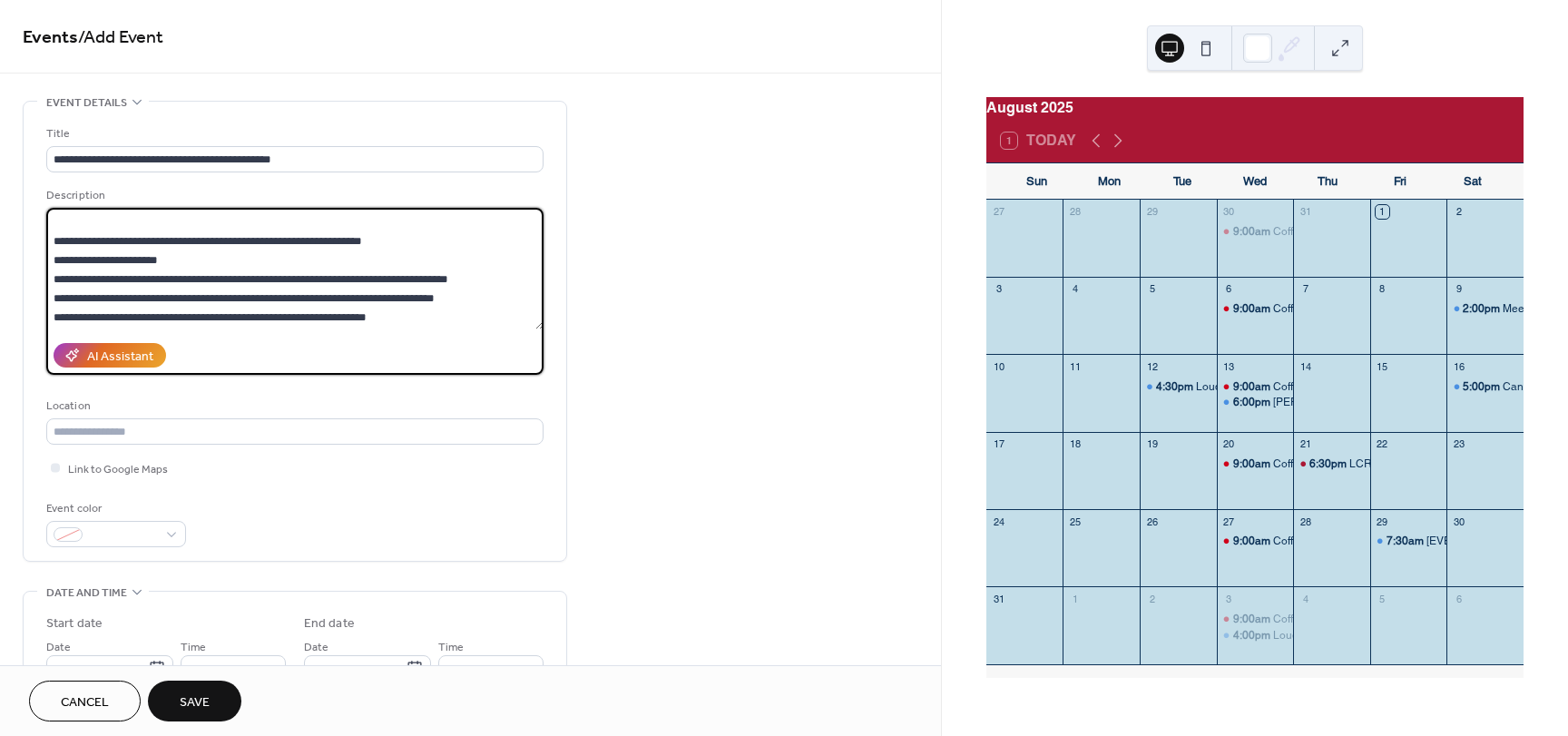 scroll, scrollTop: 38, scrollLeft: 0, axis: vertical 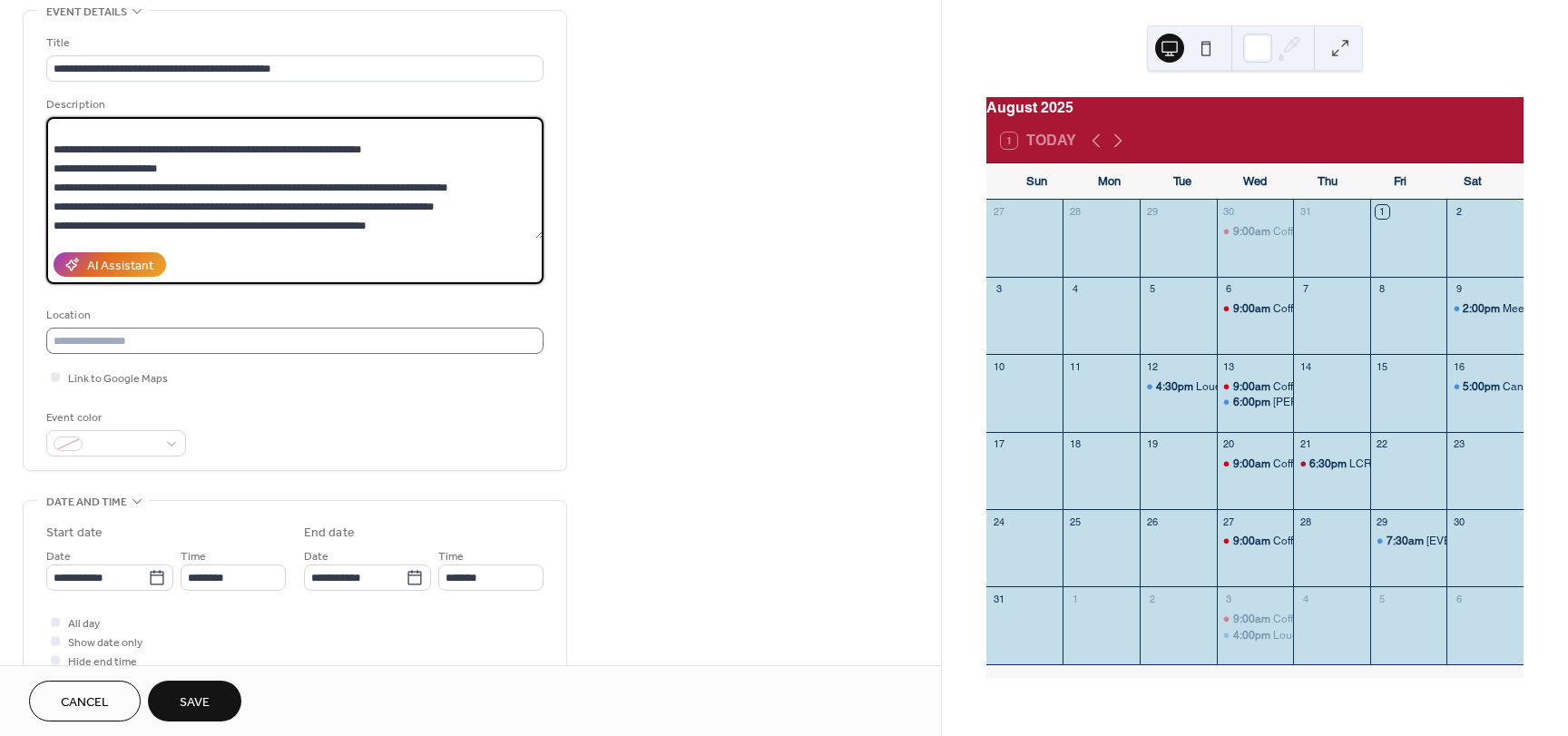 type on "**********" 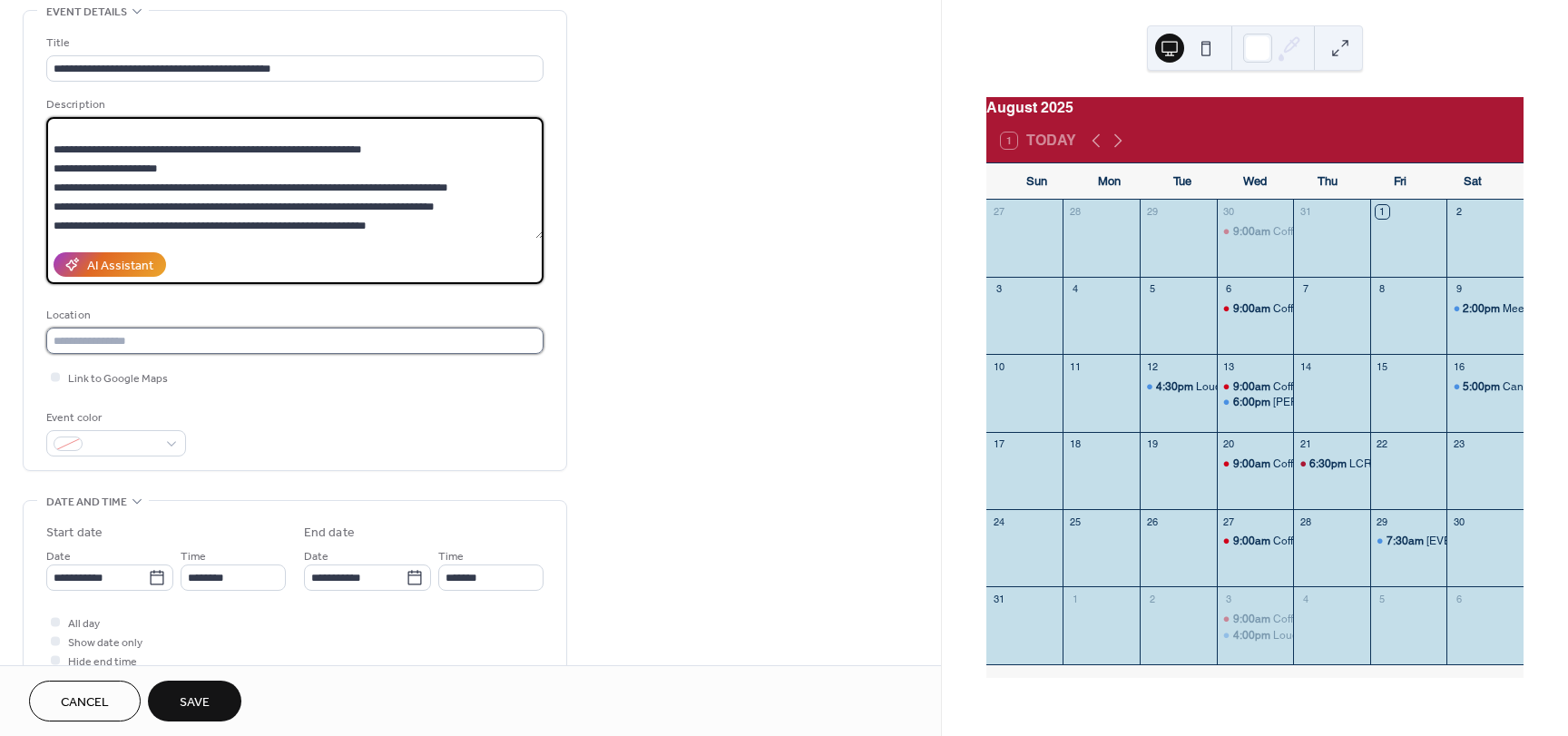 click at bounding box center (295, 340) 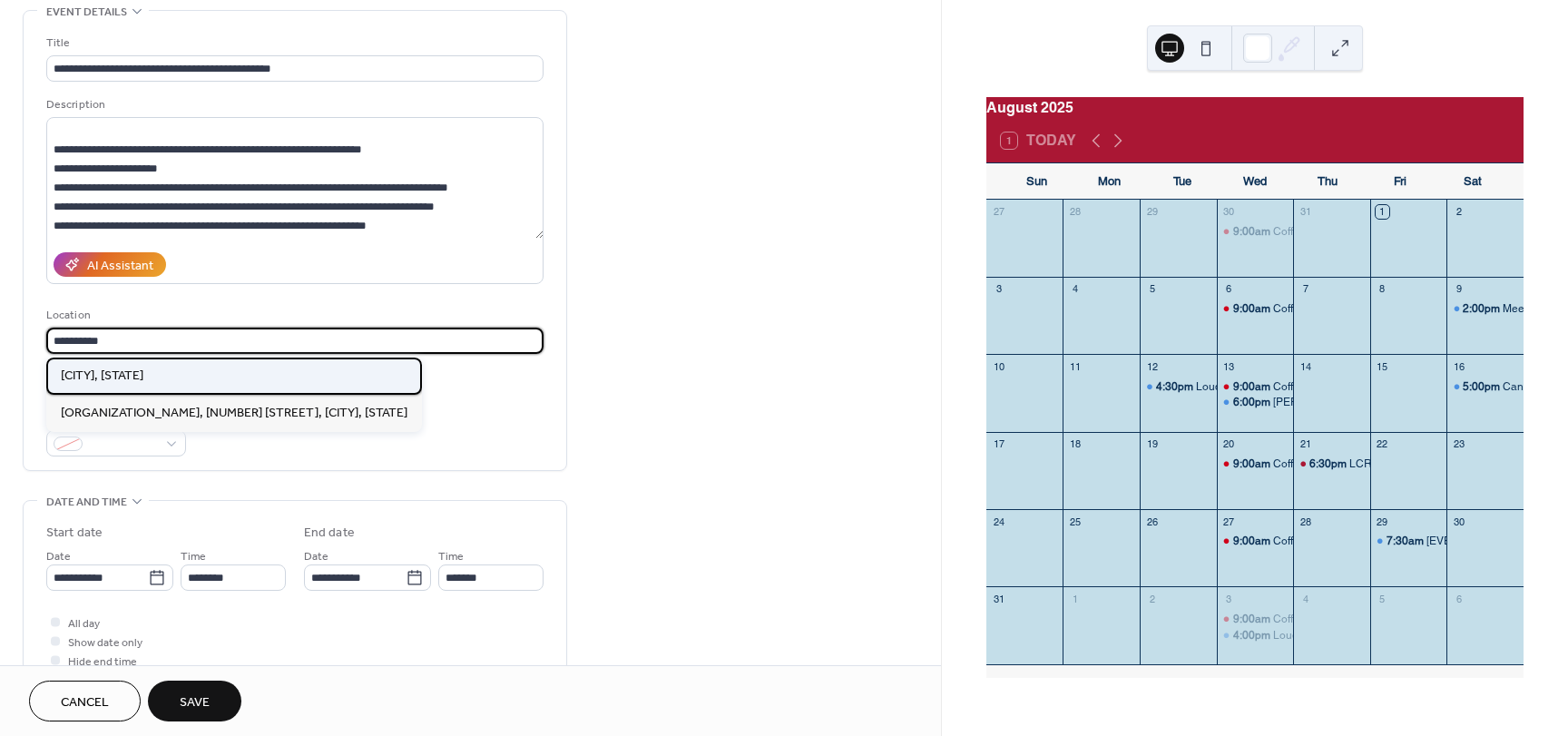 click on "[CITY], [STATE]" at bounding box center (102, 376) 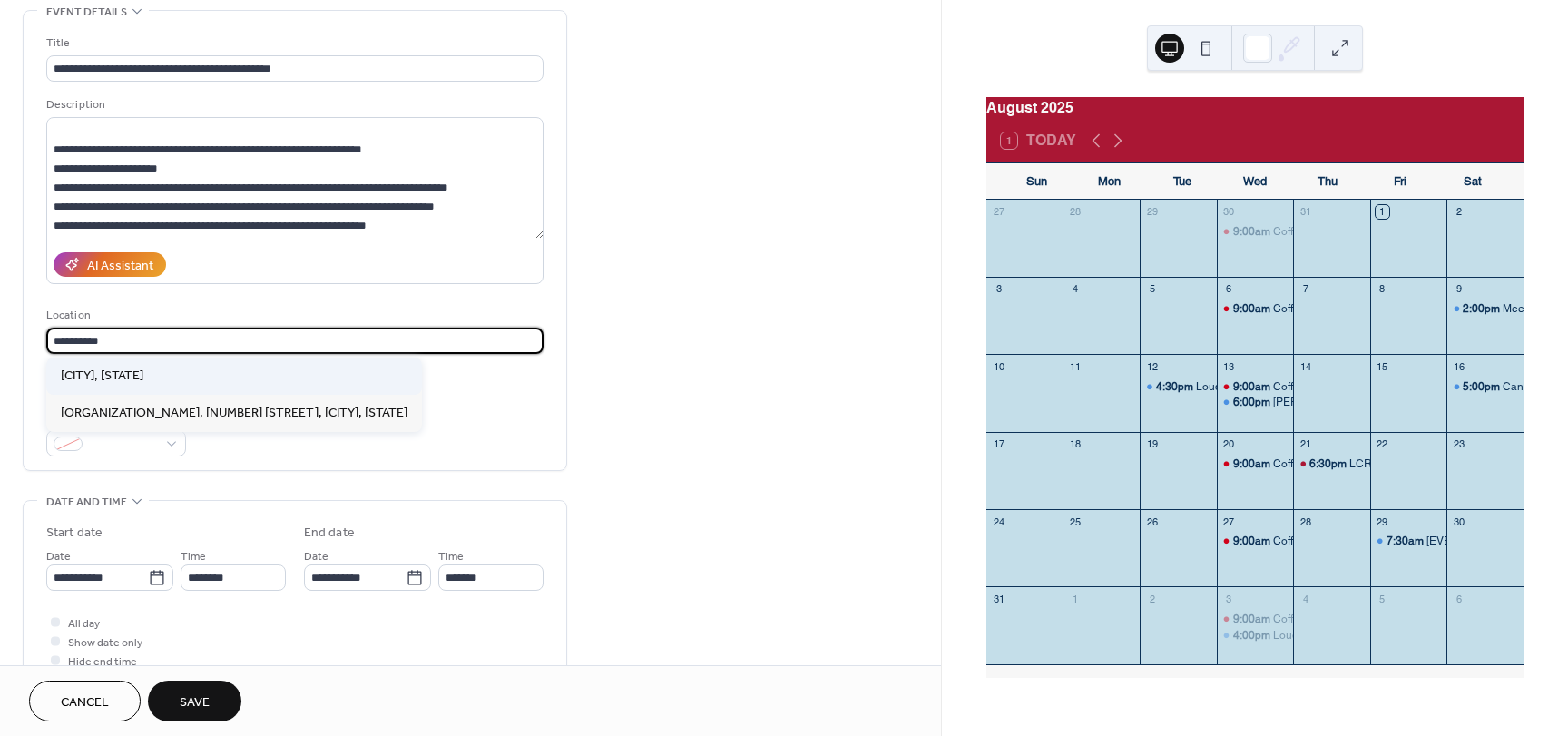 type on "**********" 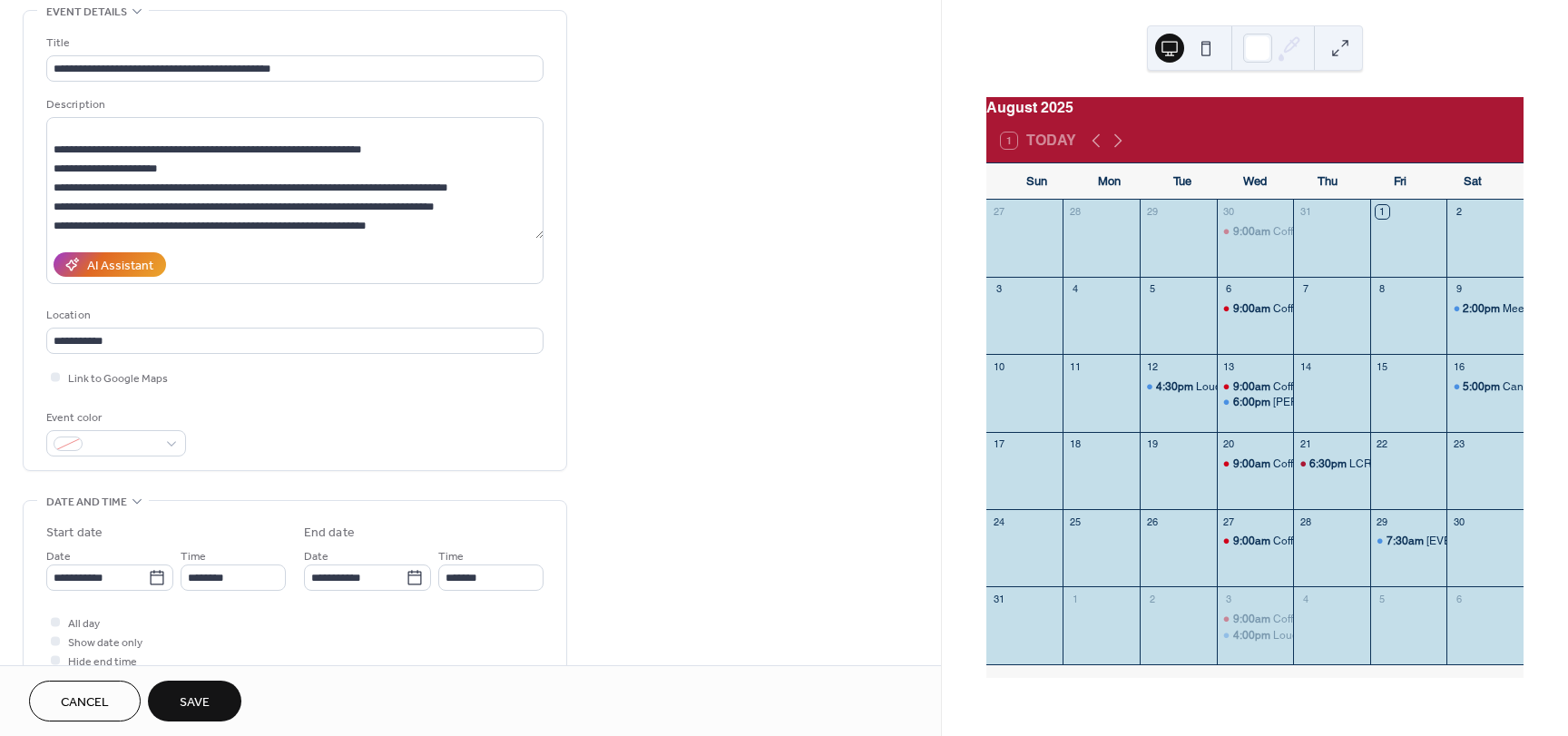 click on "Cancel" at bounding box center [84, 702] 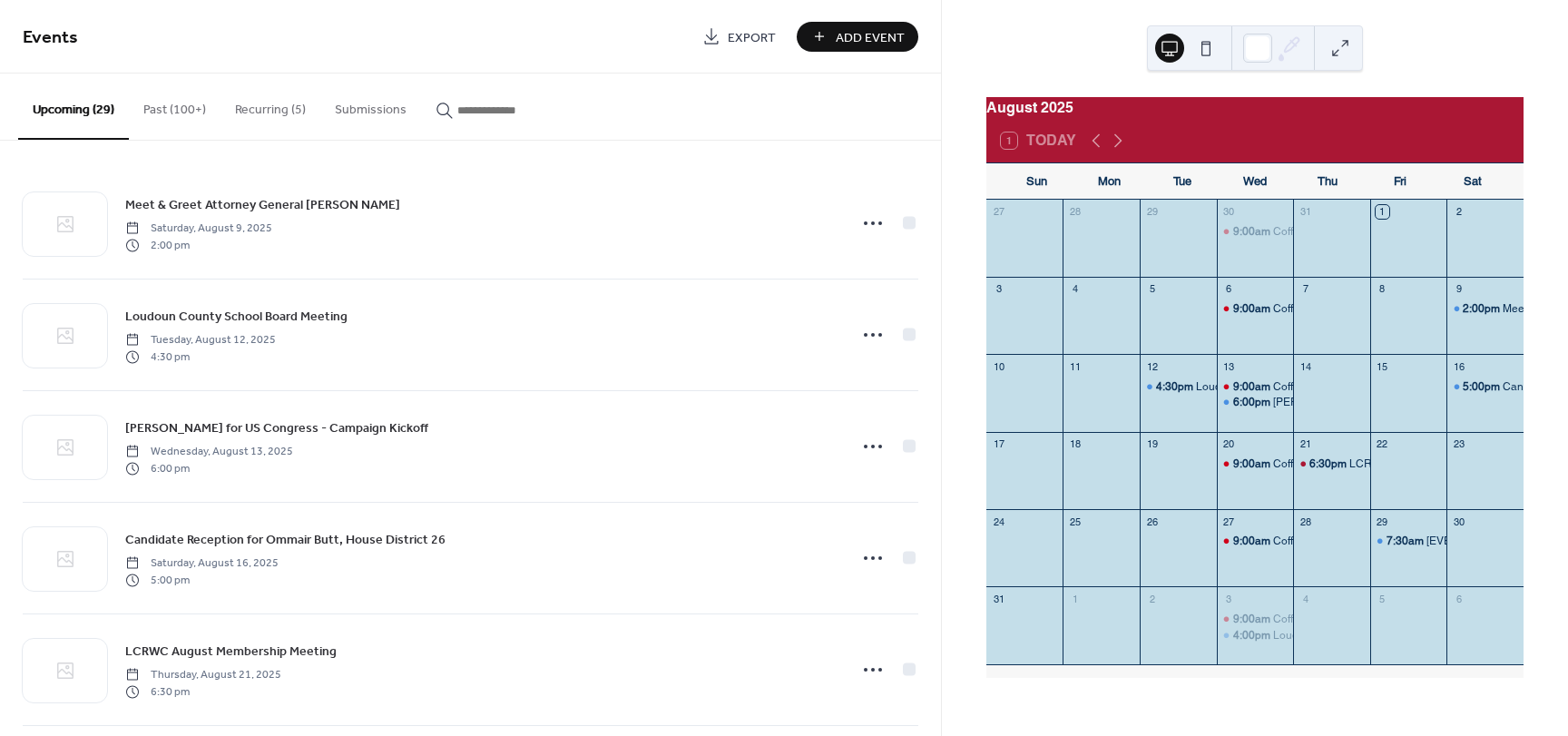 click on "Add Event" at bounding box center (870, 37) 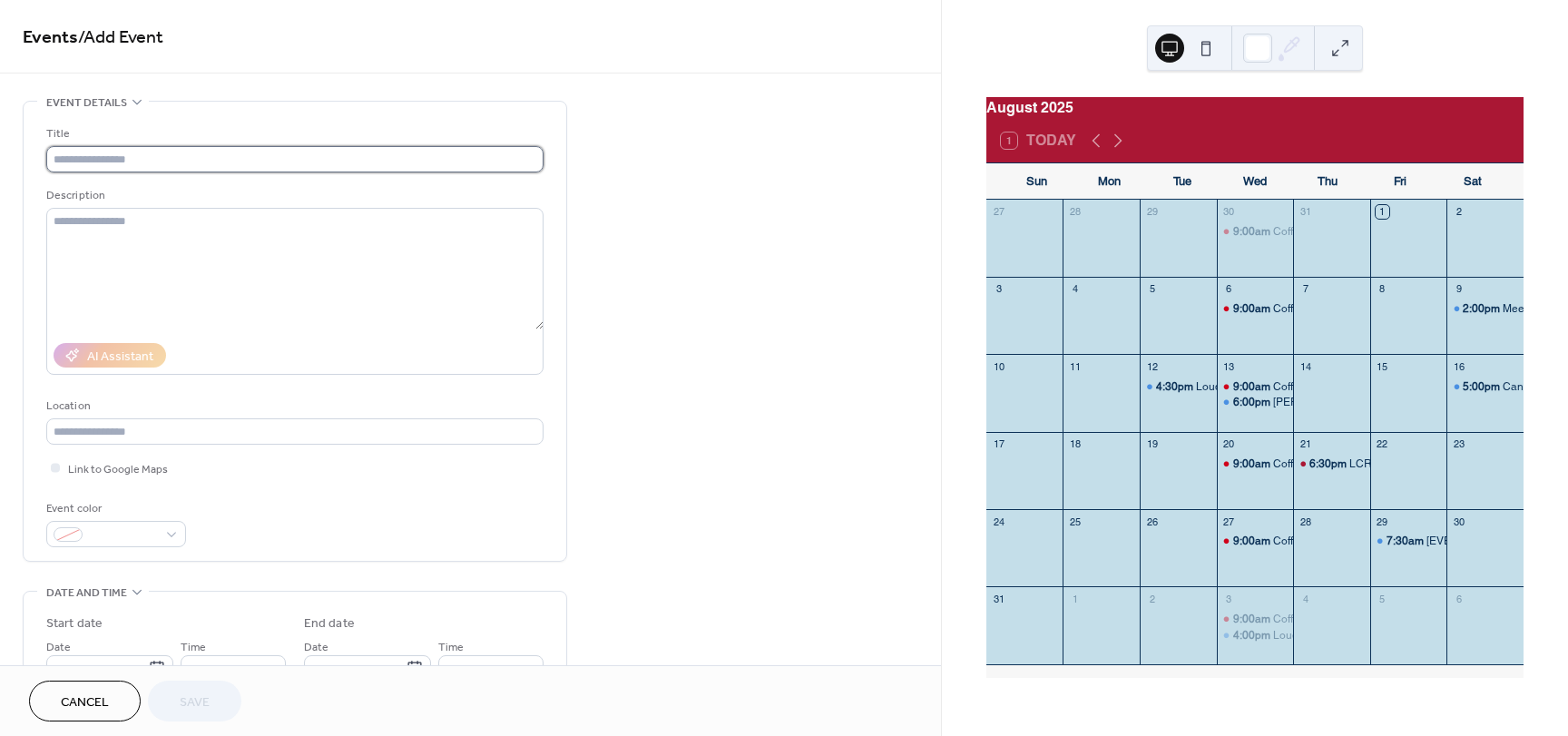 click at bounding box center (295, 159) 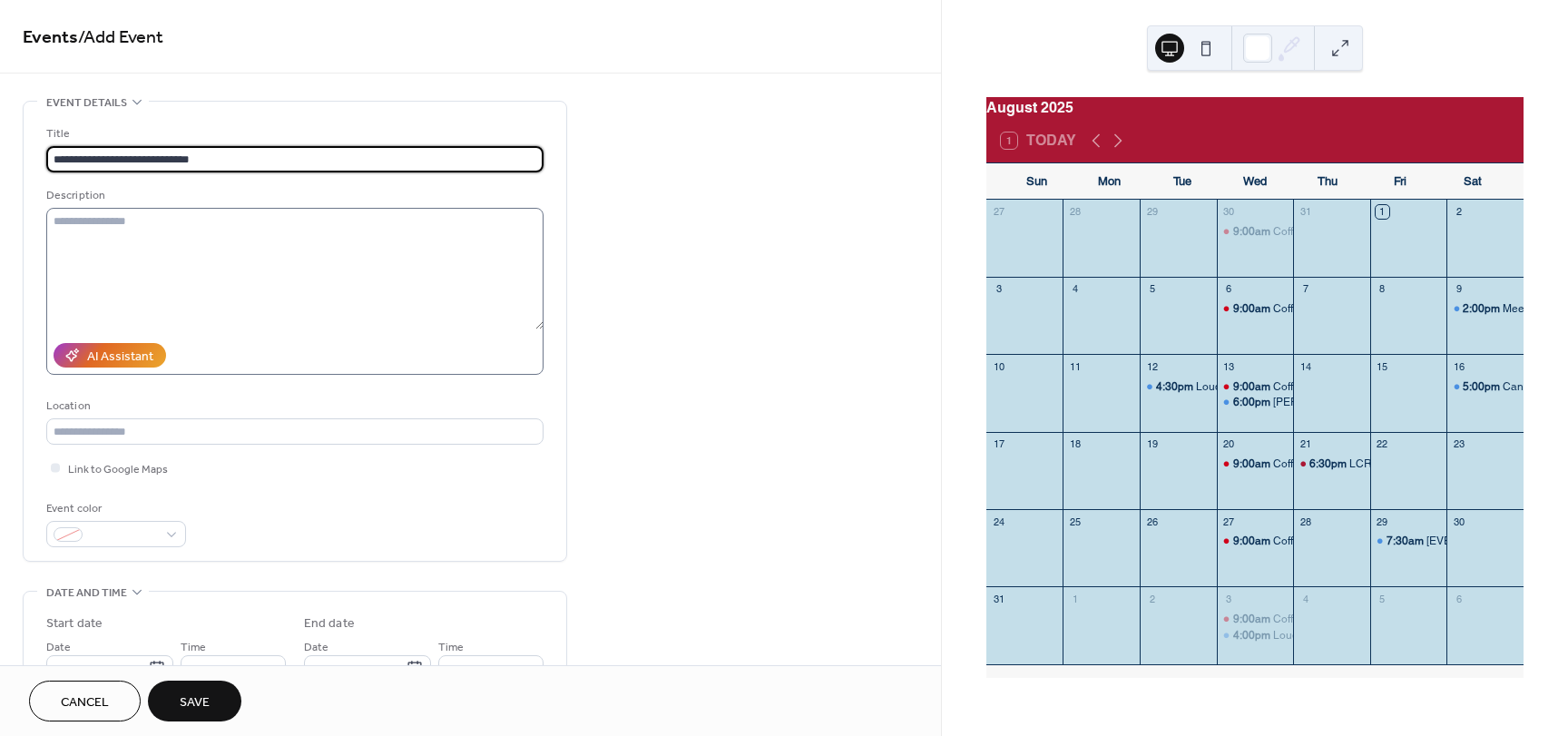 type on "**********" 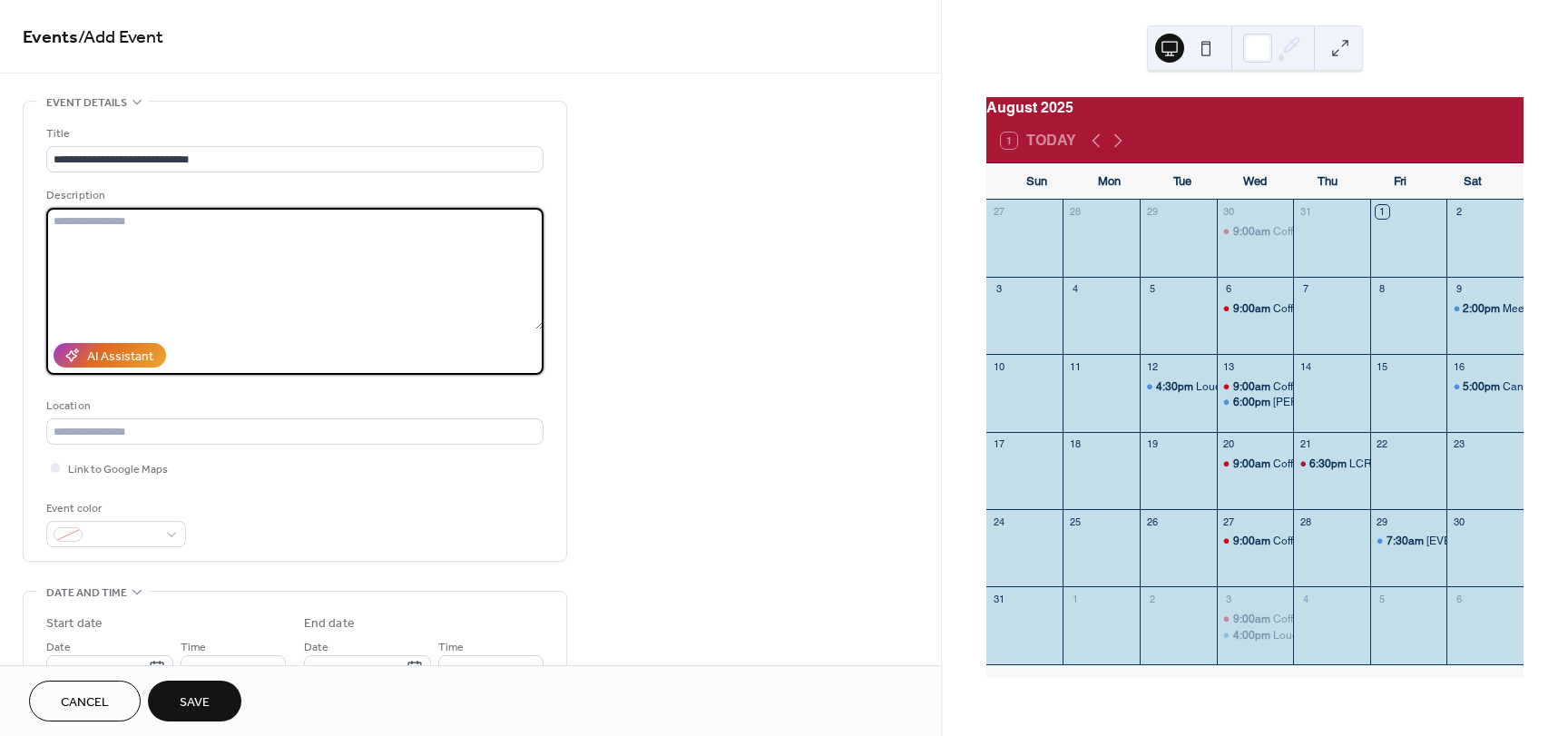 click at bounding box center (295, 269) 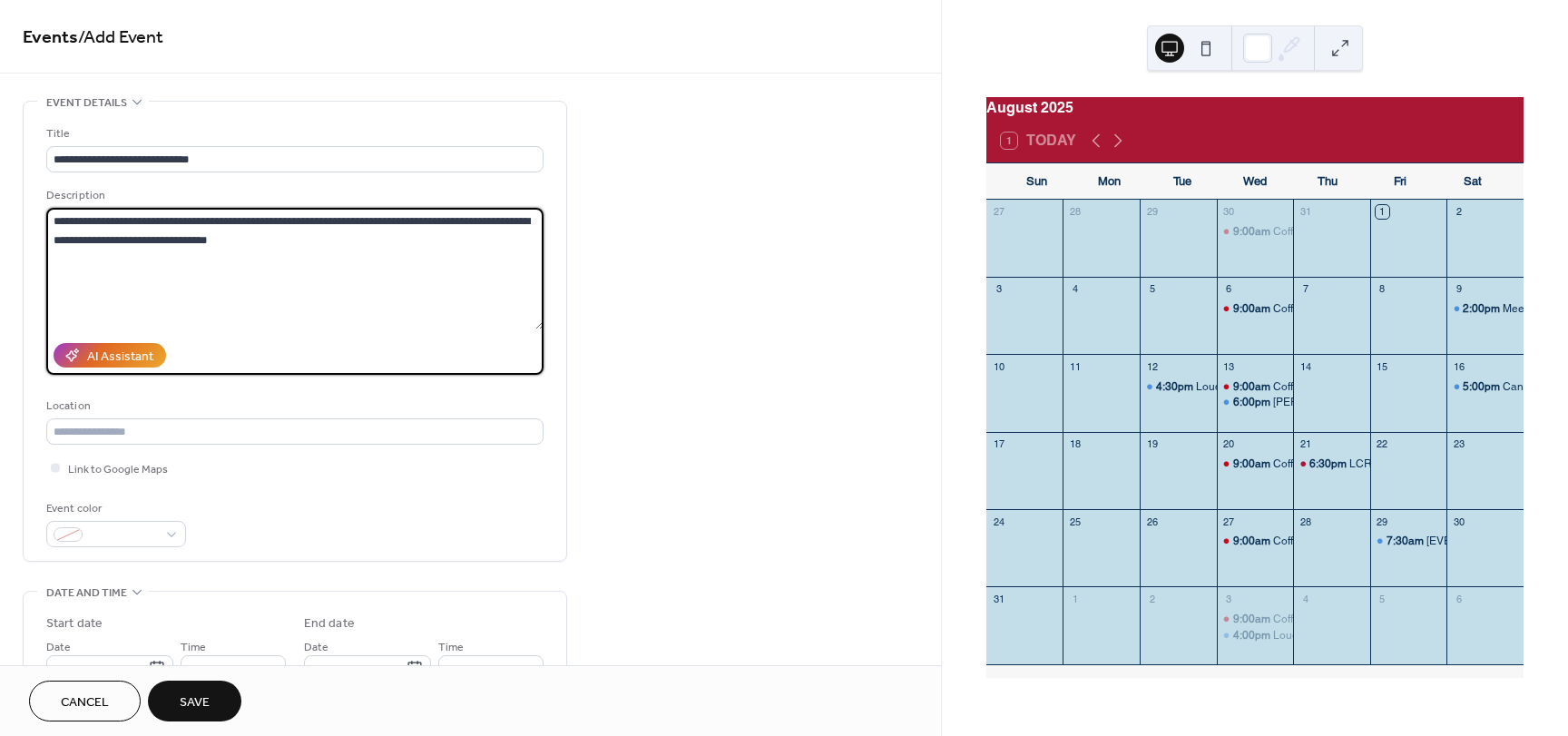click on "**********" at bounding box center [295, 269] 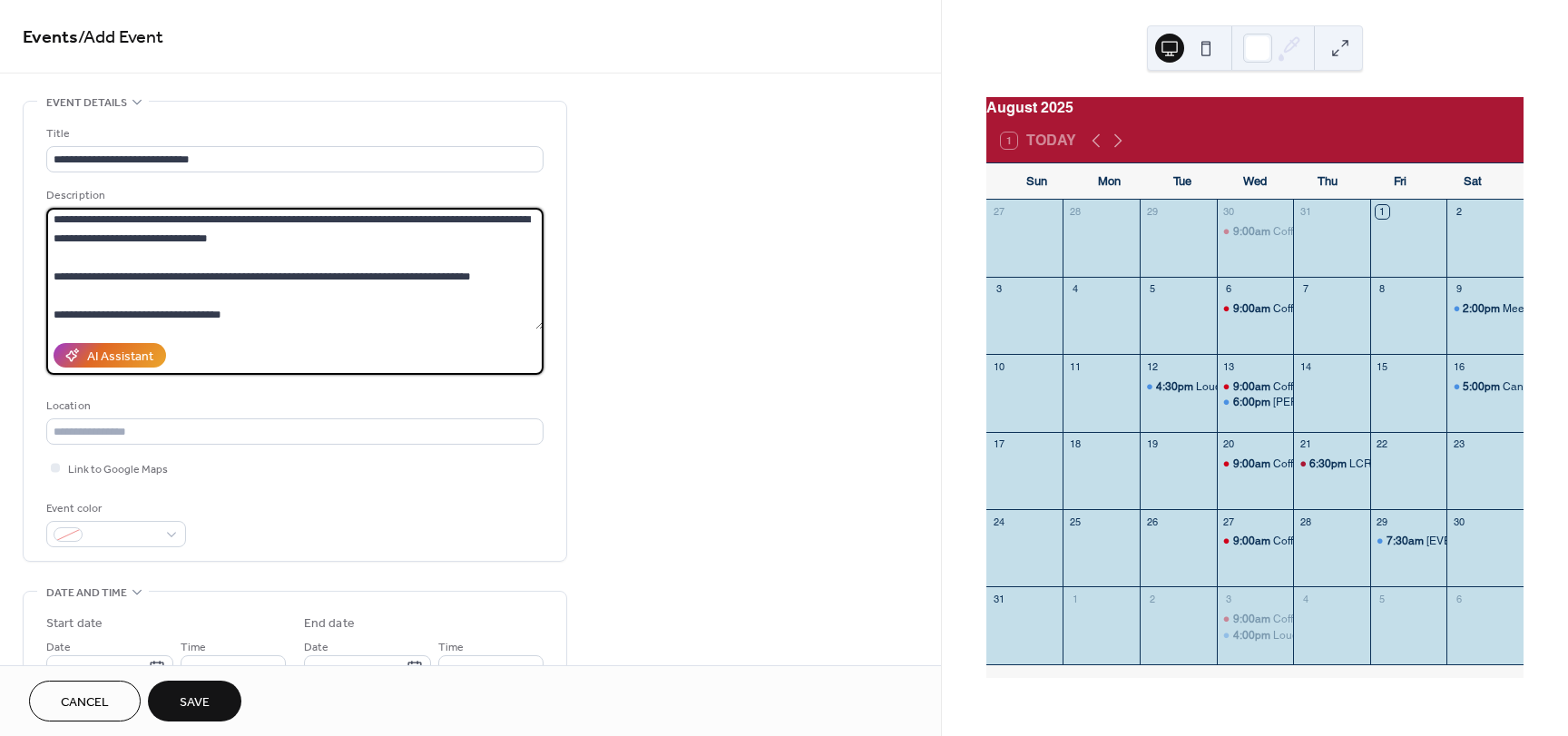 scroll, scrollTop: 0, scrollLeft: 0, axis: both 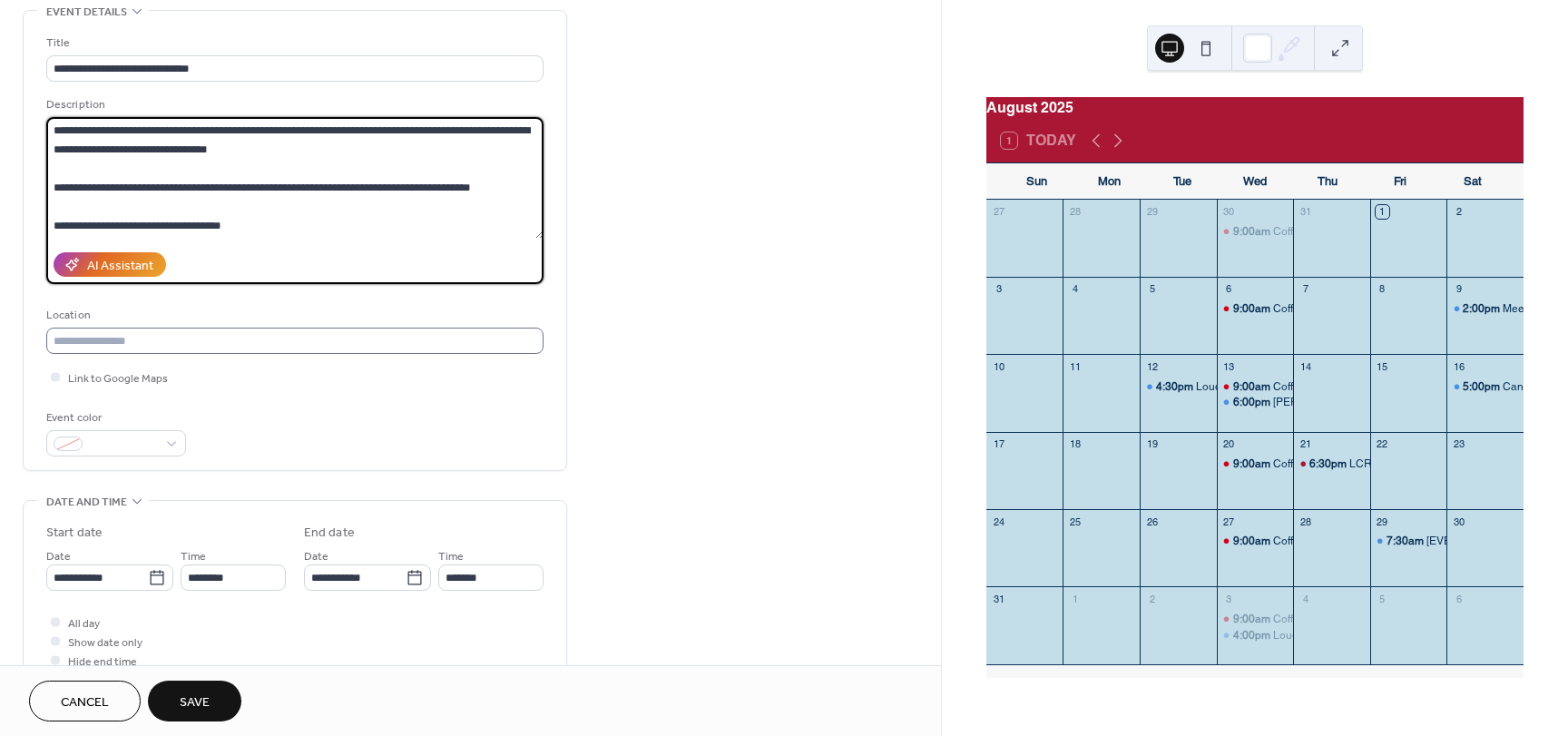 type on "**********" 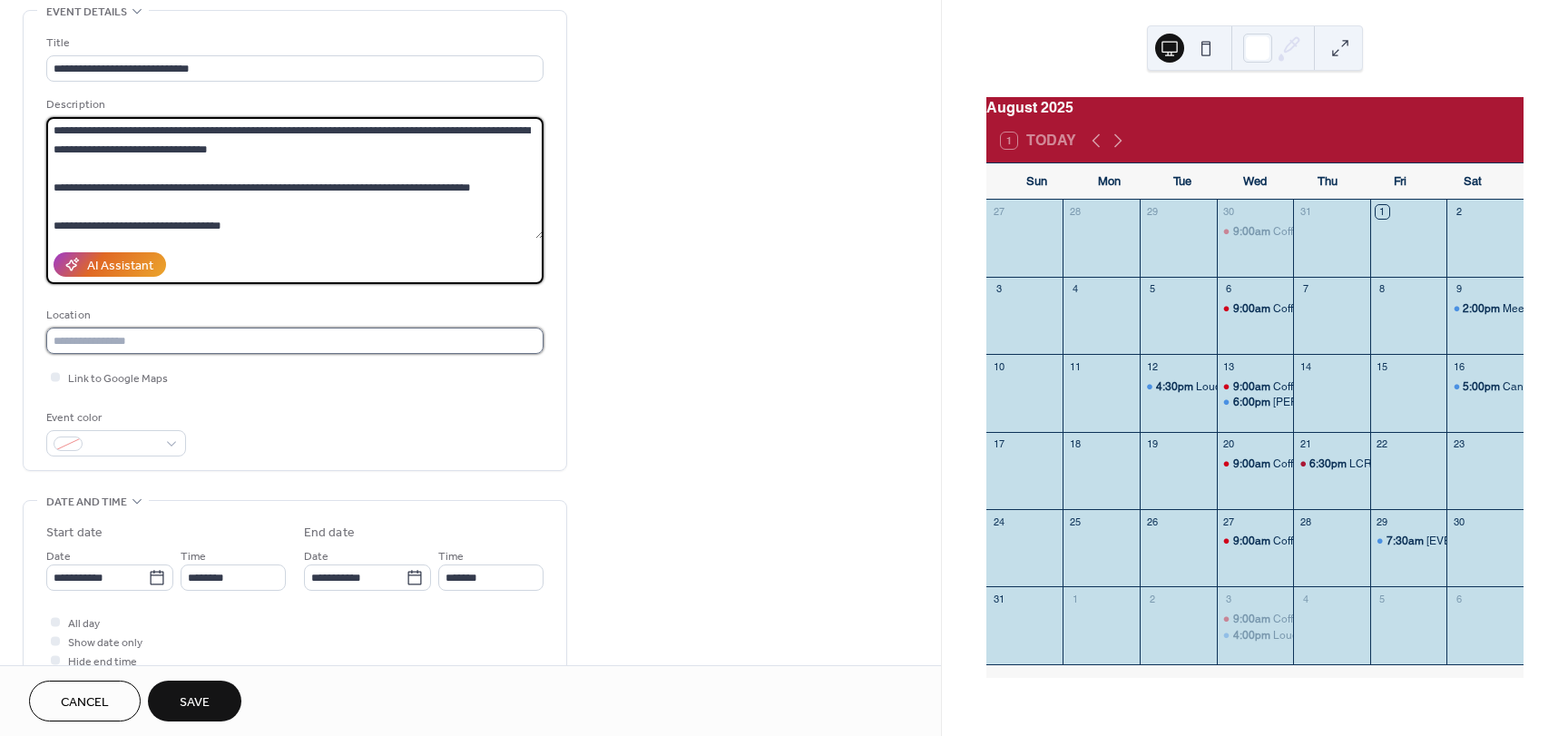 click at bounding box center [295, 340] 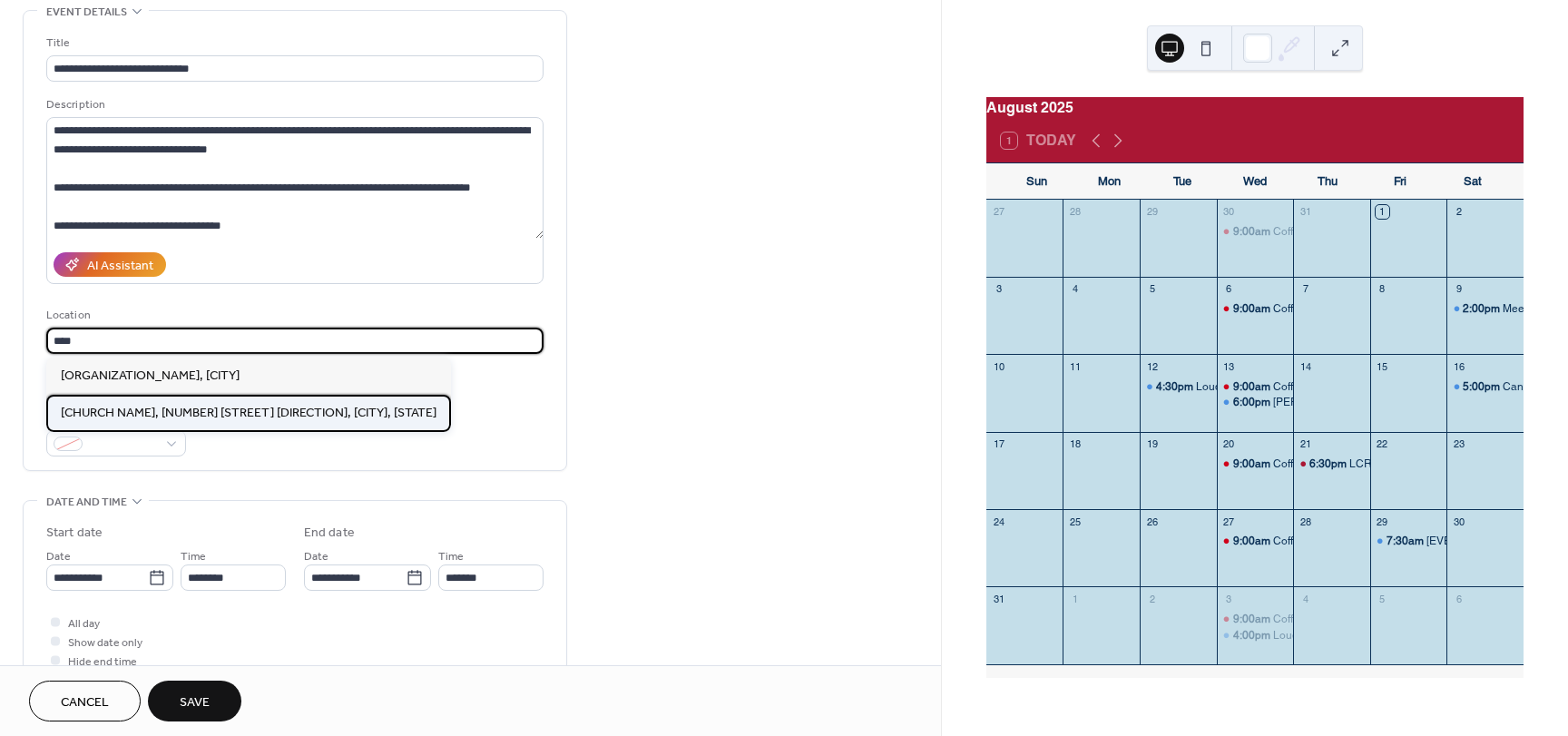click on "[BUSINESS_NAME], [NUMBER] [STREET] [DIRECTION], [CITY], [STATE]" at bounding box center [249, 413] 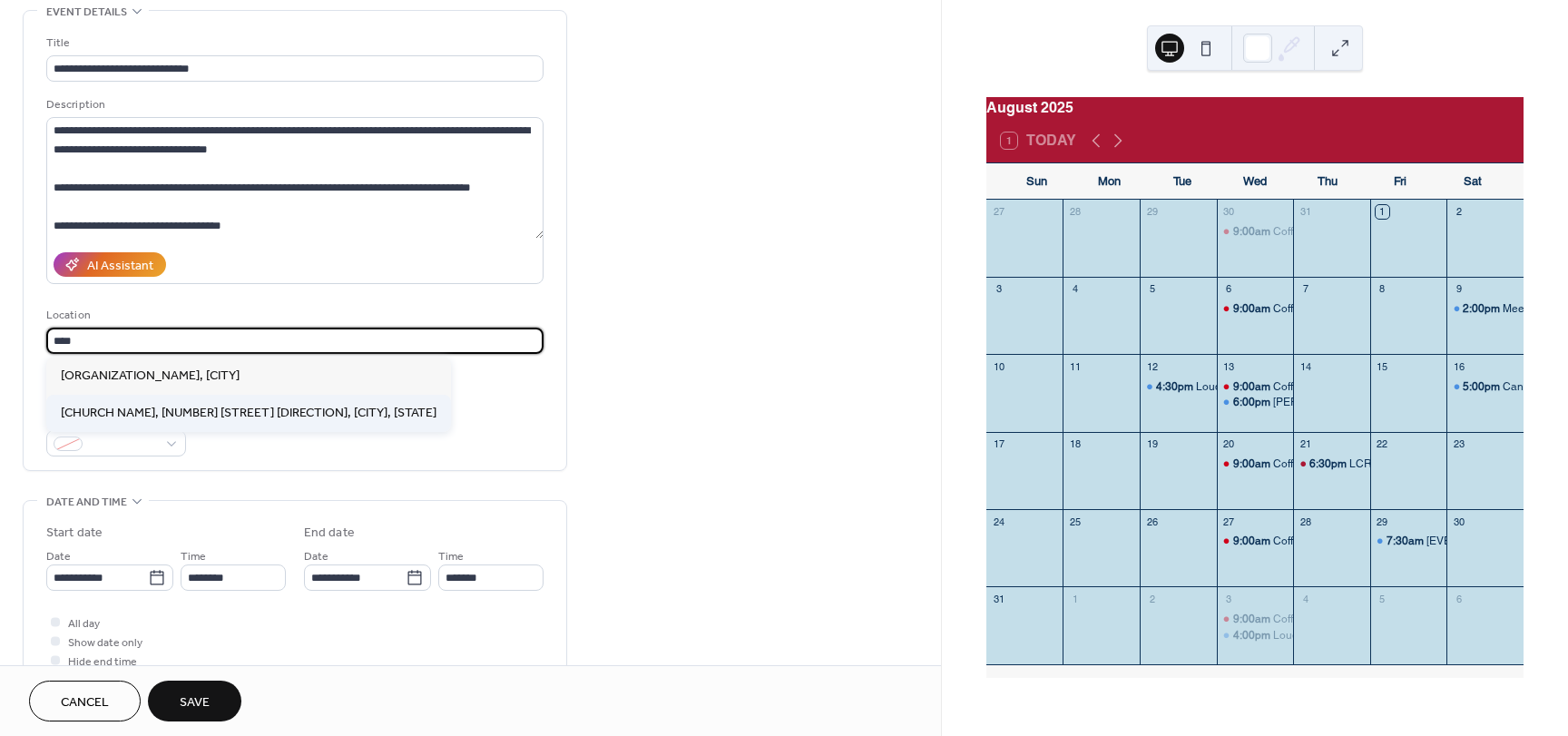 type on "**********" 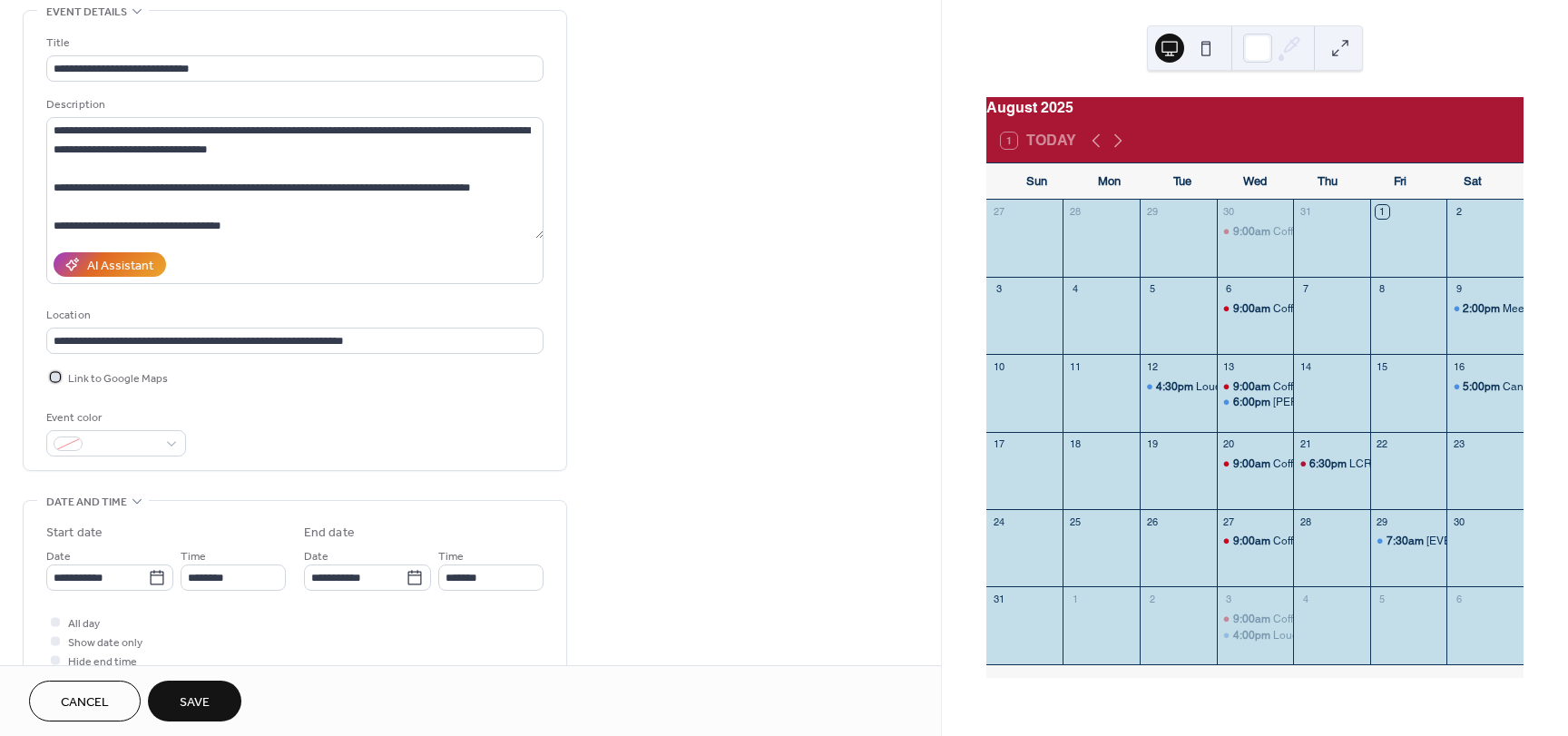 click at bounding box center (55, 377) 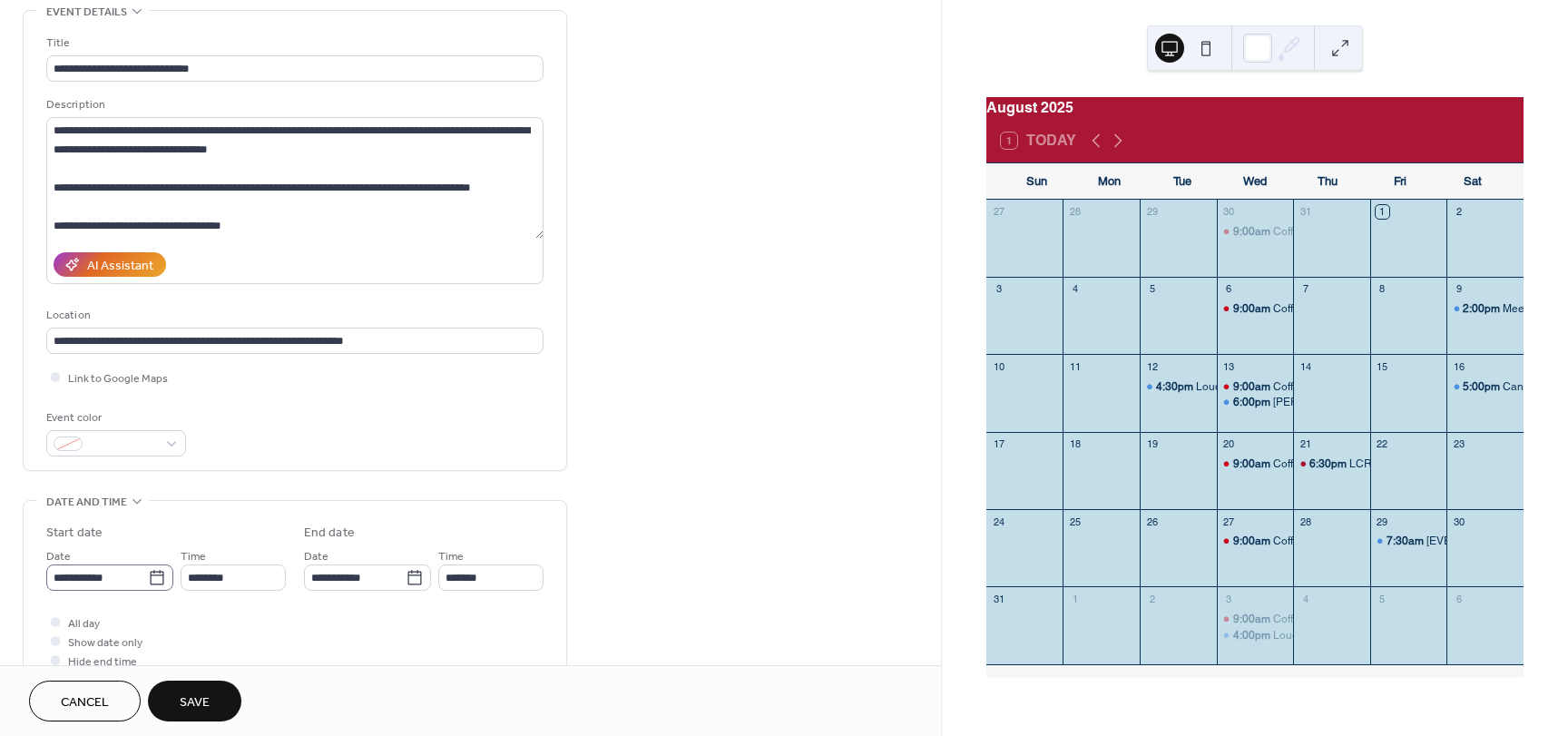 click 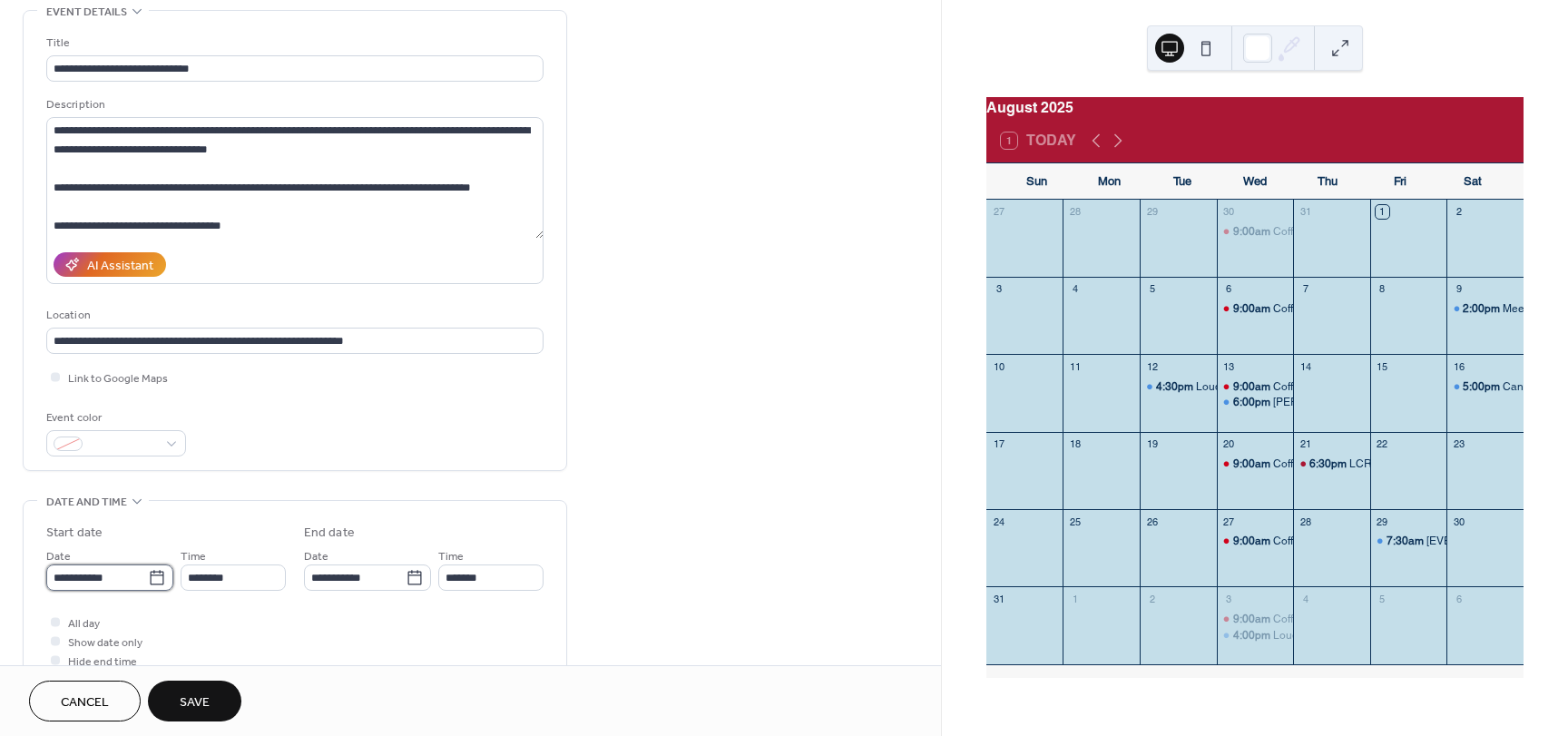 click on "**********" at bounding box center (97, 577) 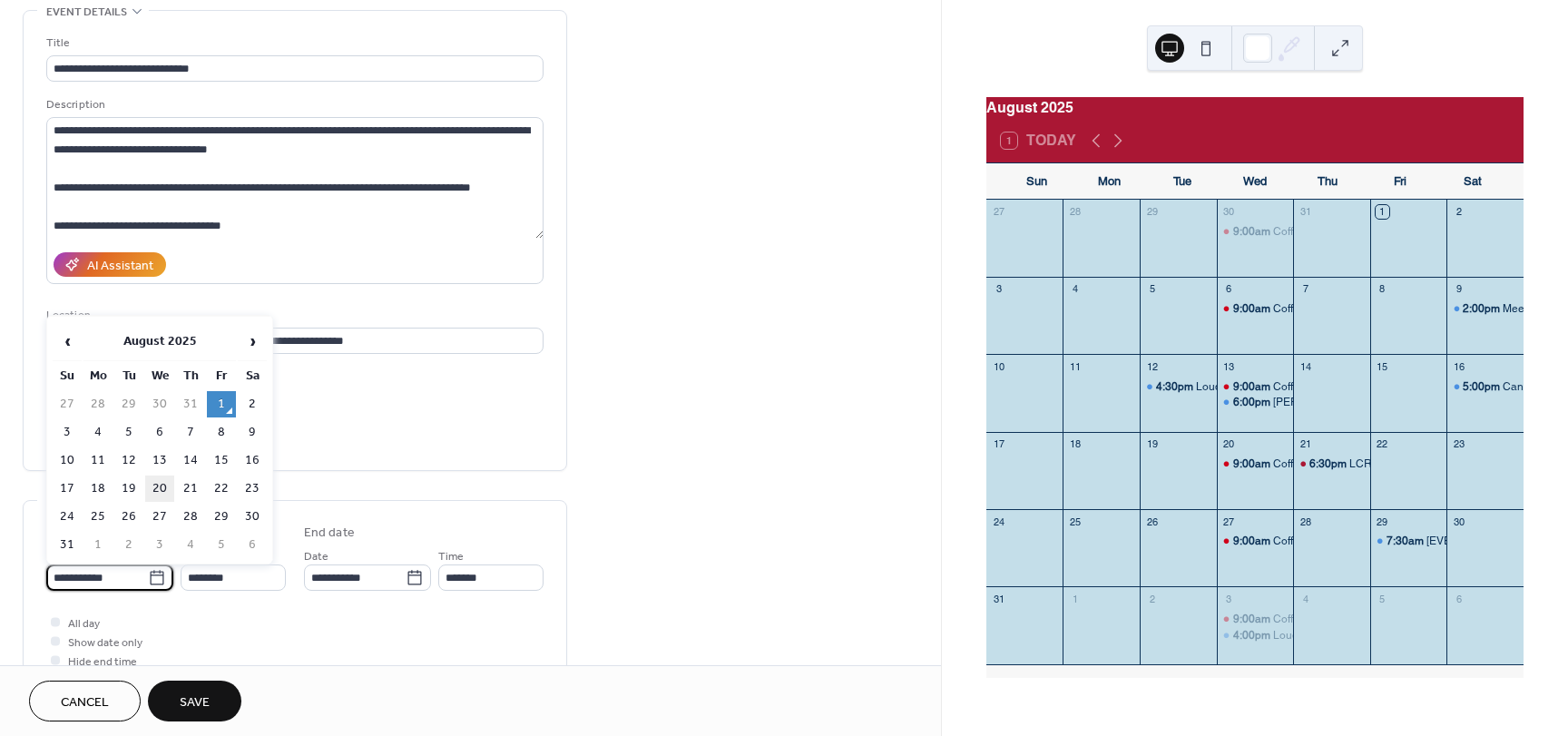 click on "20" at bounding box center (160, 488) 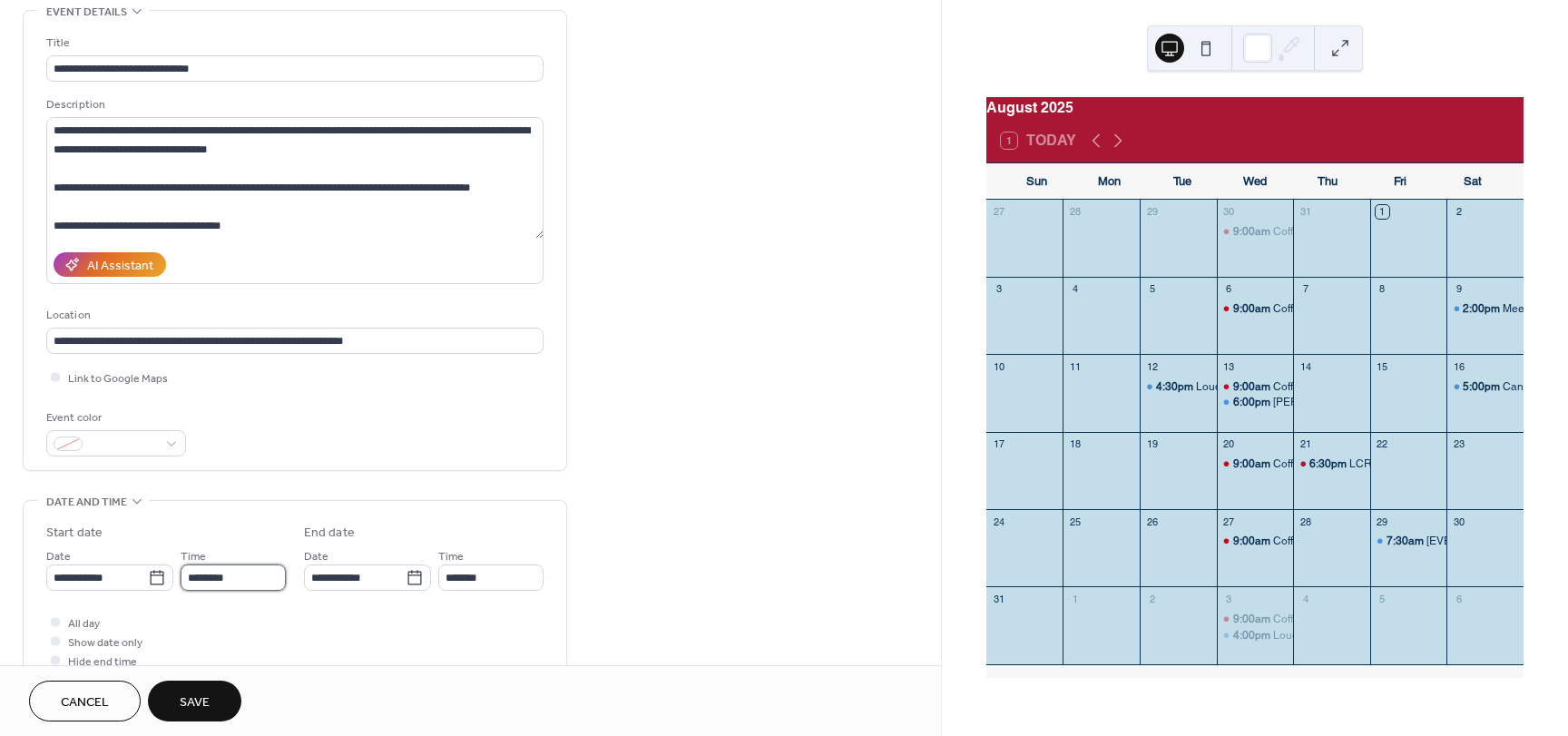 click on "********" at bounding box center (233, 577) 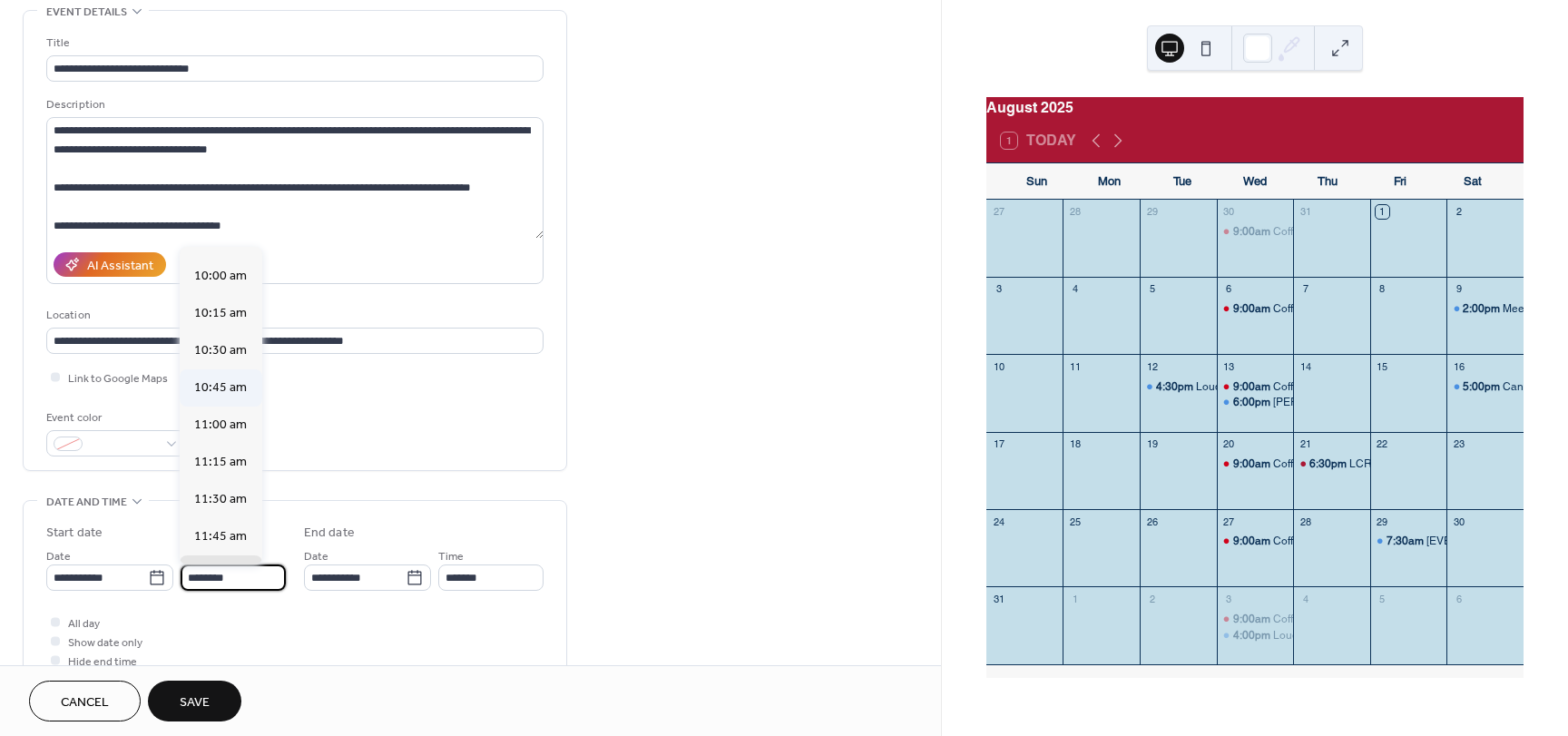 scroll, scrollTop: 1423, scrollLeft: 0, axis: vertical 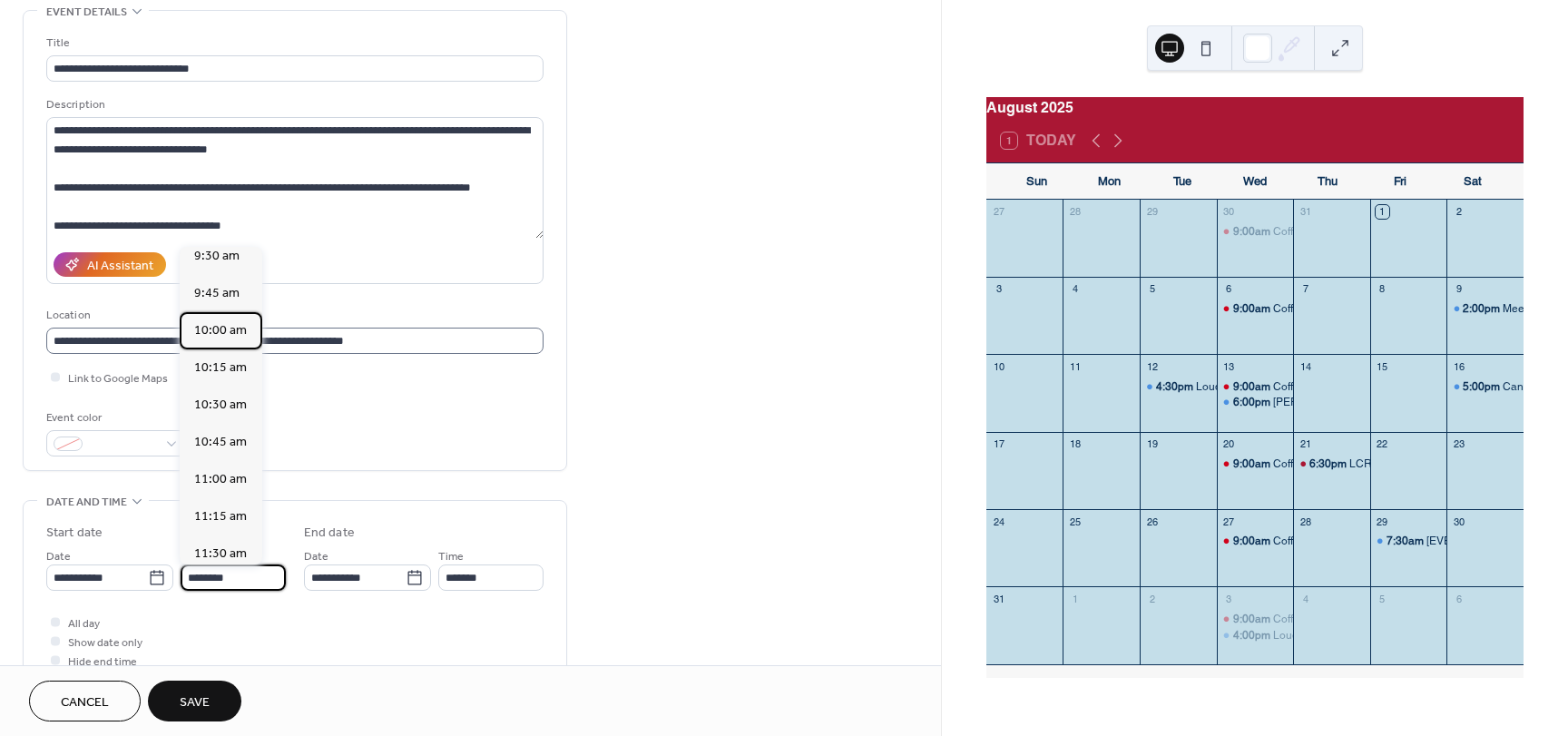 click on "10:00 am" at bounding box center (220, 330) 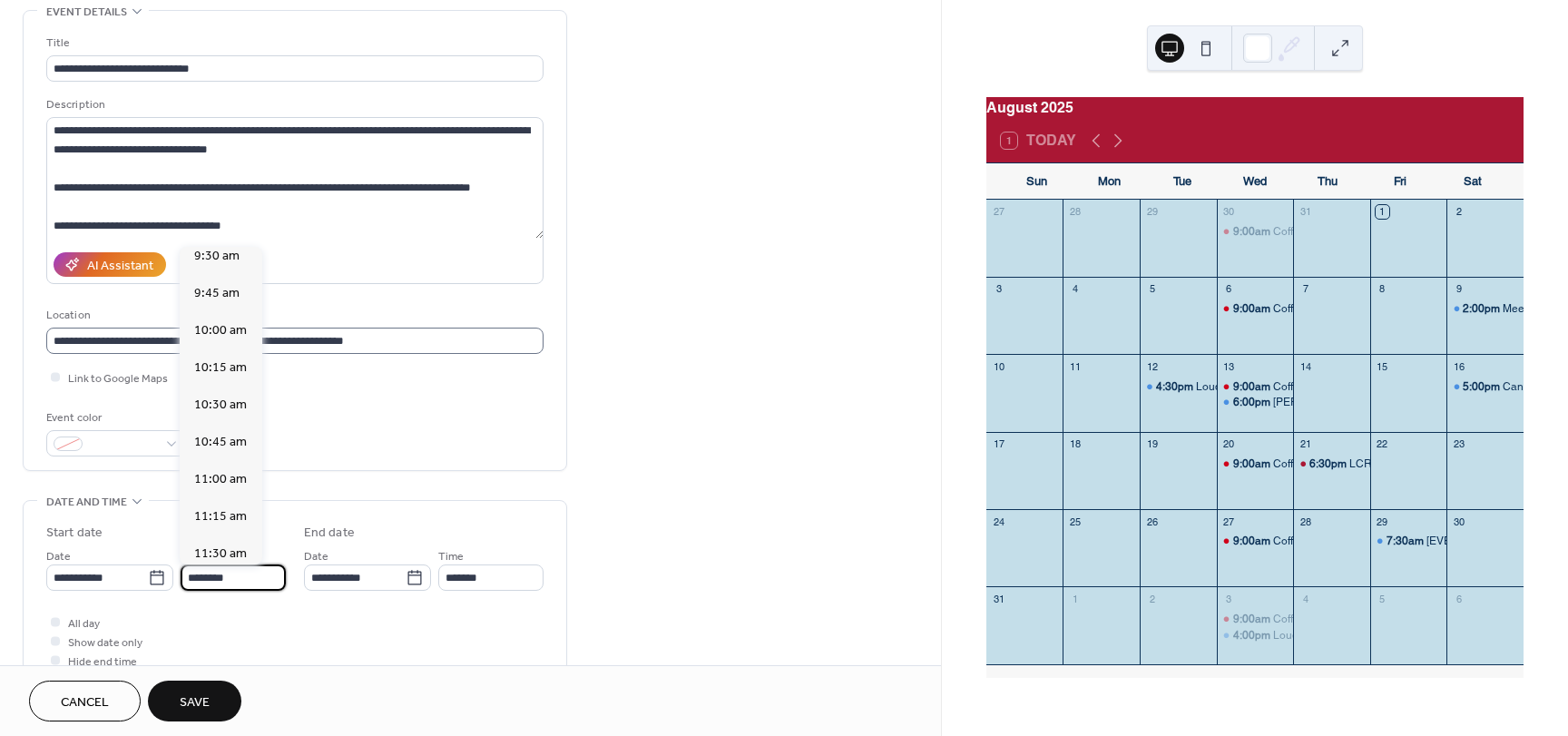 type on "********" 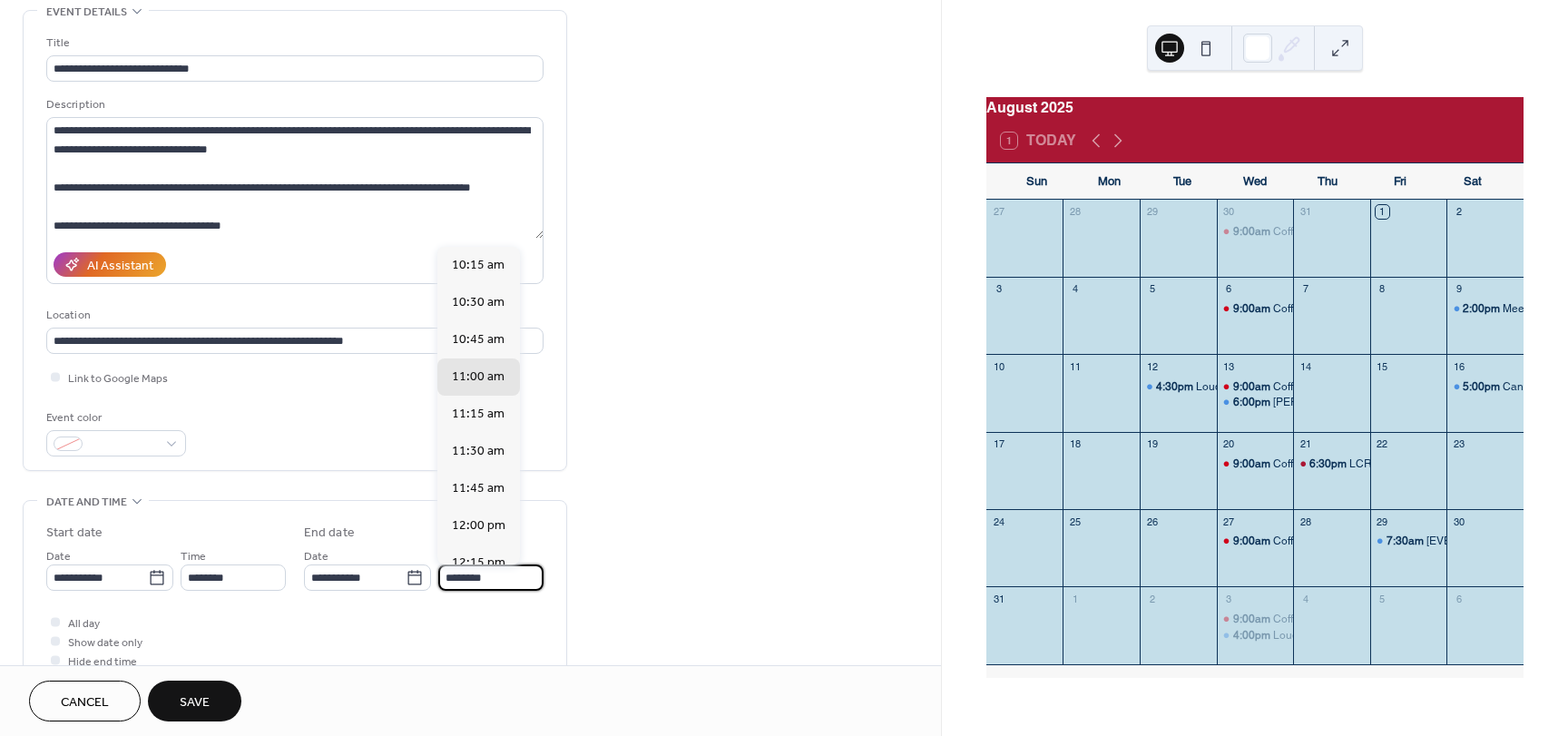 click on "********" at bounding box center [491, 577] 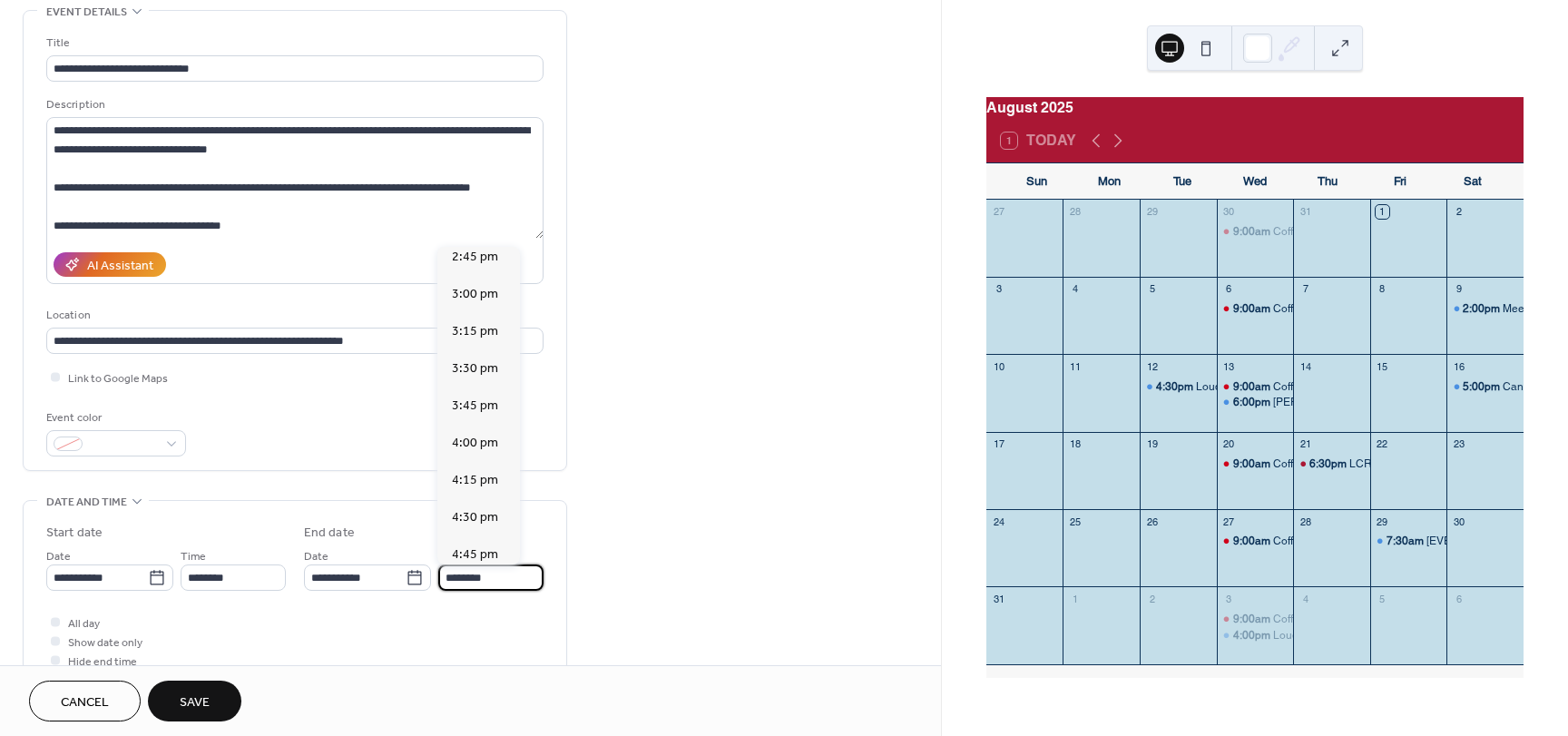 scroll, scrollTop: 726, scrollLeft: 0, axis: vertical 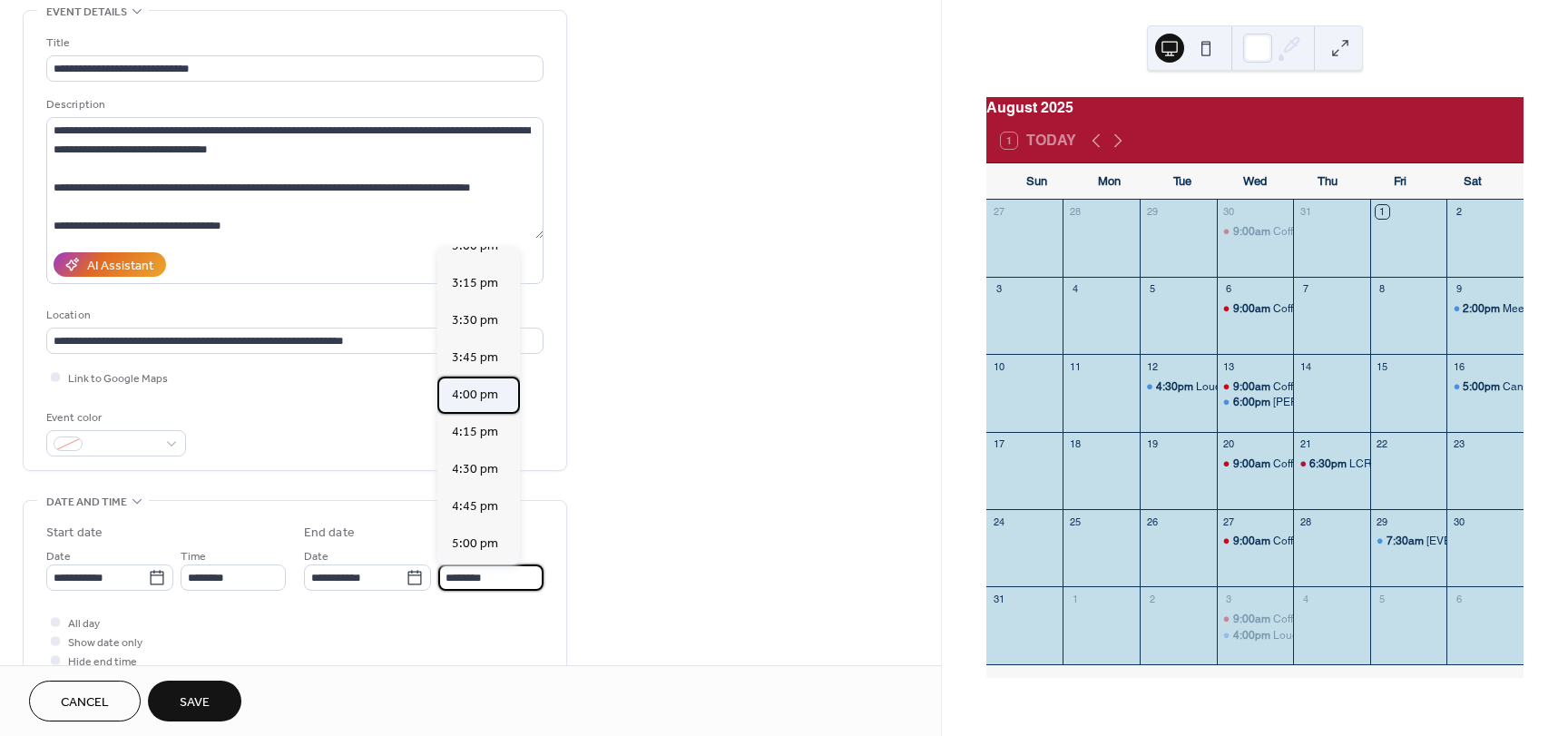 click on "4:00 pm" at bounding box center [475, 395] 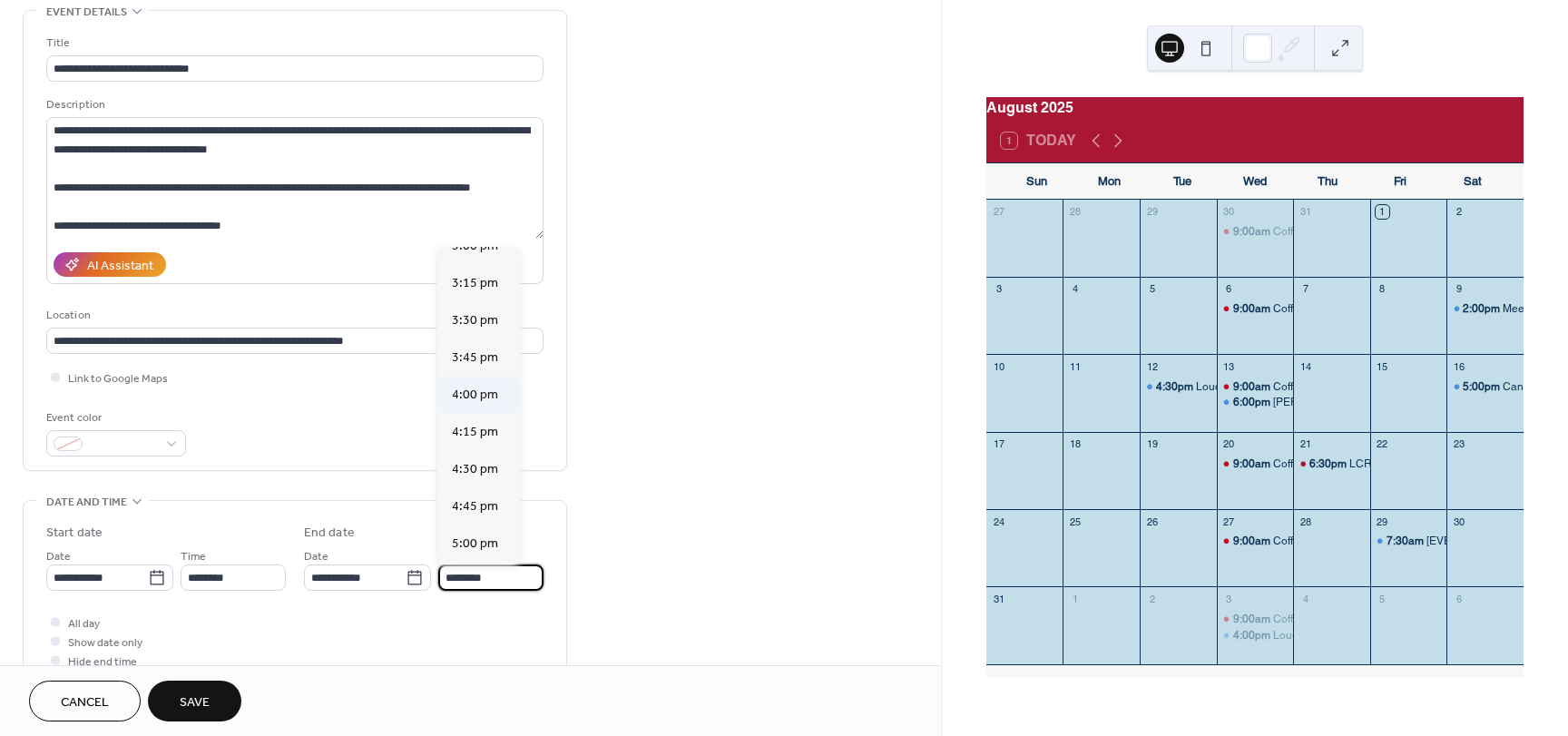type on "*******" 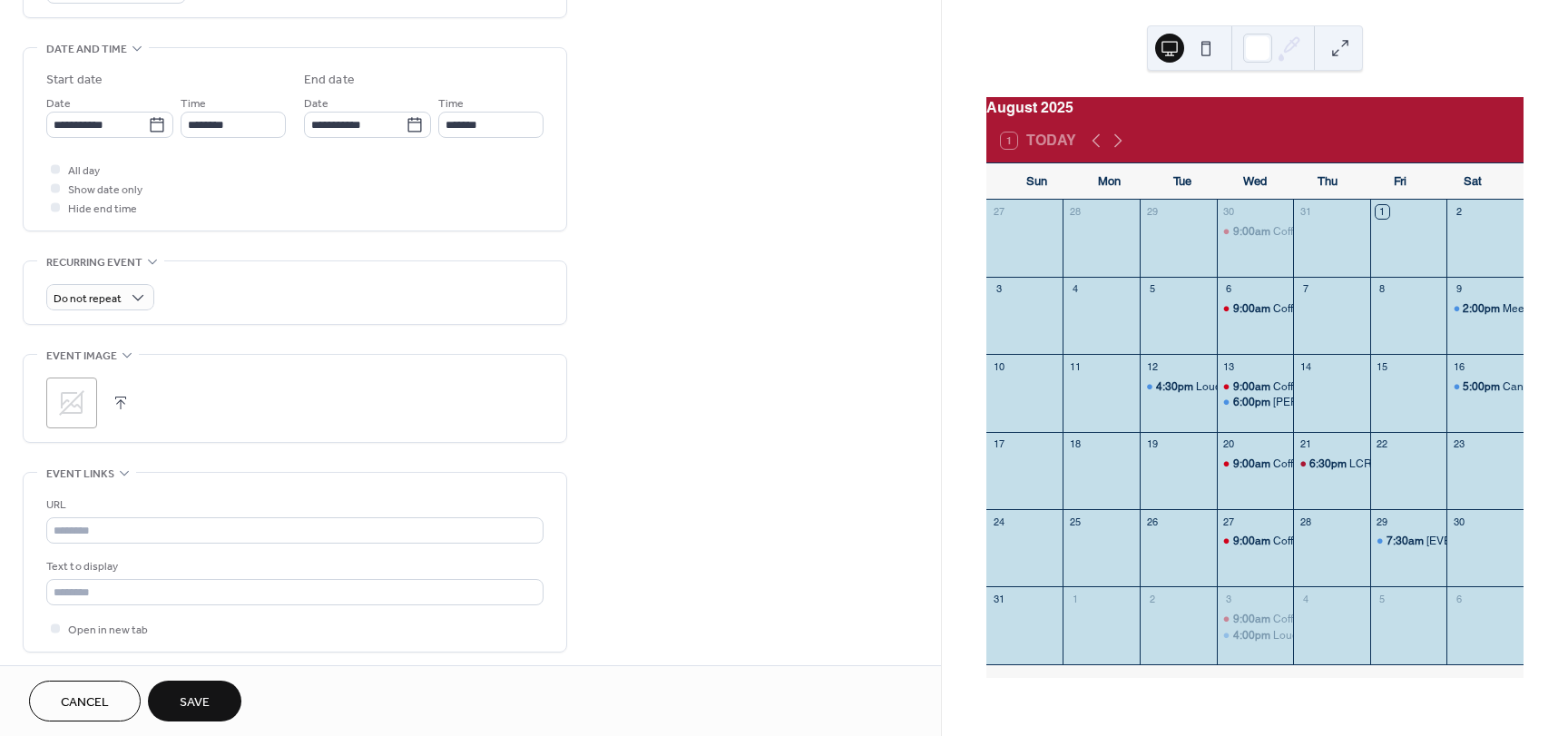 scroll, scrollTop: 545, scrollLeft: 0, axis: vertical 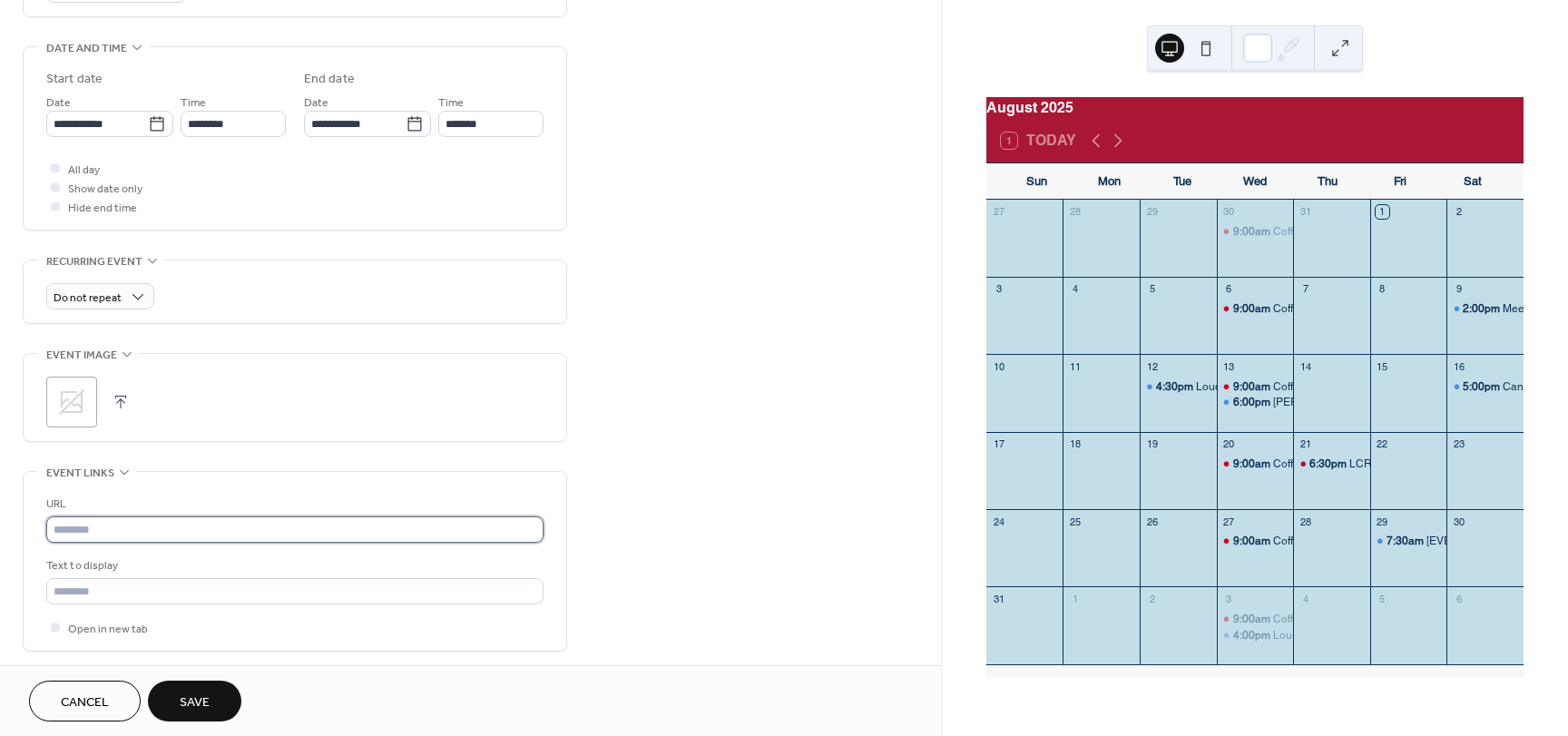click at bounding box center (295, 529) 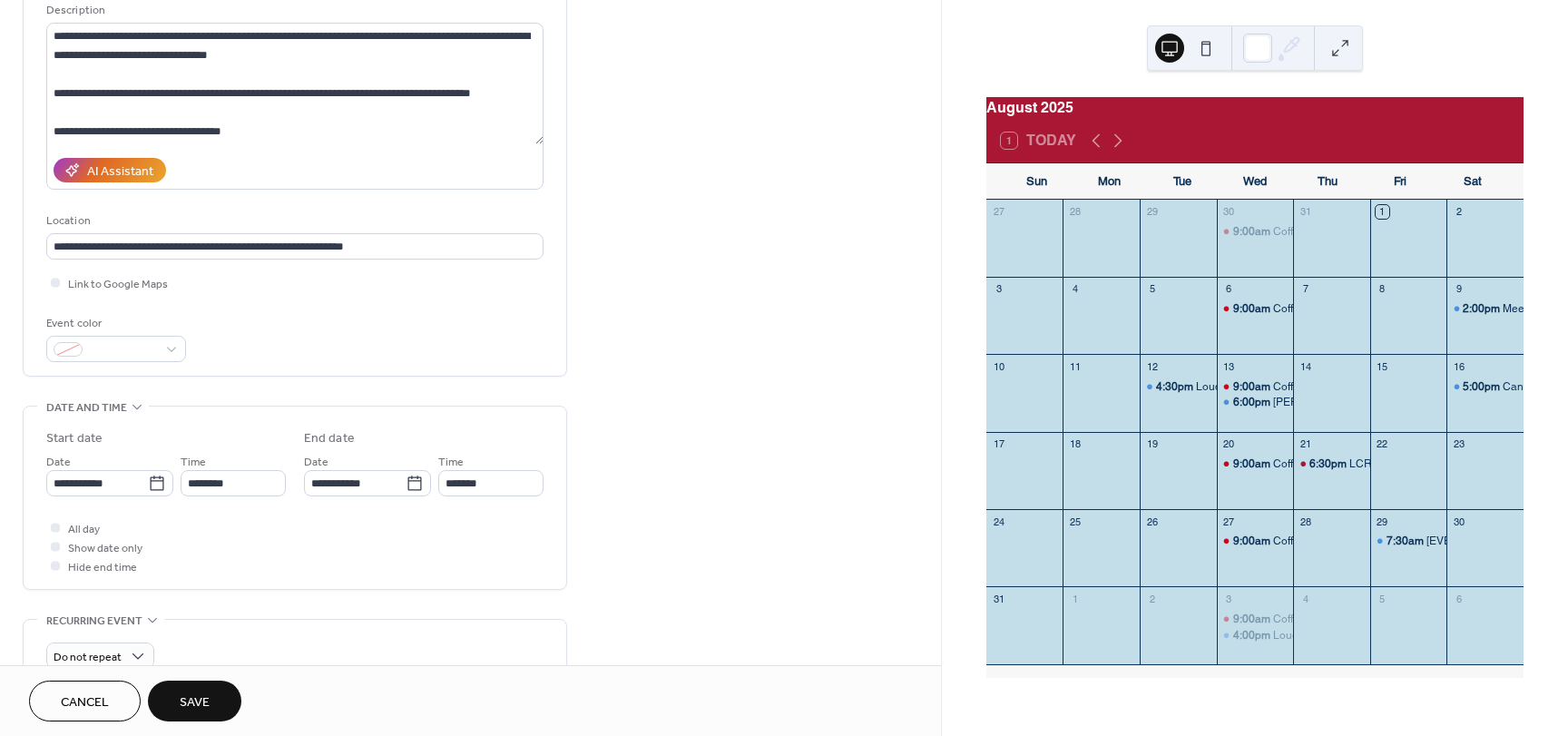 scroll, scrollTop: 182, scrollLeft: 0, axis: vertical 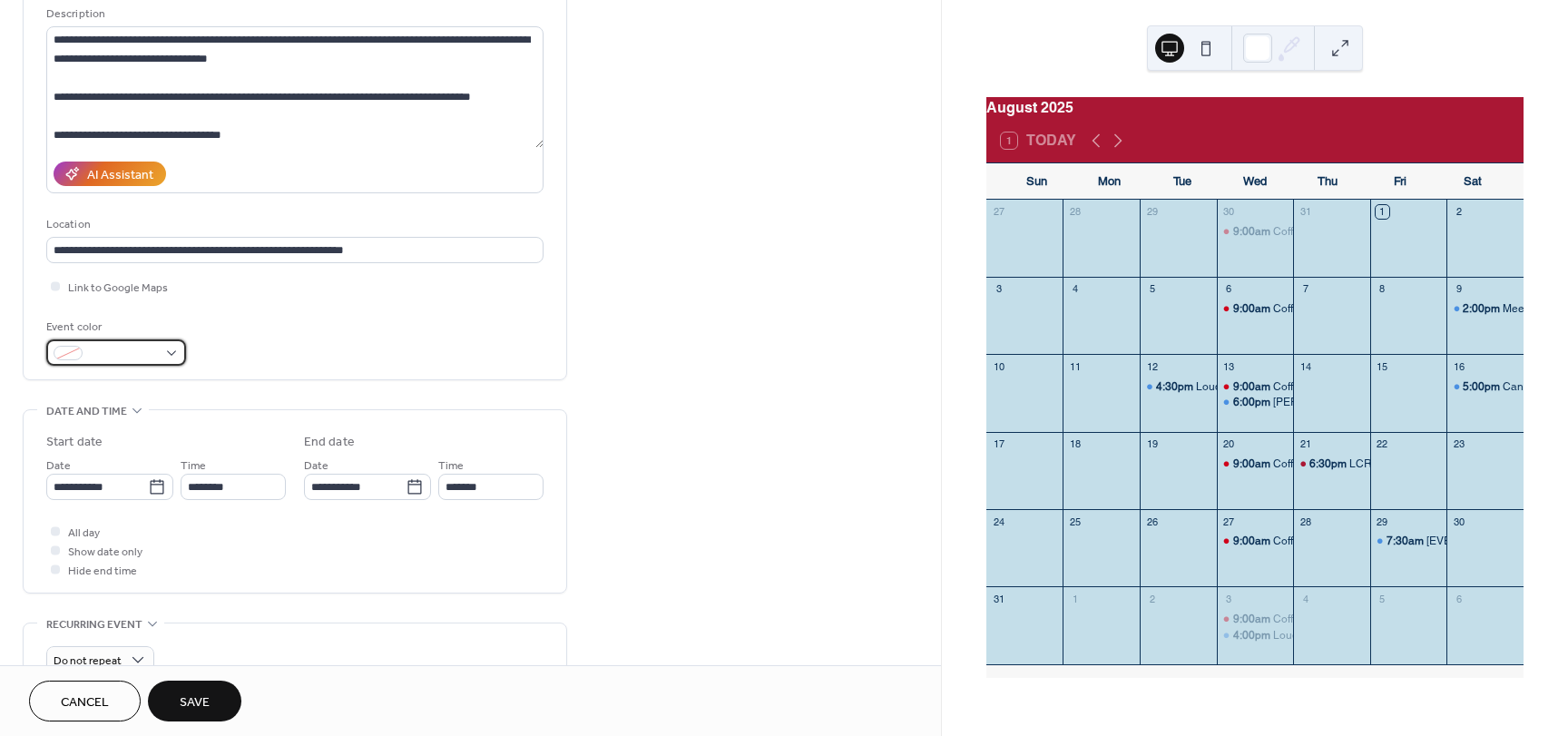 click at bounding box center (116, 352) 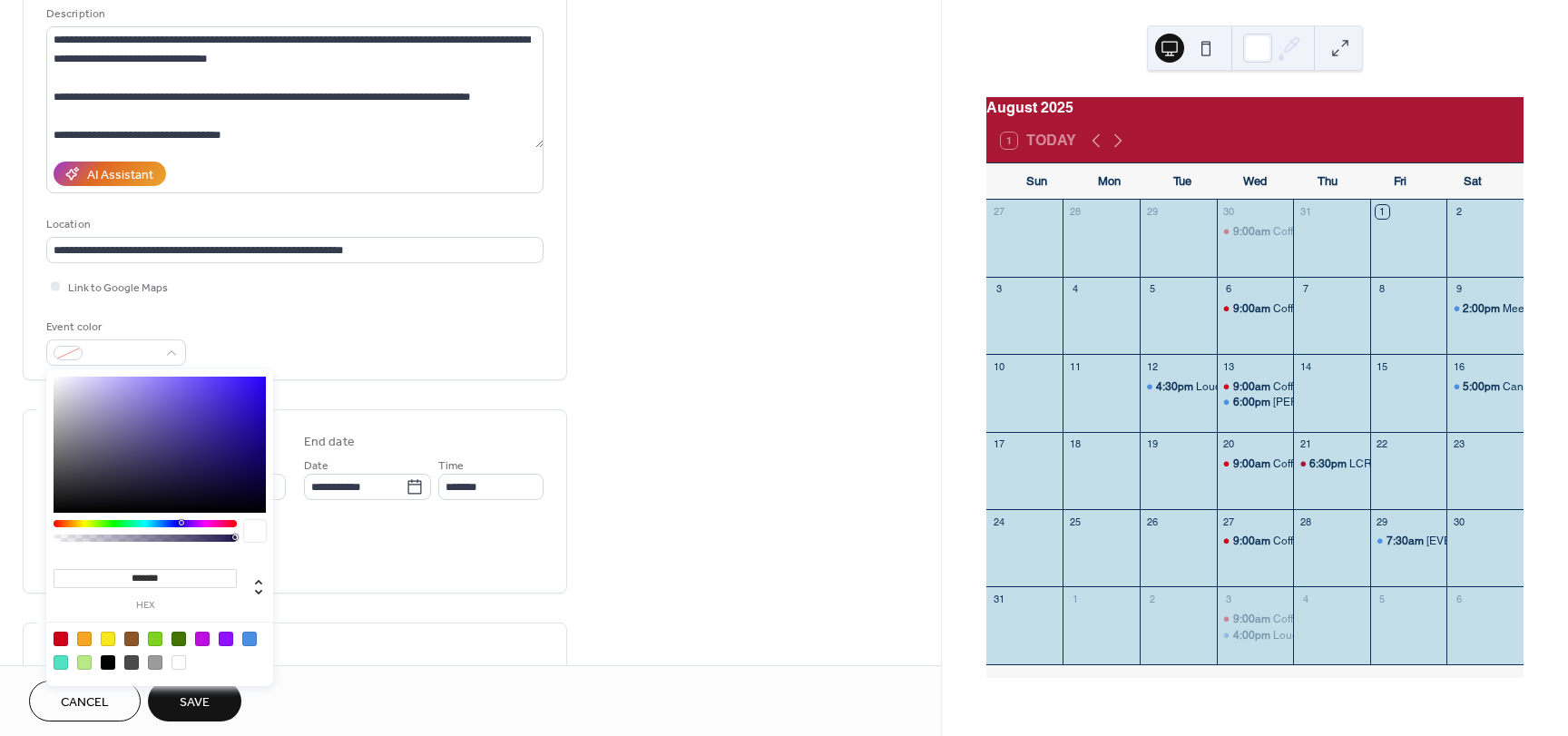 click at bounding box center [250, 639] 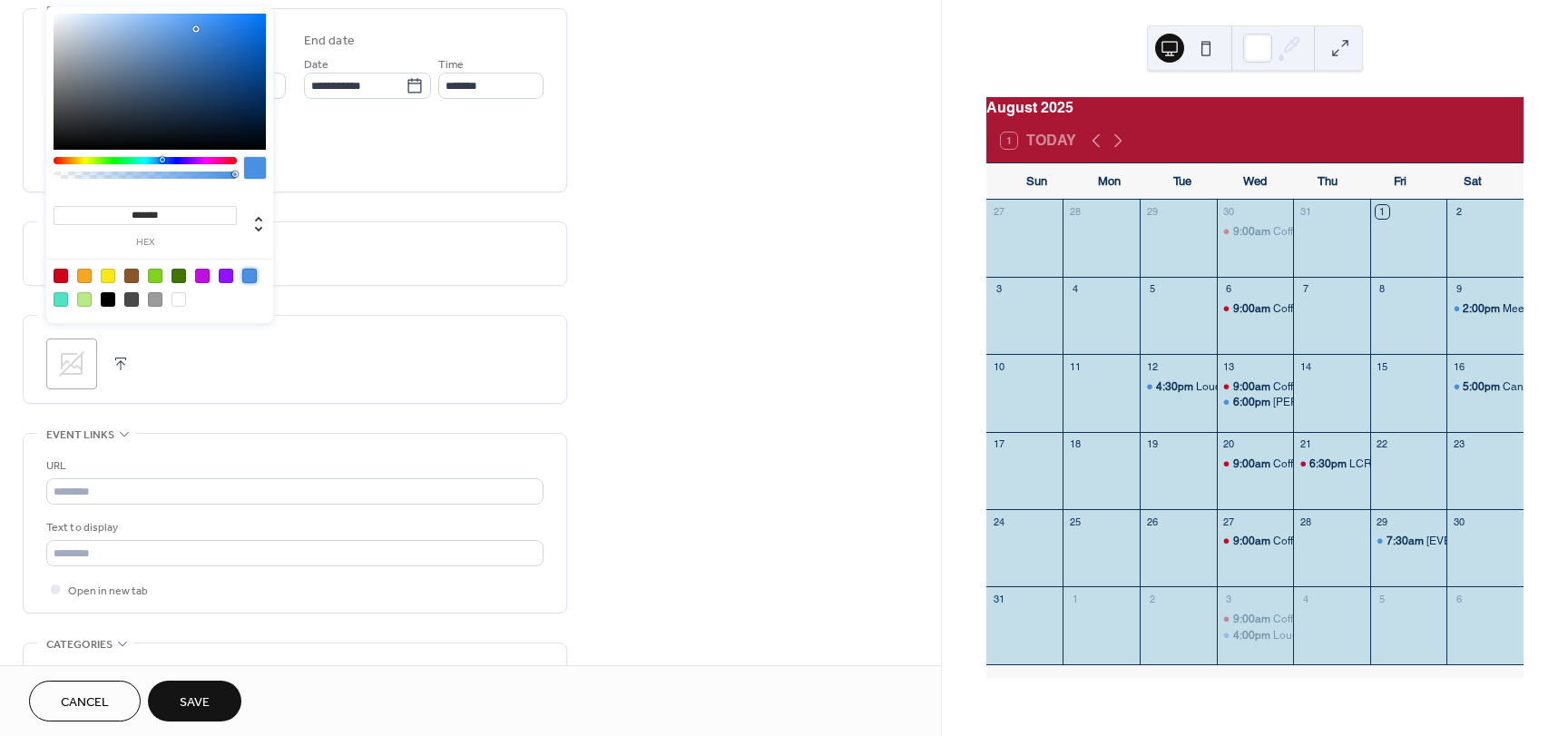 scroll, scrollTop: 635, scrollLeft: 0, axis: vertical 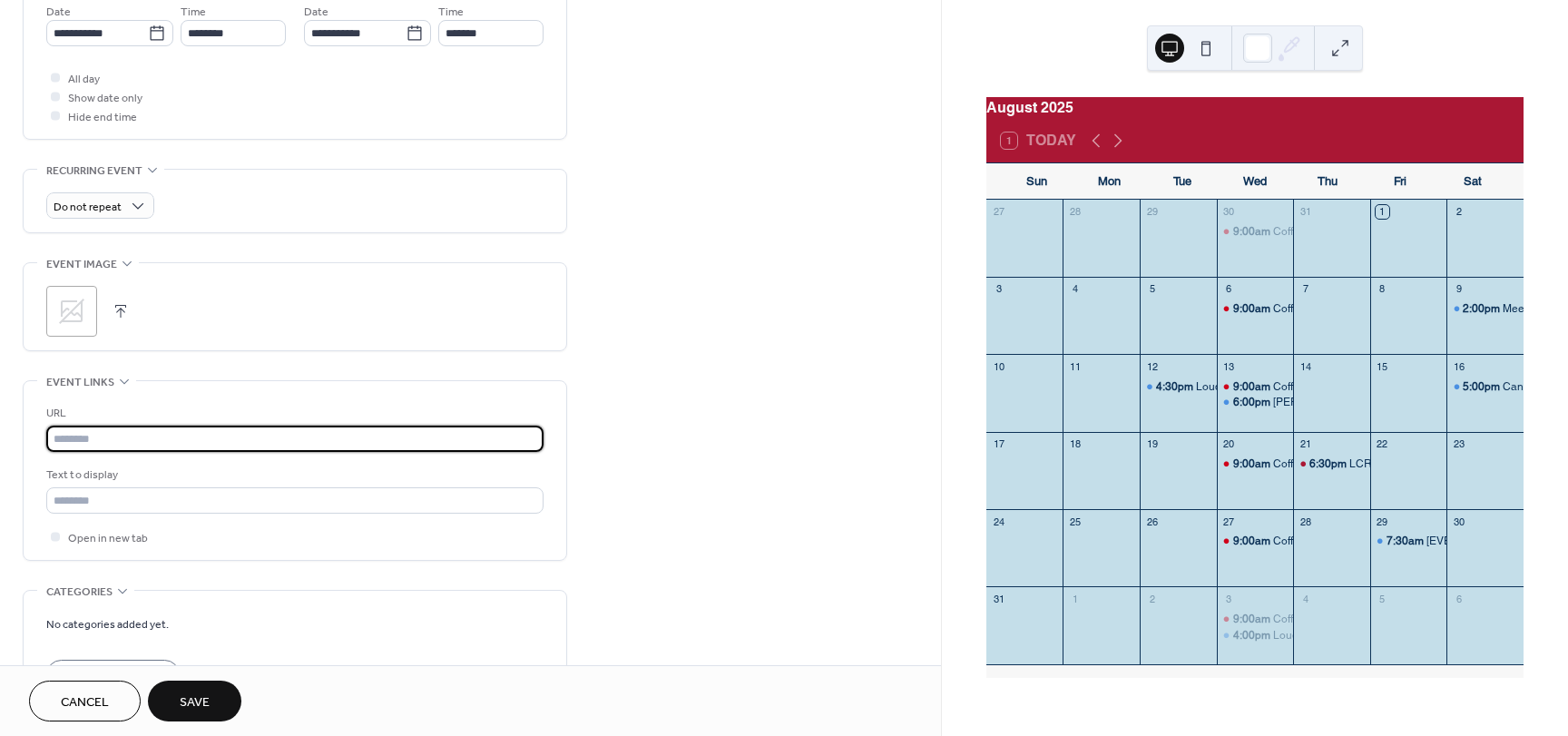 click at bounding box center [295, 438] 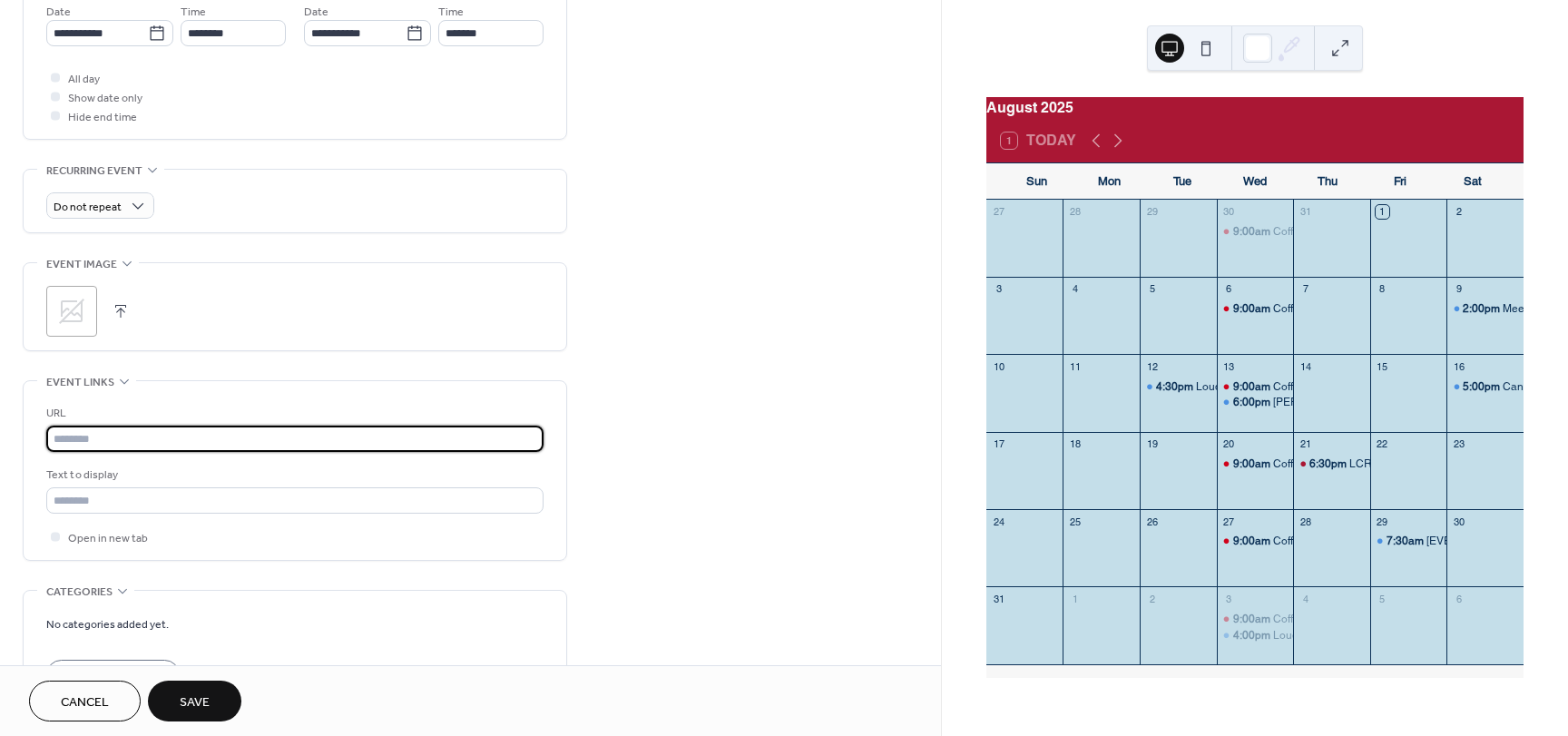 paste on "**********" 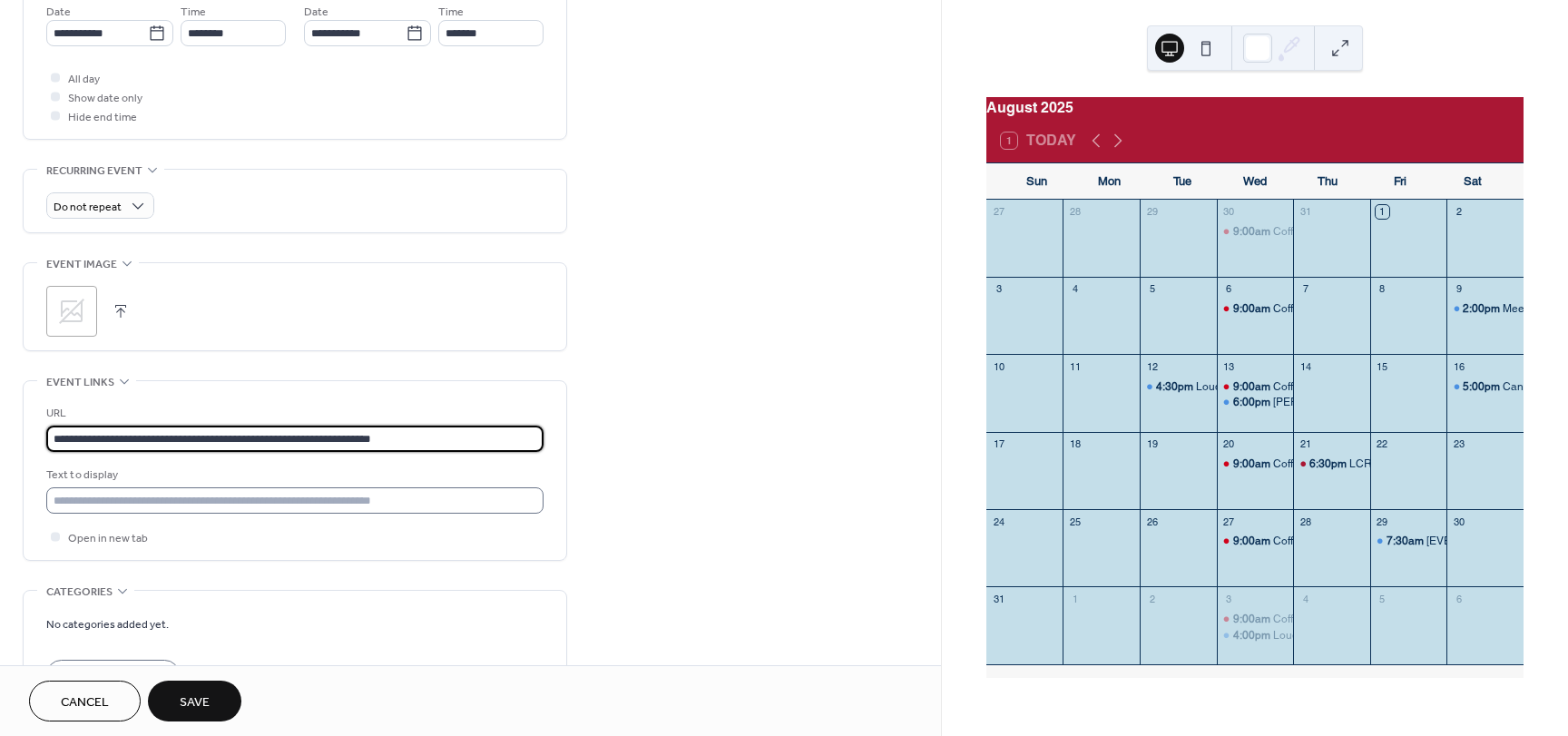 type on "**********" 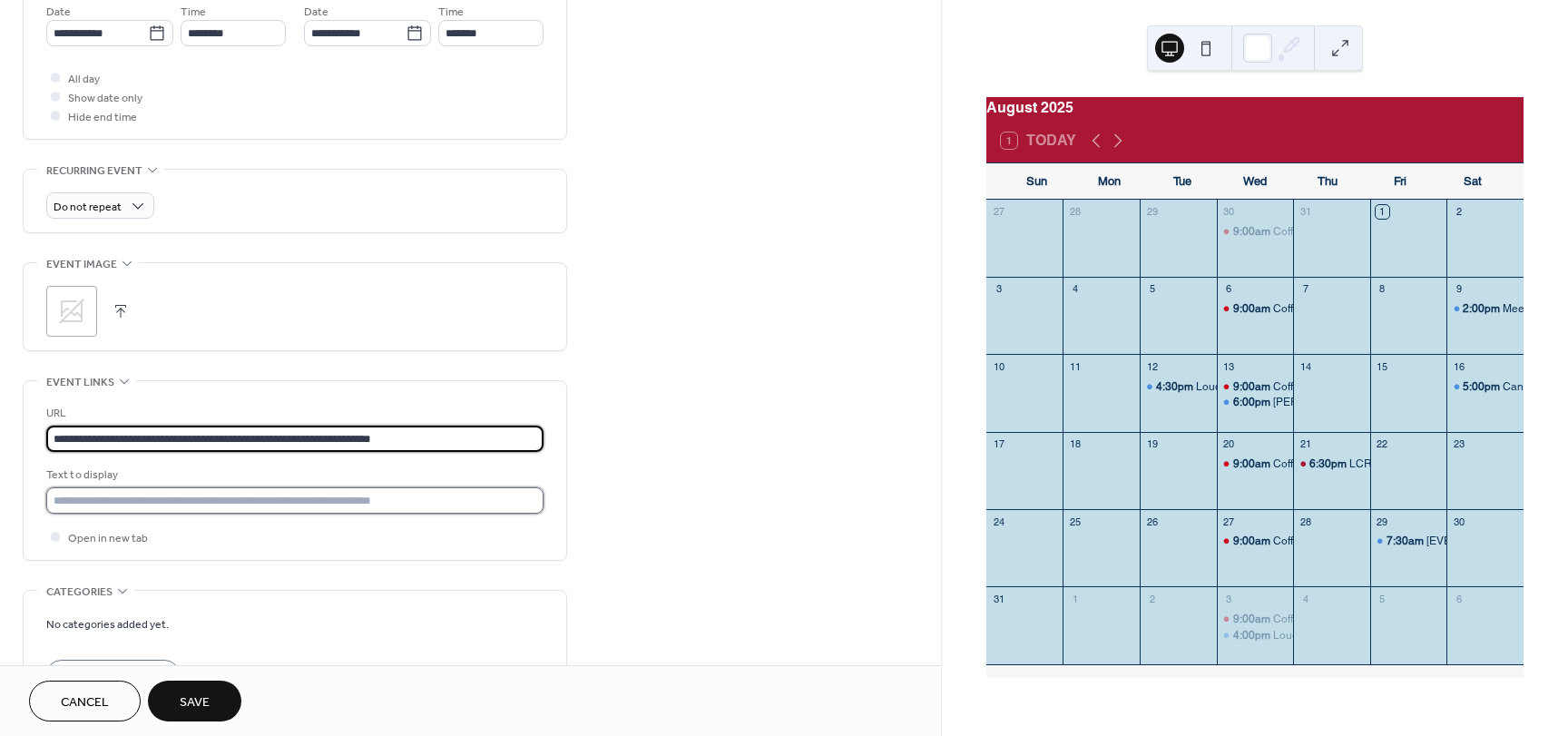 click at bounding box center [295, 500] 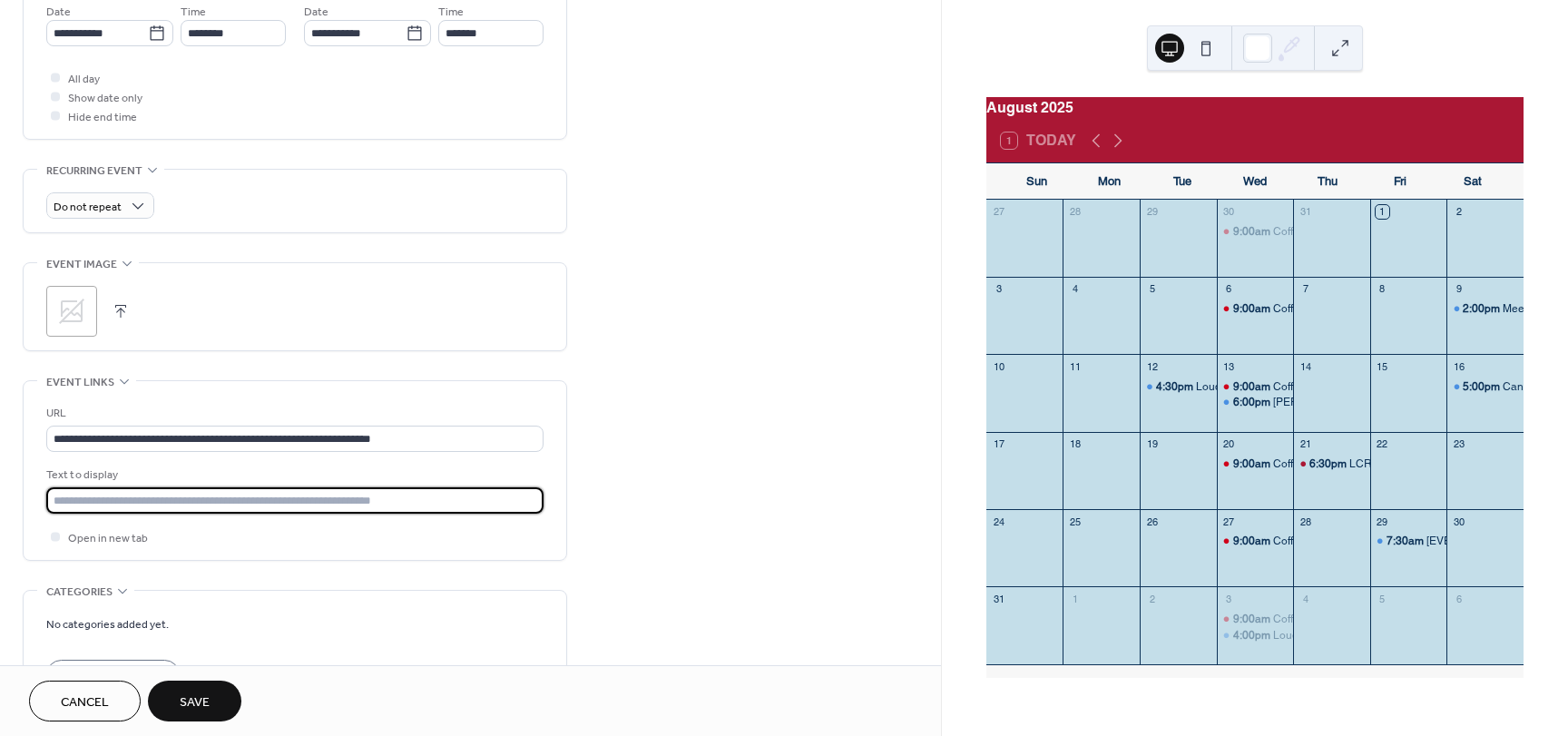 type on "*" 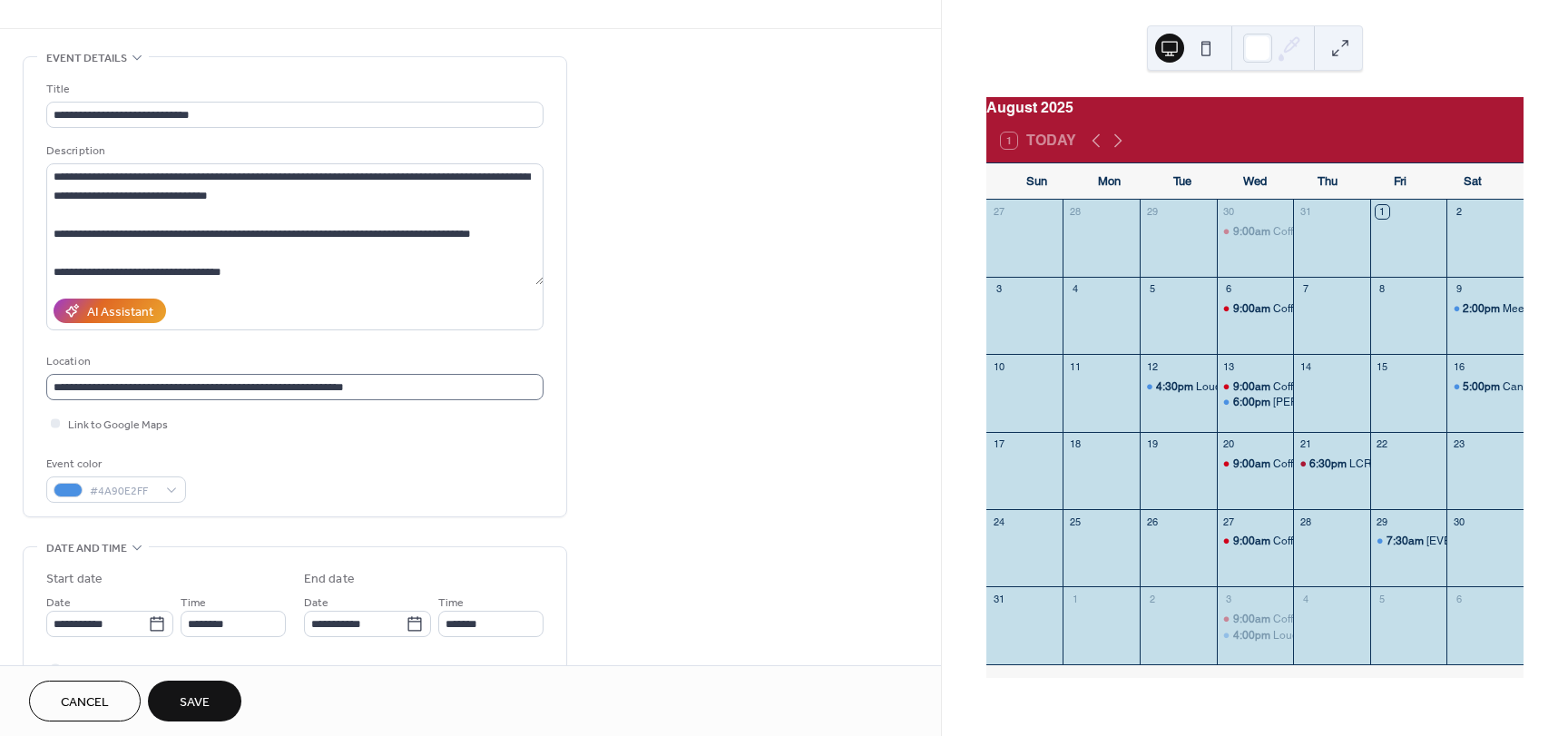 scroll, scrollTop: 0, scrollLeft: 0, axis: both 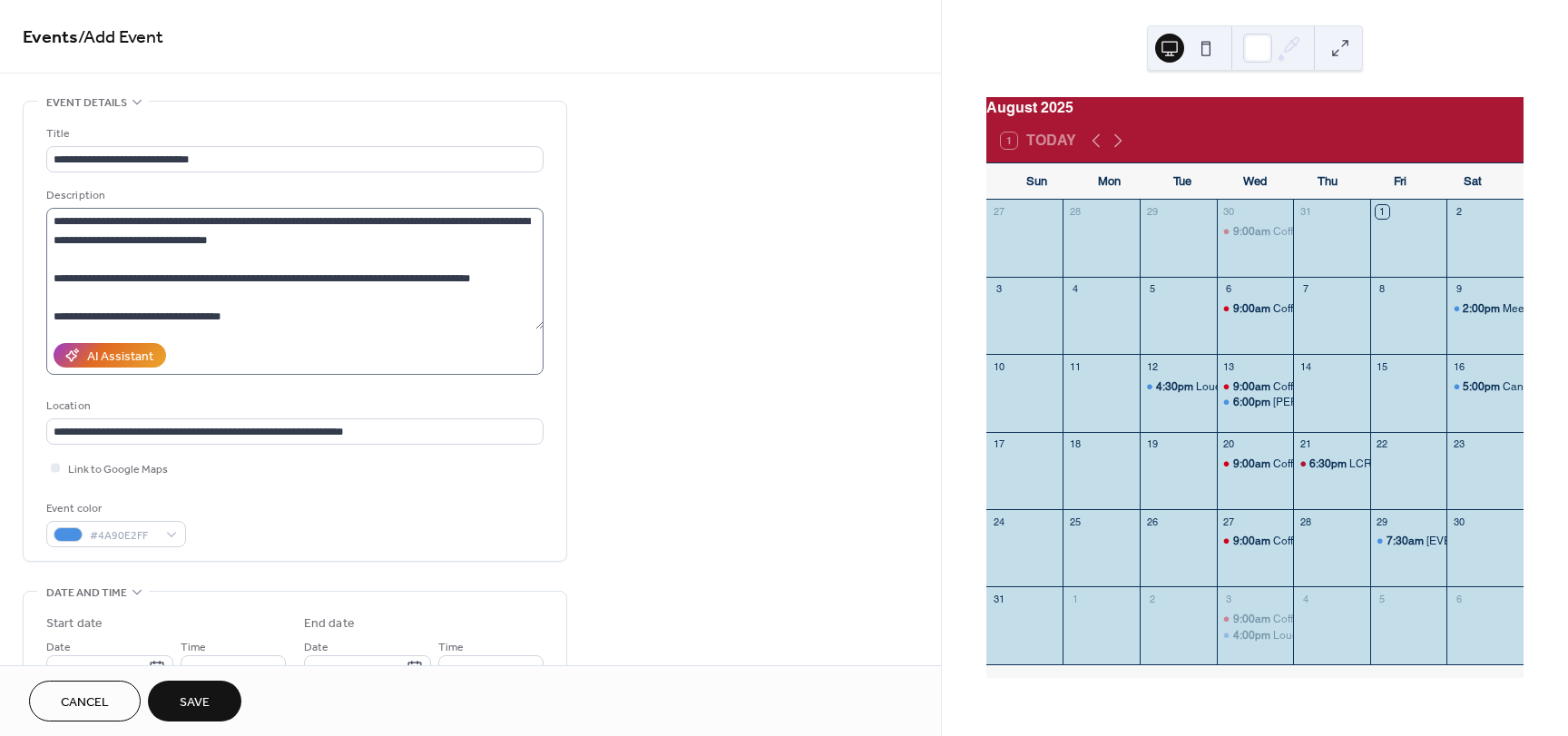 type on "**********" 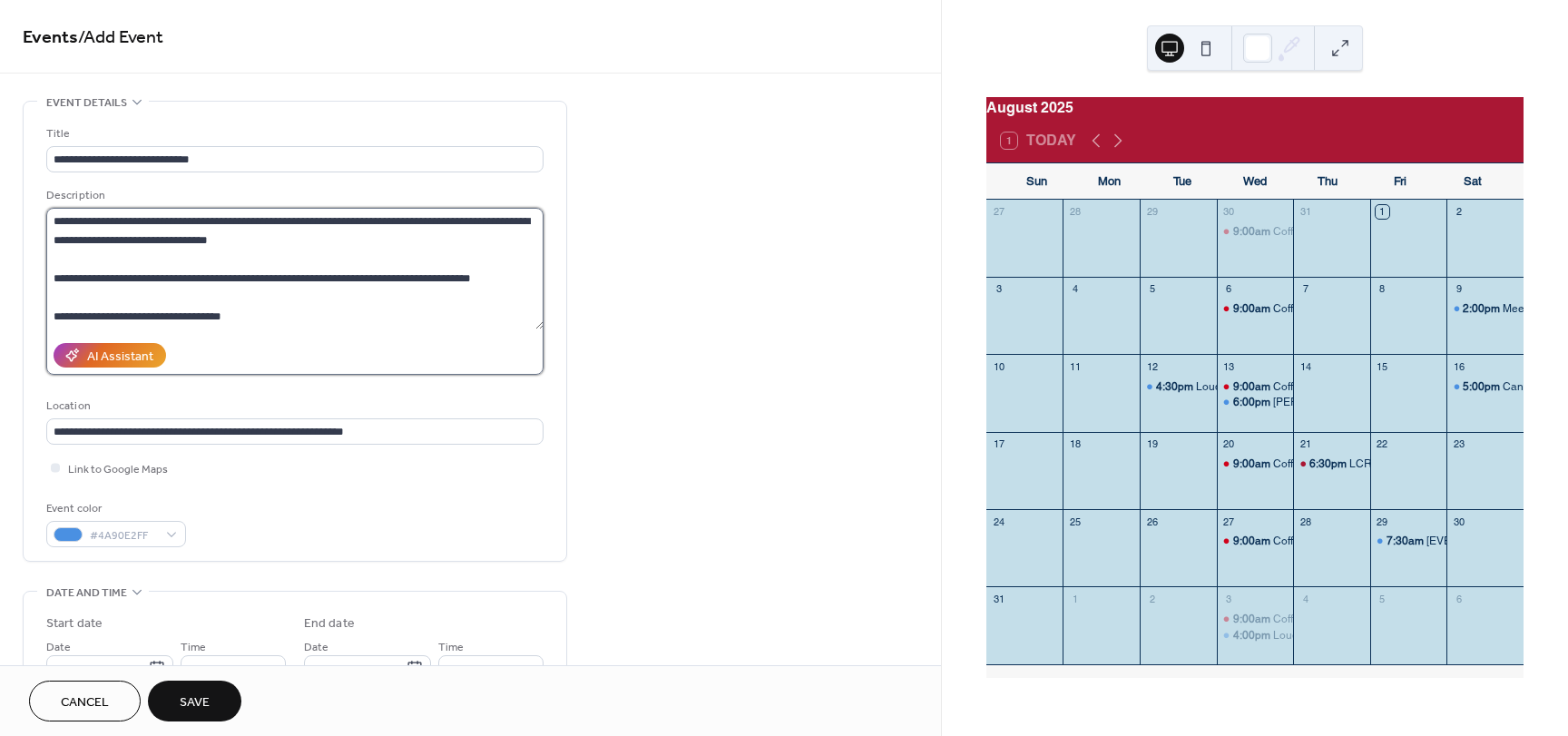 click on "**********" at bounding box center (295, 269) 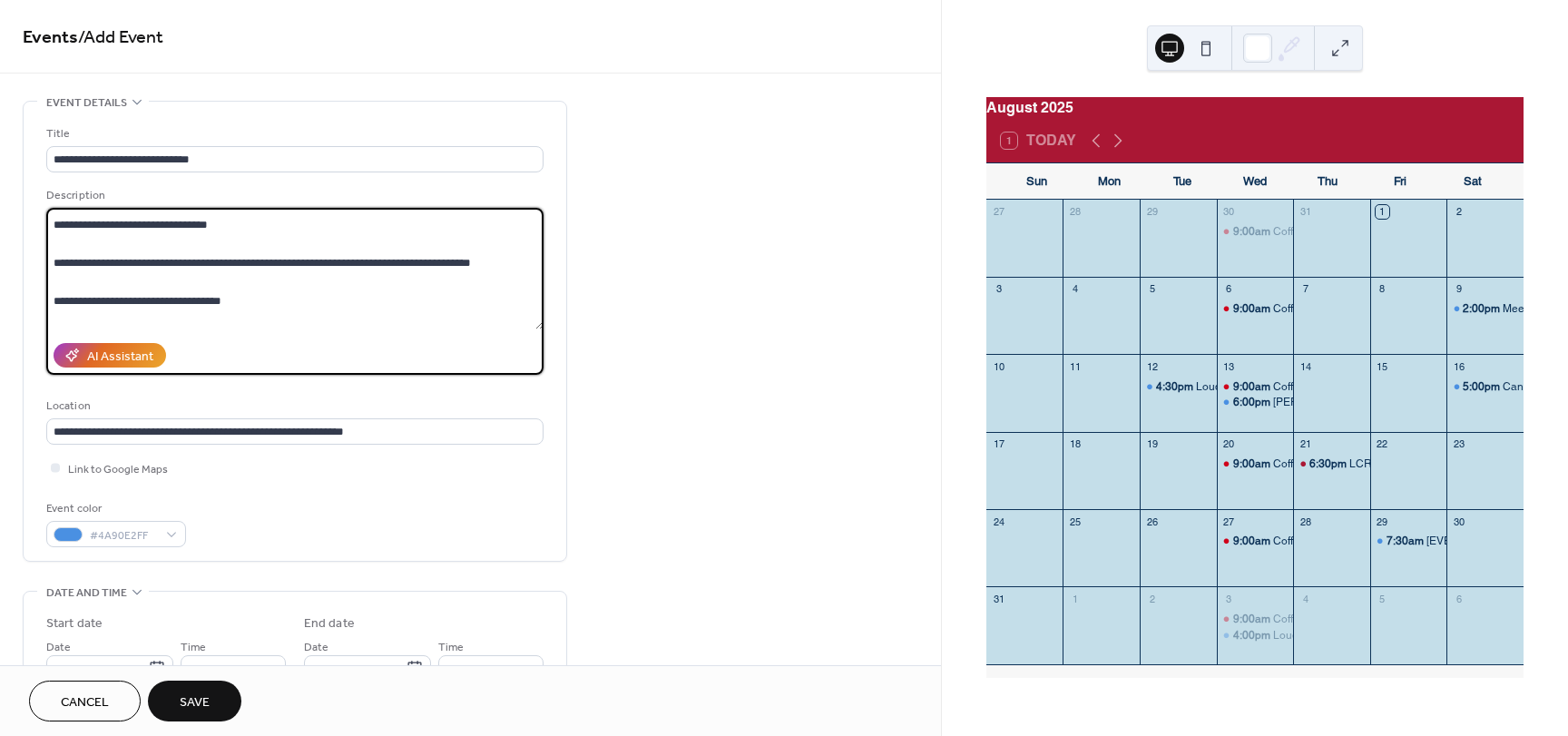 scroll, scrollTop: 0, scrollLeft: 0, axis: both 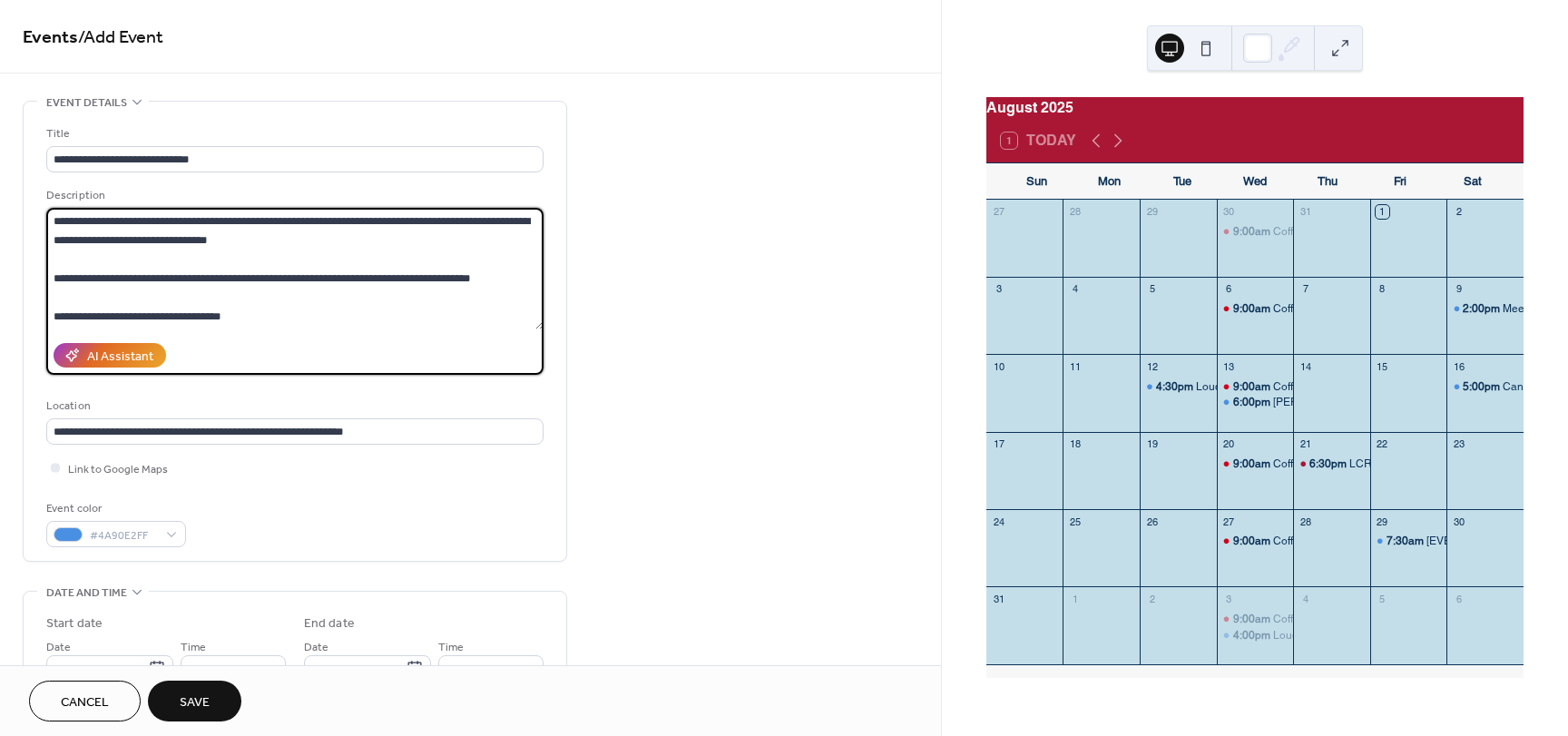 click on "**********" at bounding box center [295, 269] 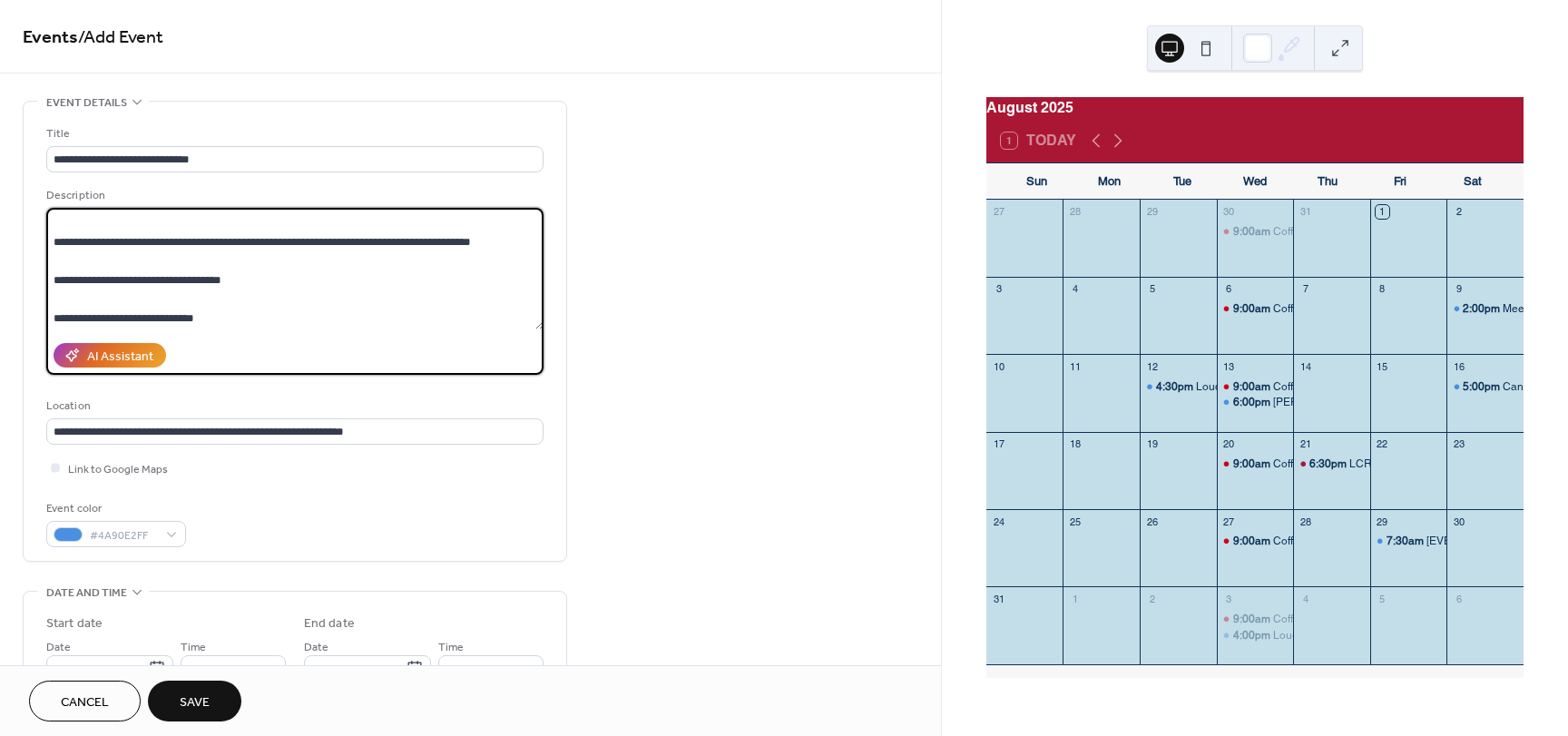 scroll, scrollTop: 38, scrollLeft: 0, axis: vertical 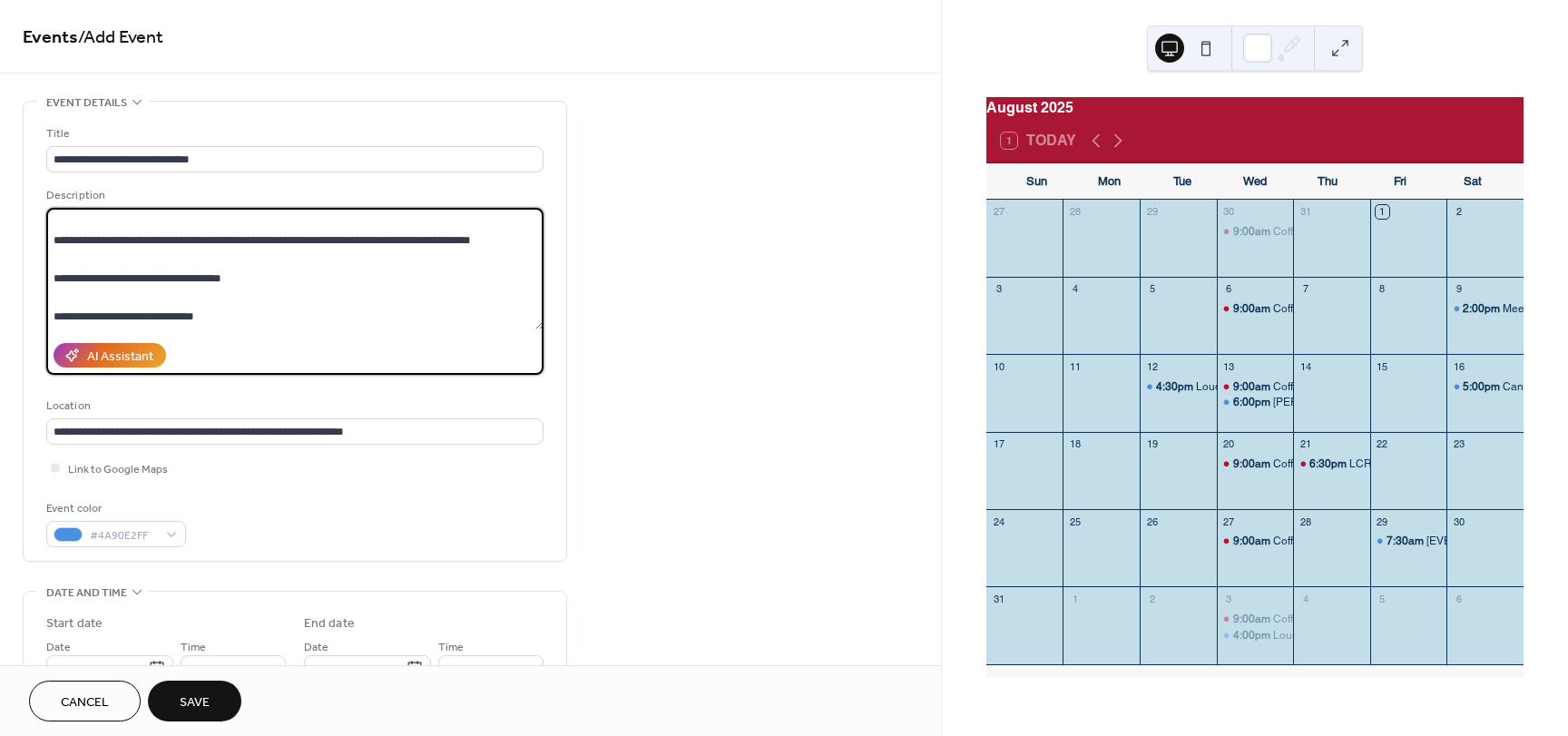 click on "**********" at bounding box center [295, 269] 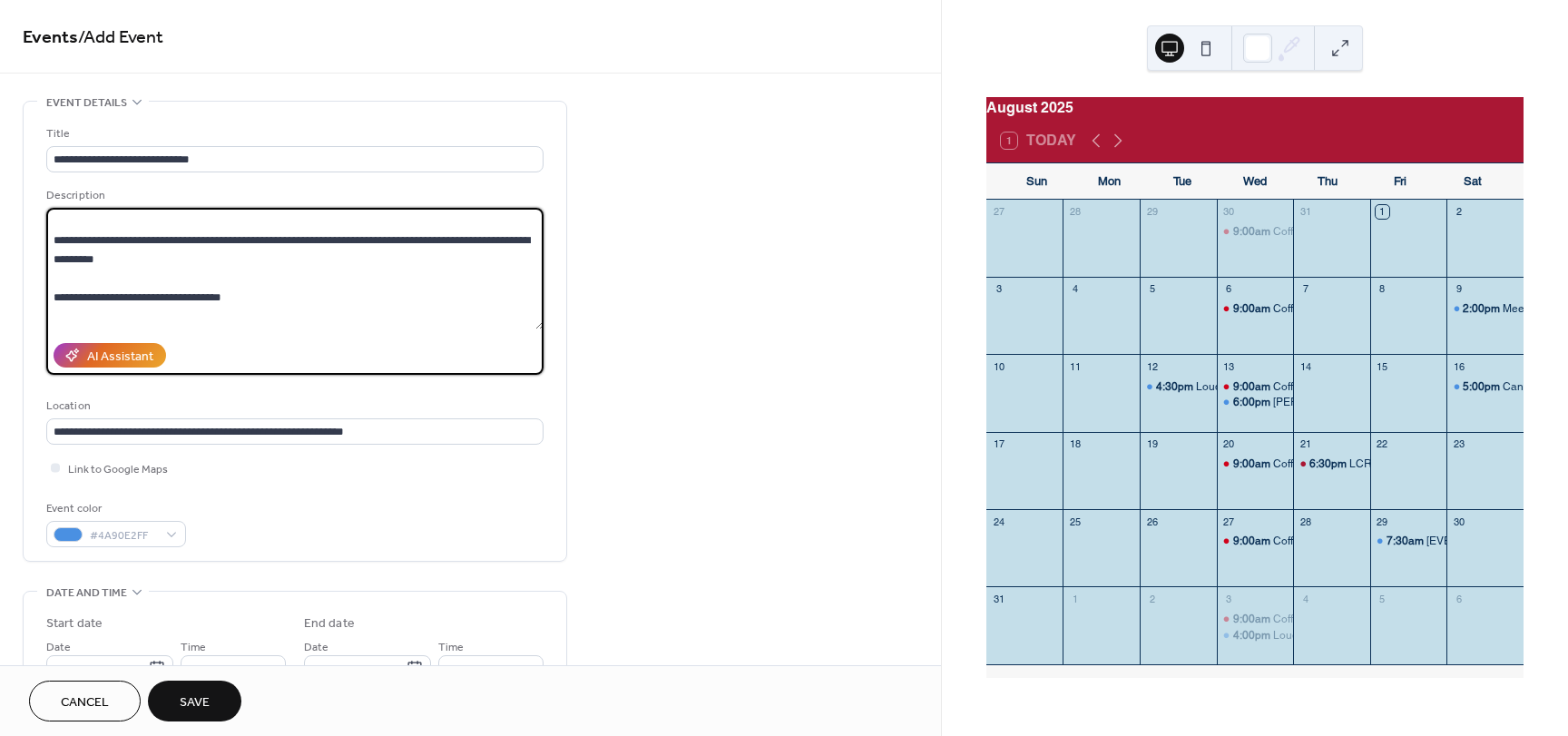 type on "**********" 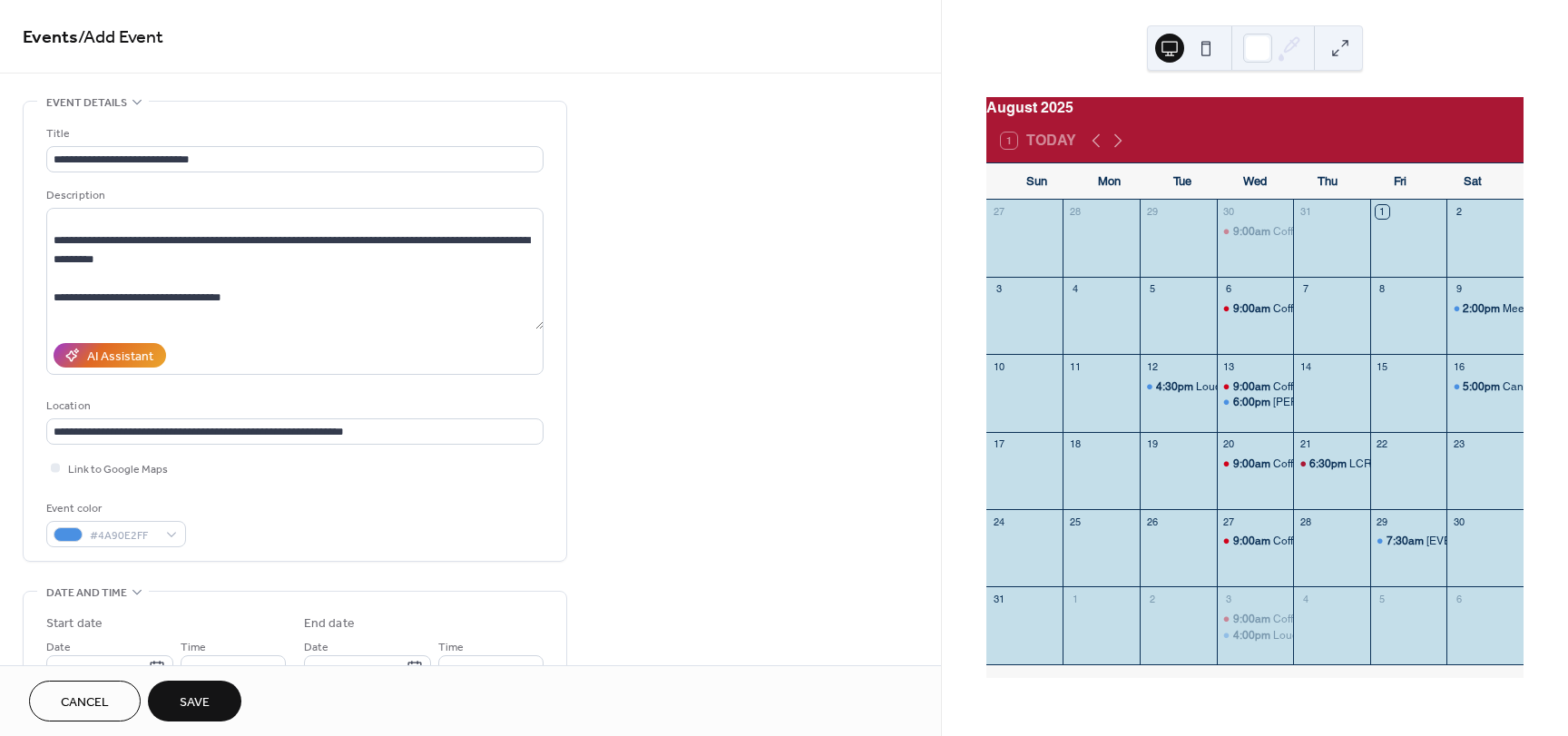 click on "Save" at bounding box center (194, 702) 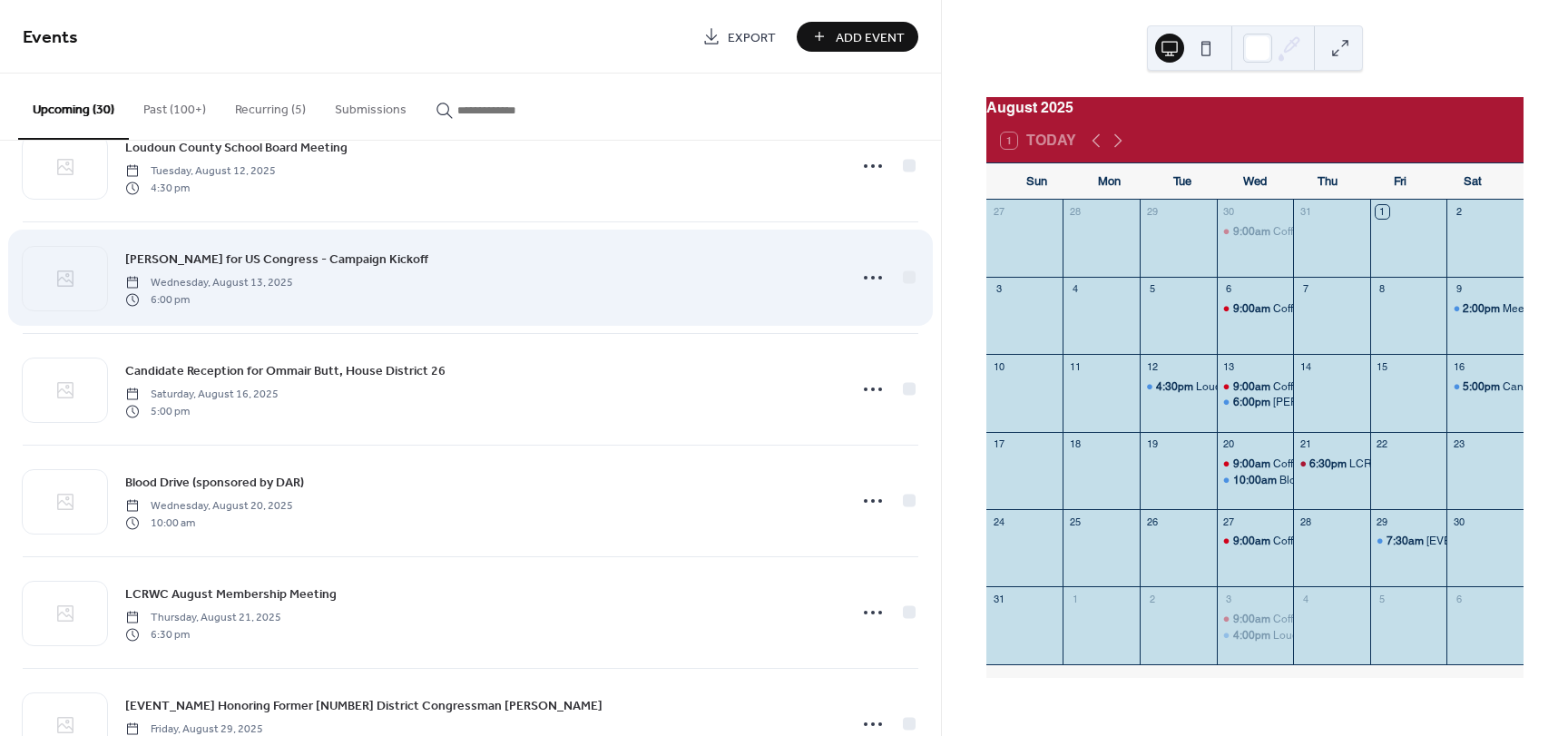 scroll, scrollTop: 272, scrollLeft: 0, axis: vertical 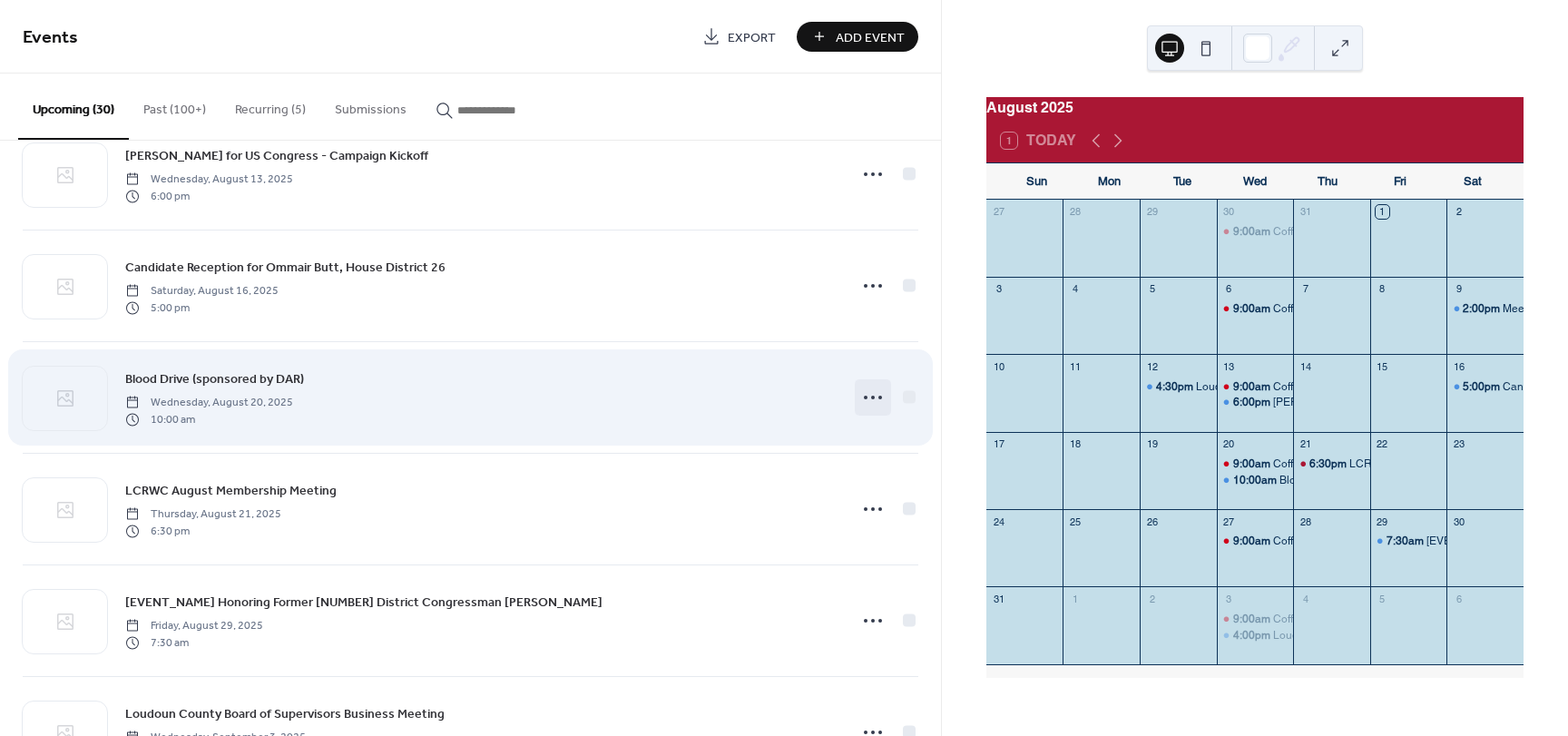 click 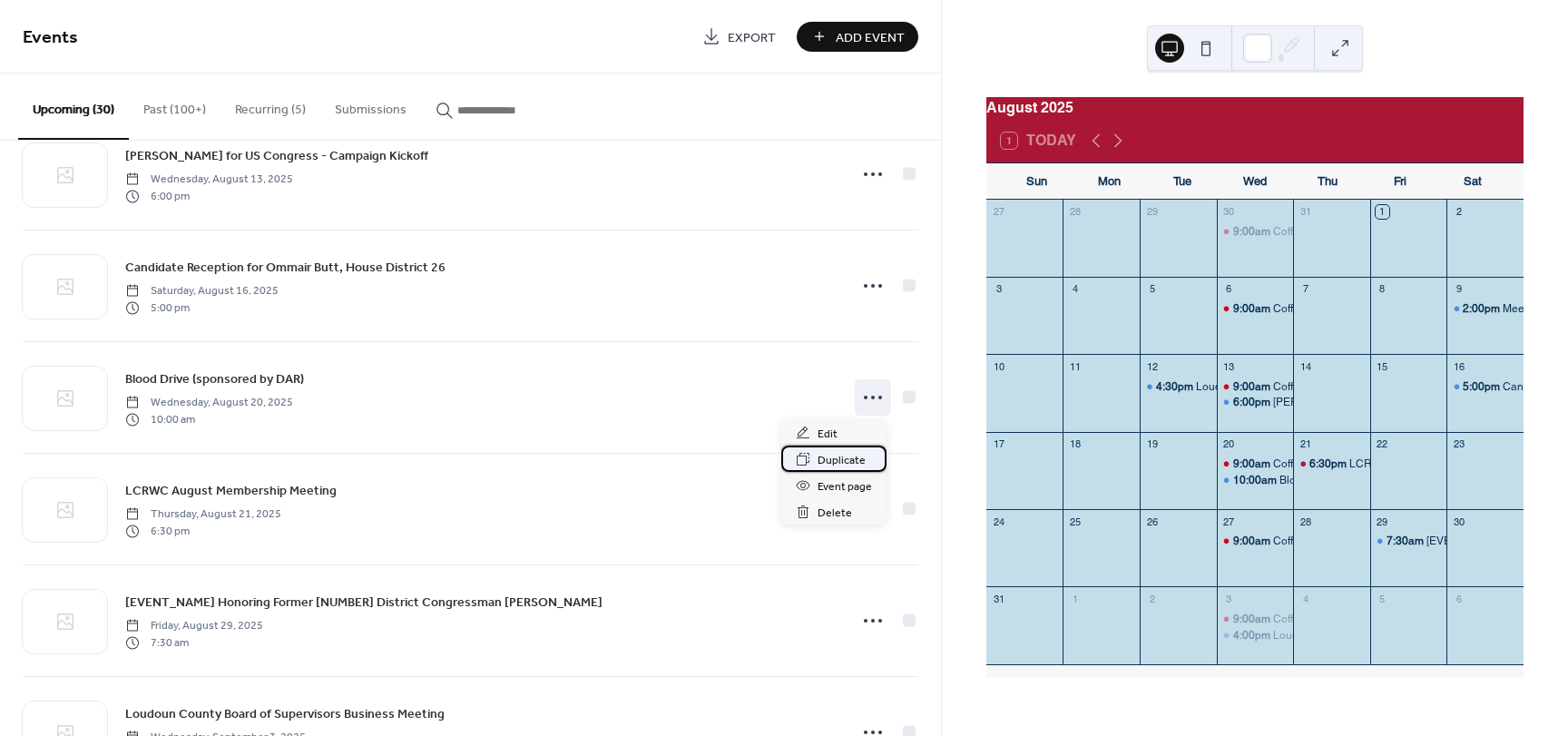 click on "Duplicate" at bounding box center [841, 460] 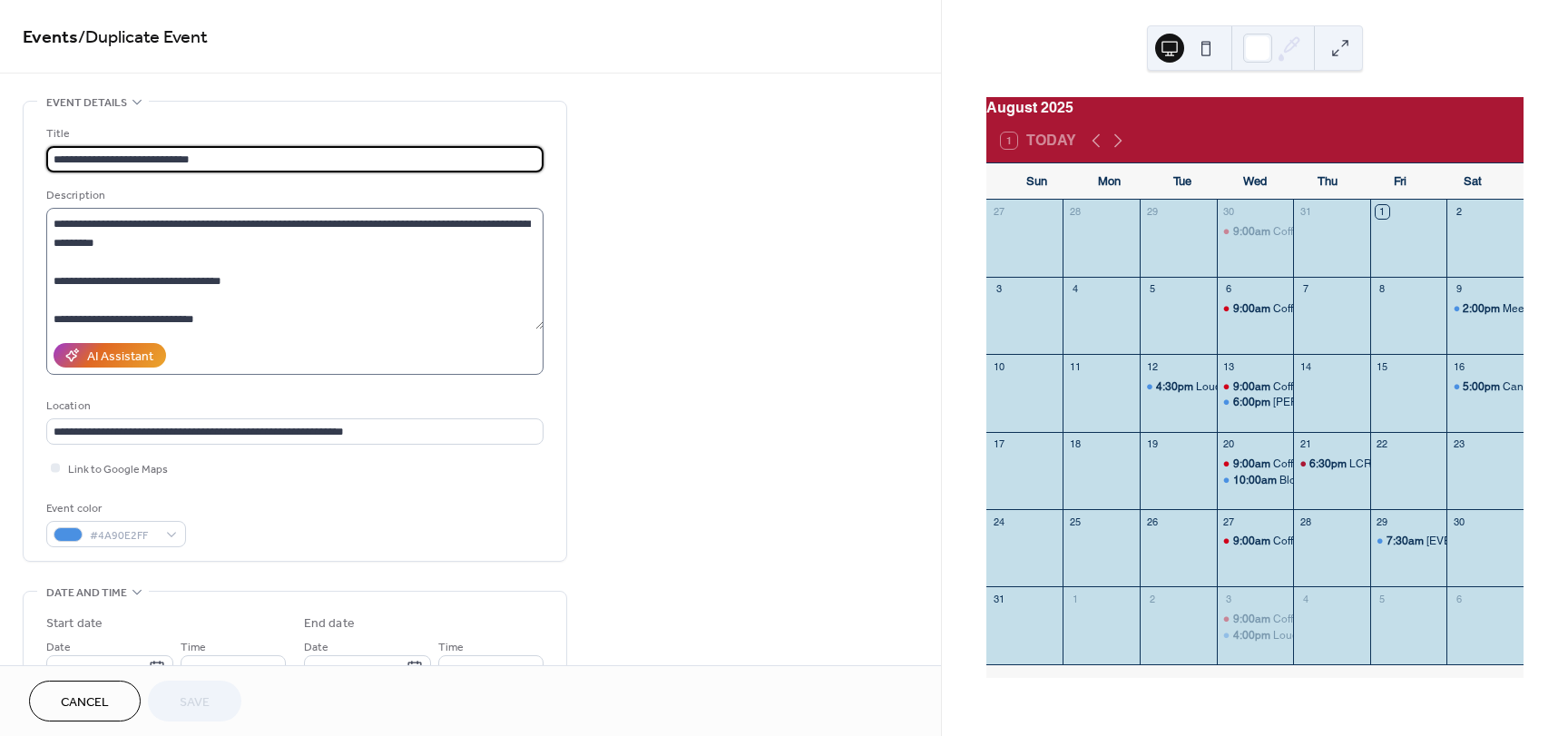 scroll, scrollTop: 57, scrollLeft: 0, axis: vertical 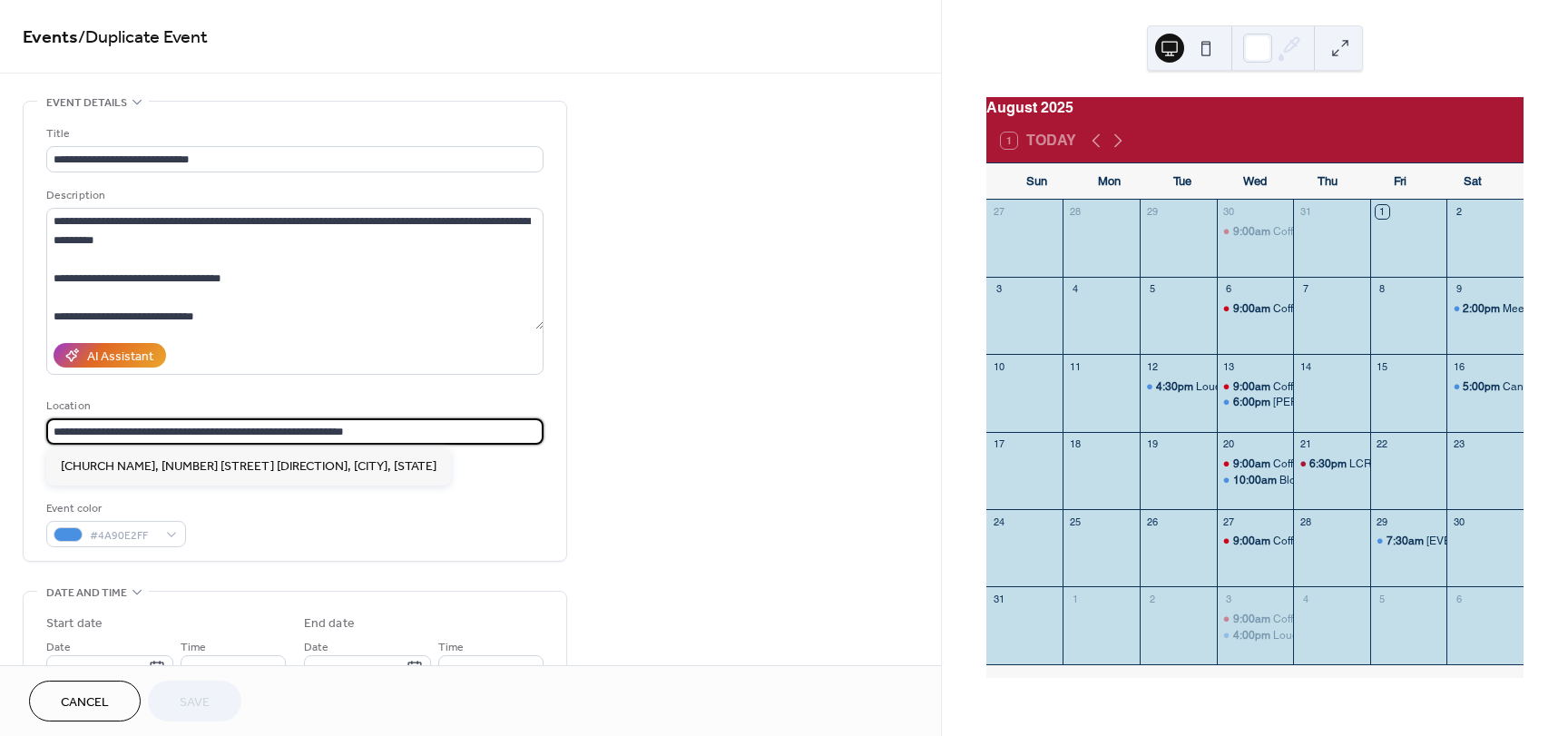 drag, startPoint x: 392, startPoint y: 437, endPoint x: -121, endPoint y: 422, distance: 513.2193 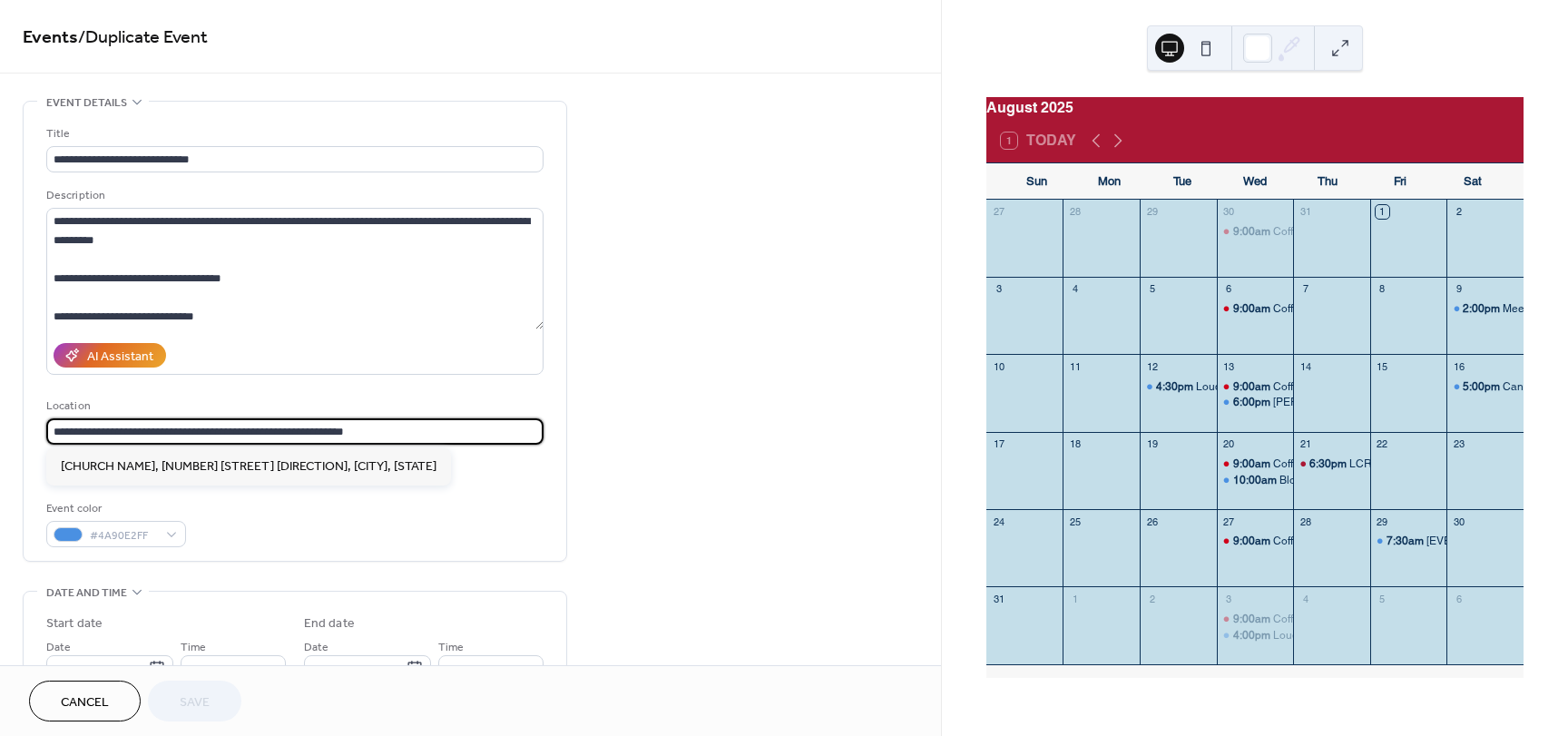click on "**********" at bounding box center [784, 368] 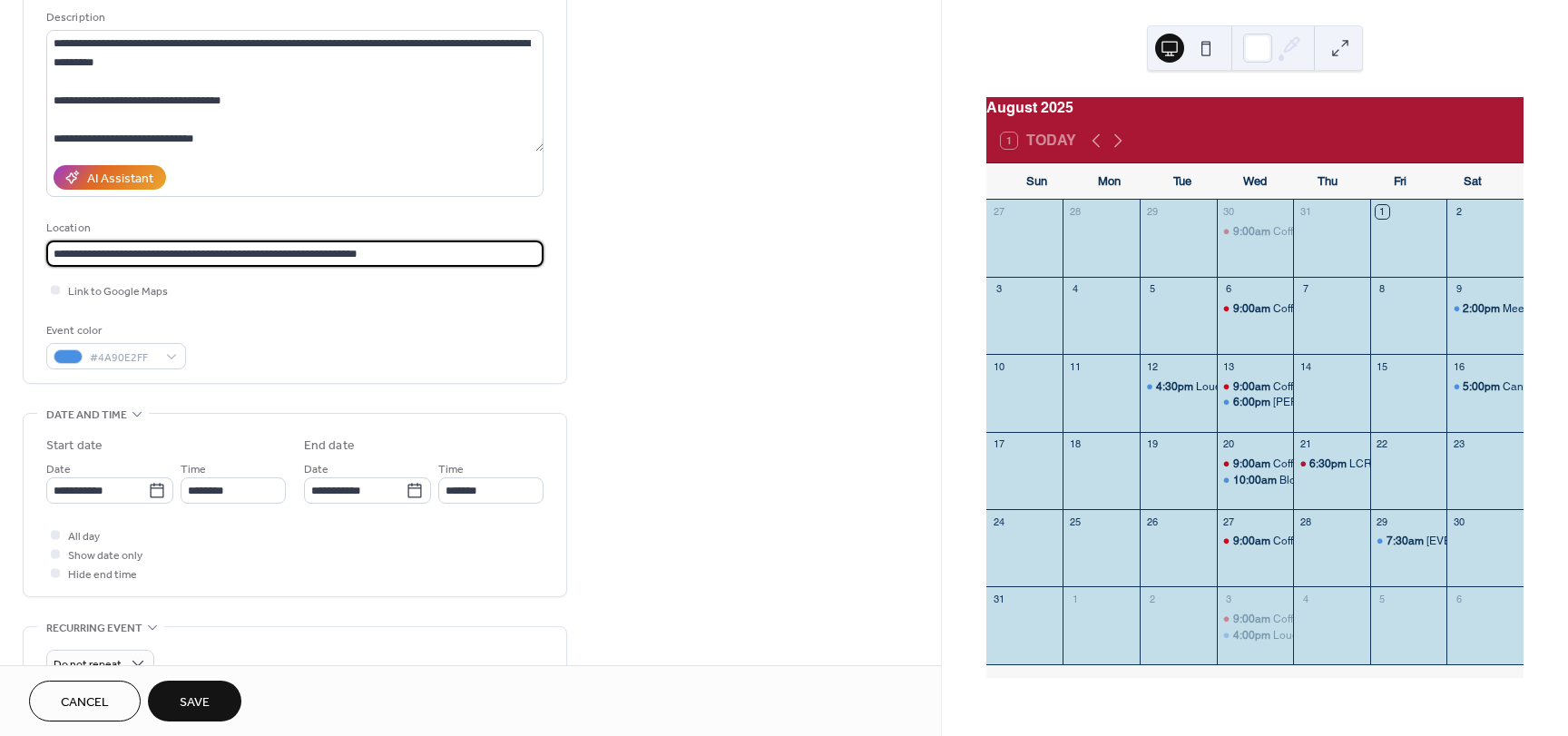 scroll, scrollTop: 182, scrollLeft: 0, axis: vertical 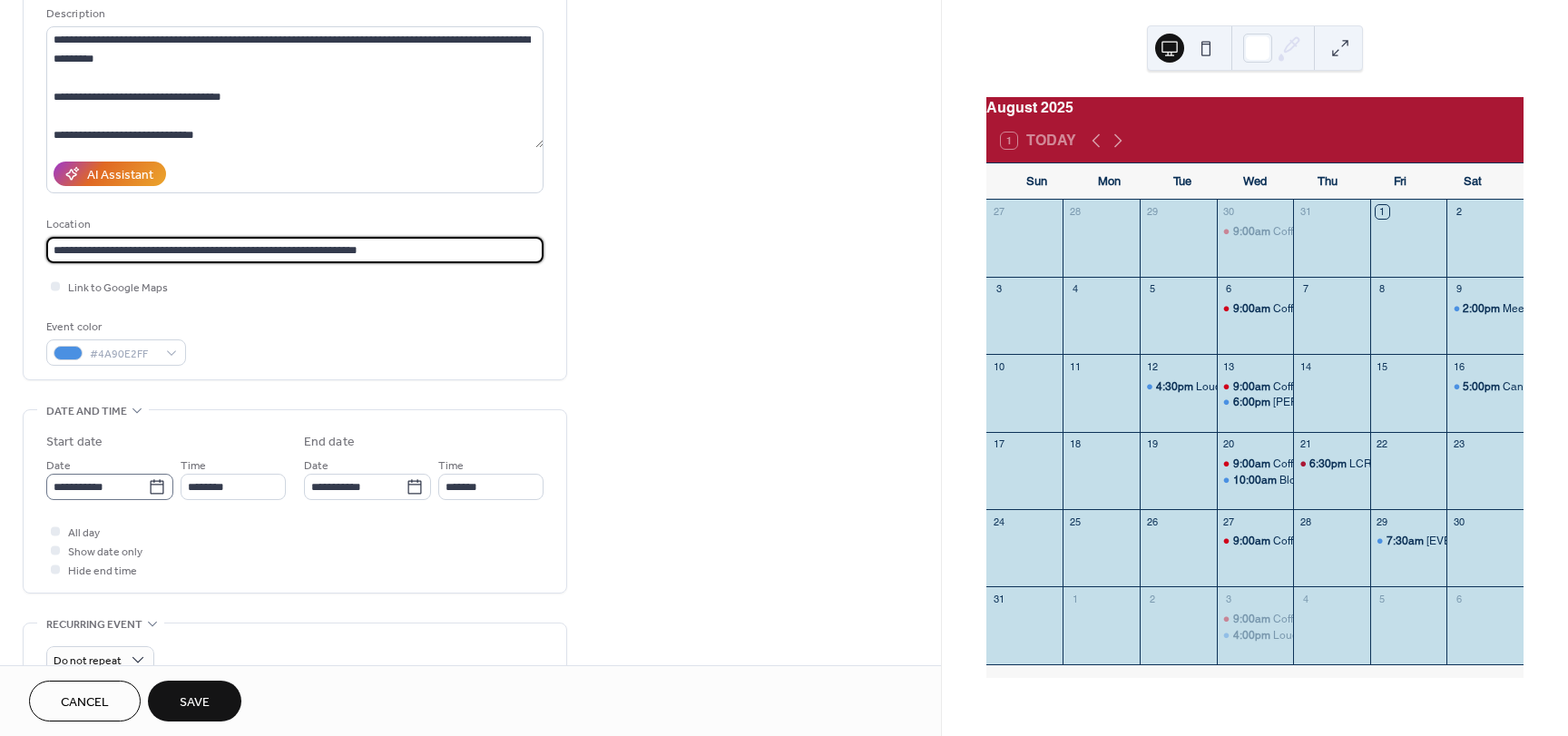 type on "**********" 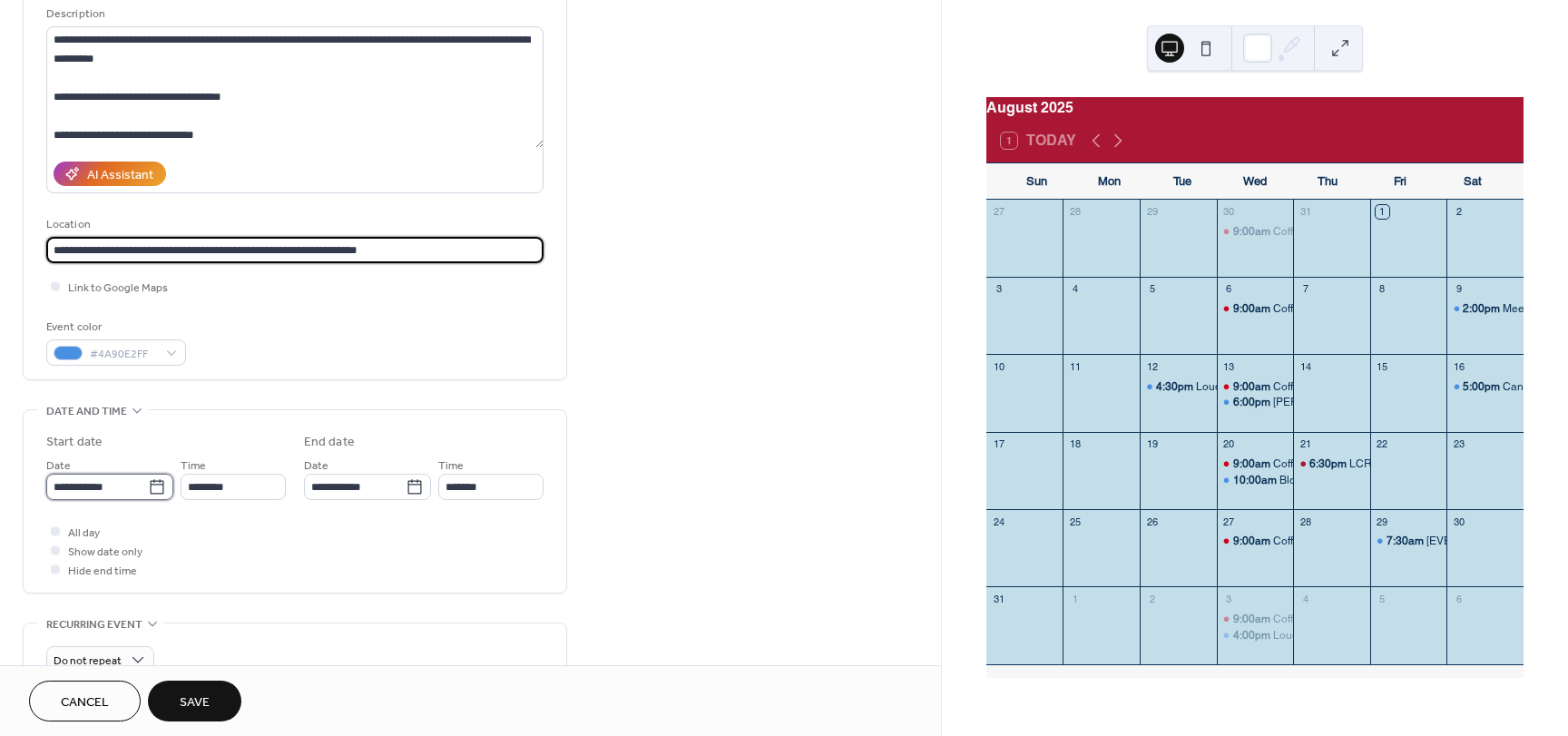 click on "**********" at bounding box center (97, 486) 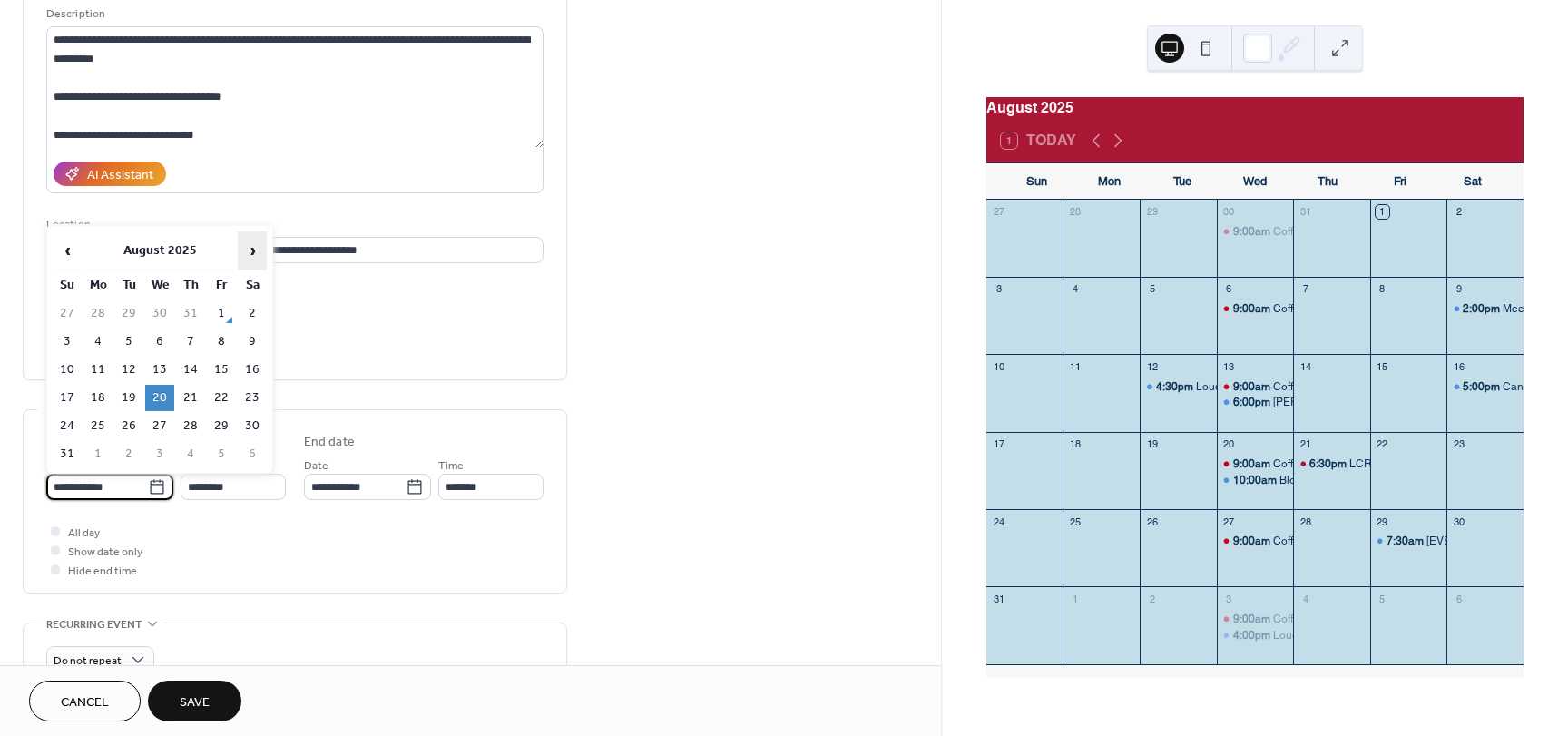 click on "›" at bounding box center (252, 250) 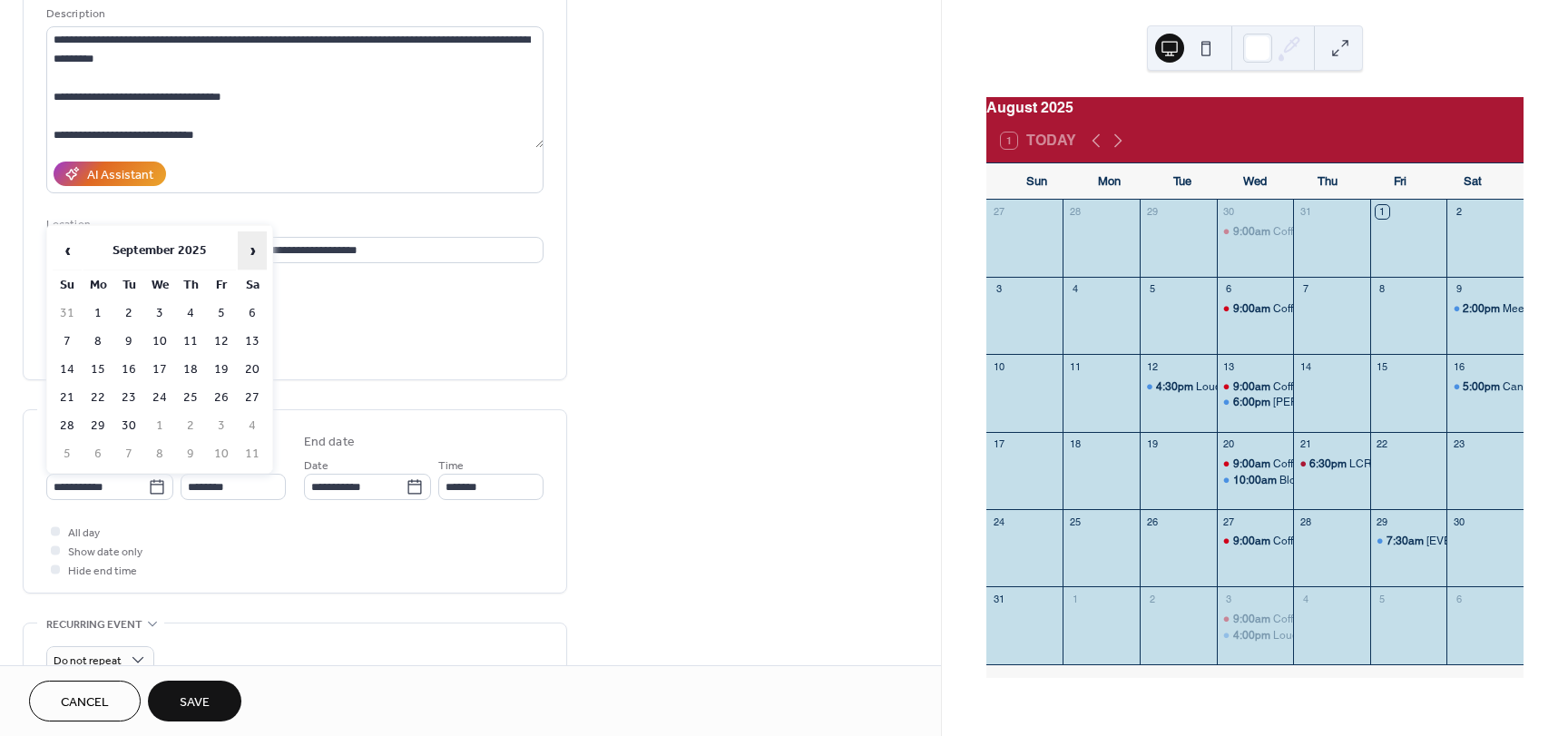click on "›" at bounding box center [252, 250] 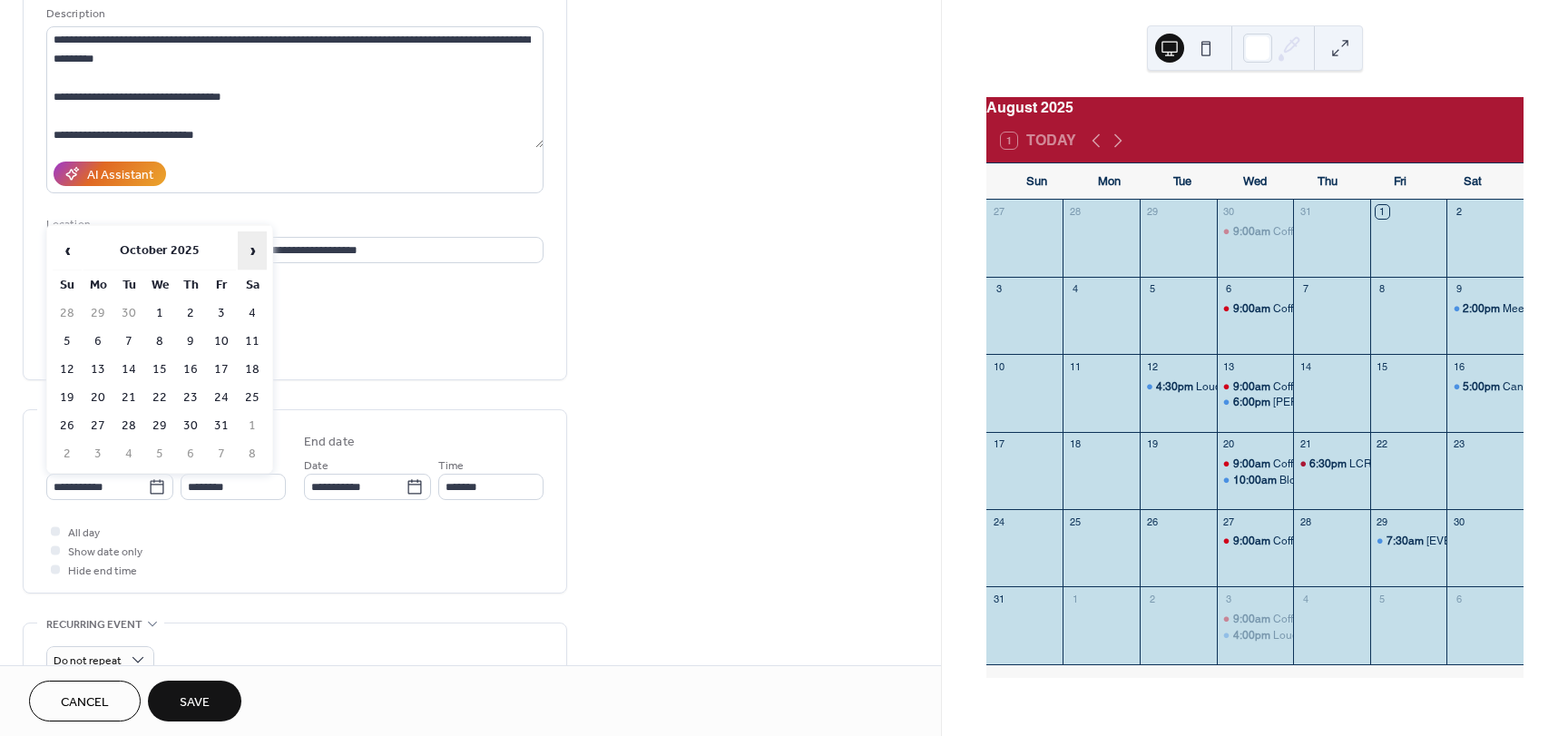 click on "›" at bounding box center (252, 250) 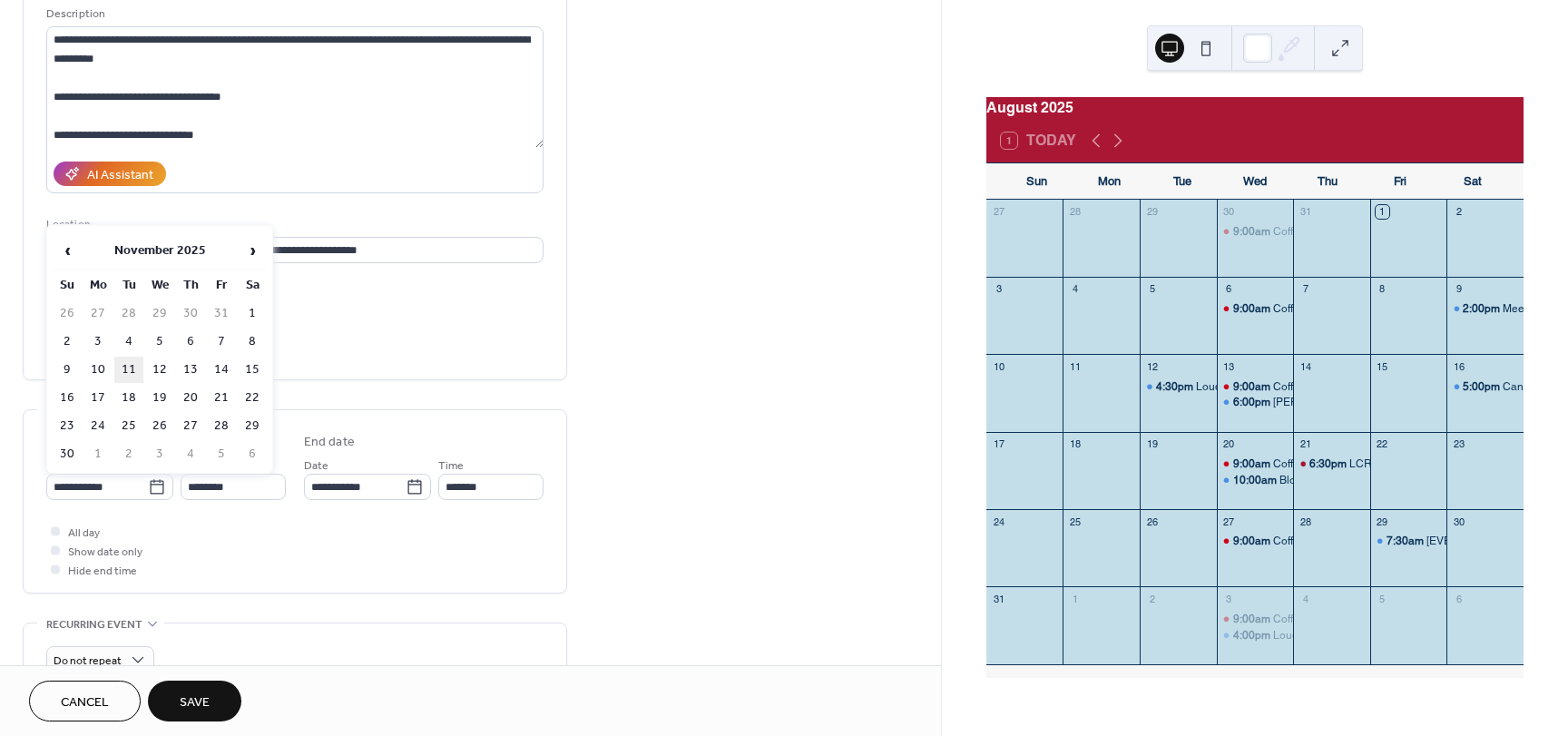 click on "11" at bounding box center (129, 369) 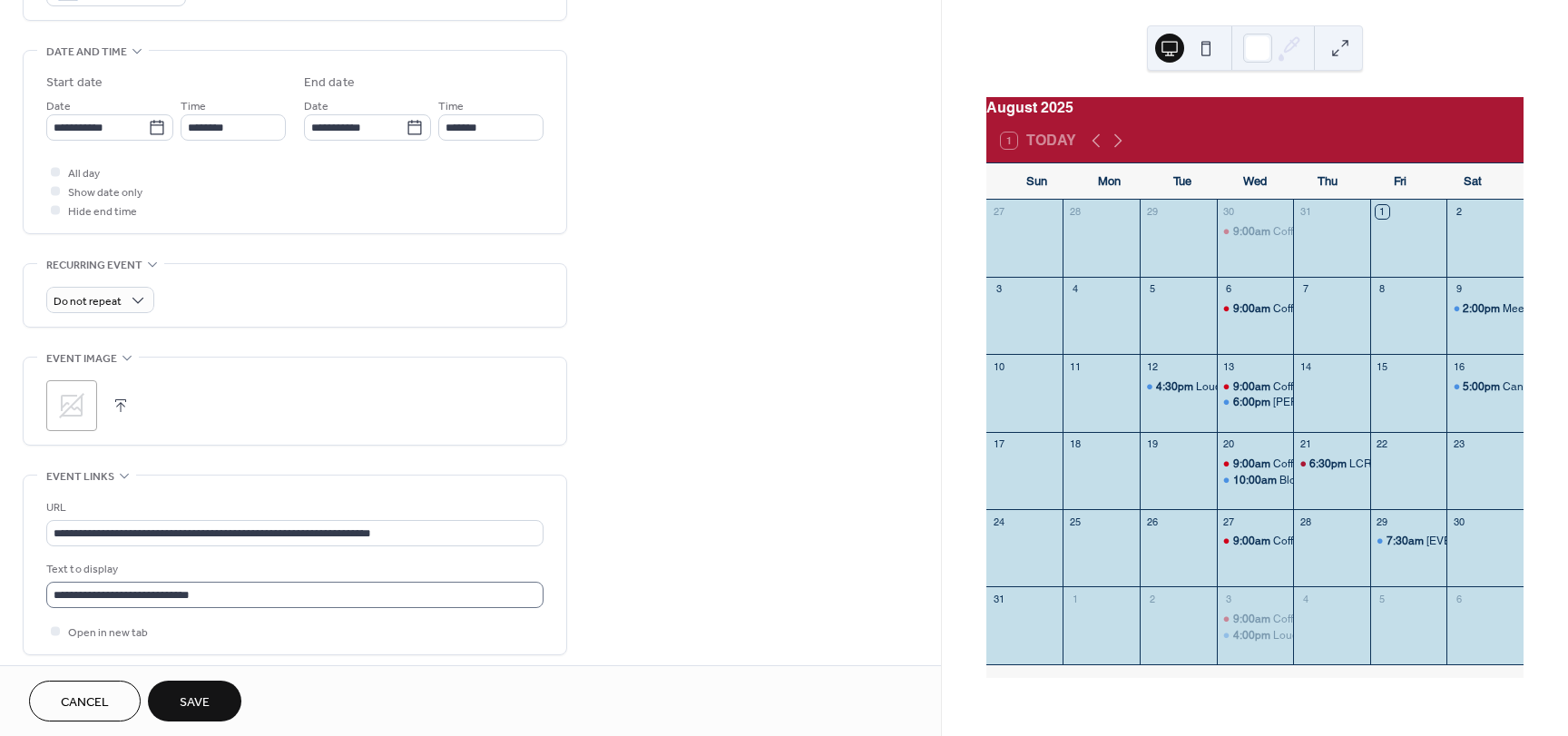 scroll, scrollTop: 545, scrollLeft: 0, axis: vertical 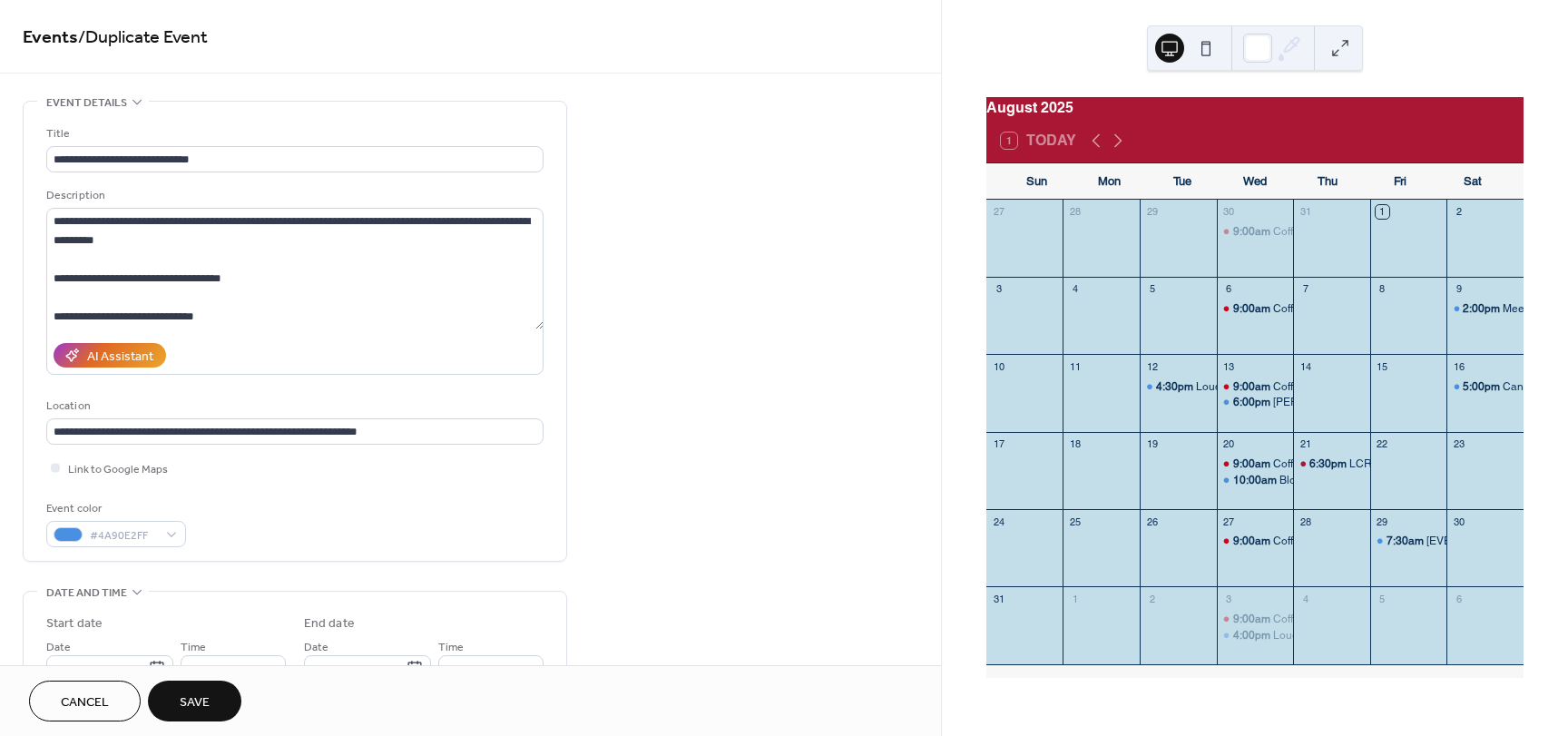 click on "Save" at bounding box center [194, 702] 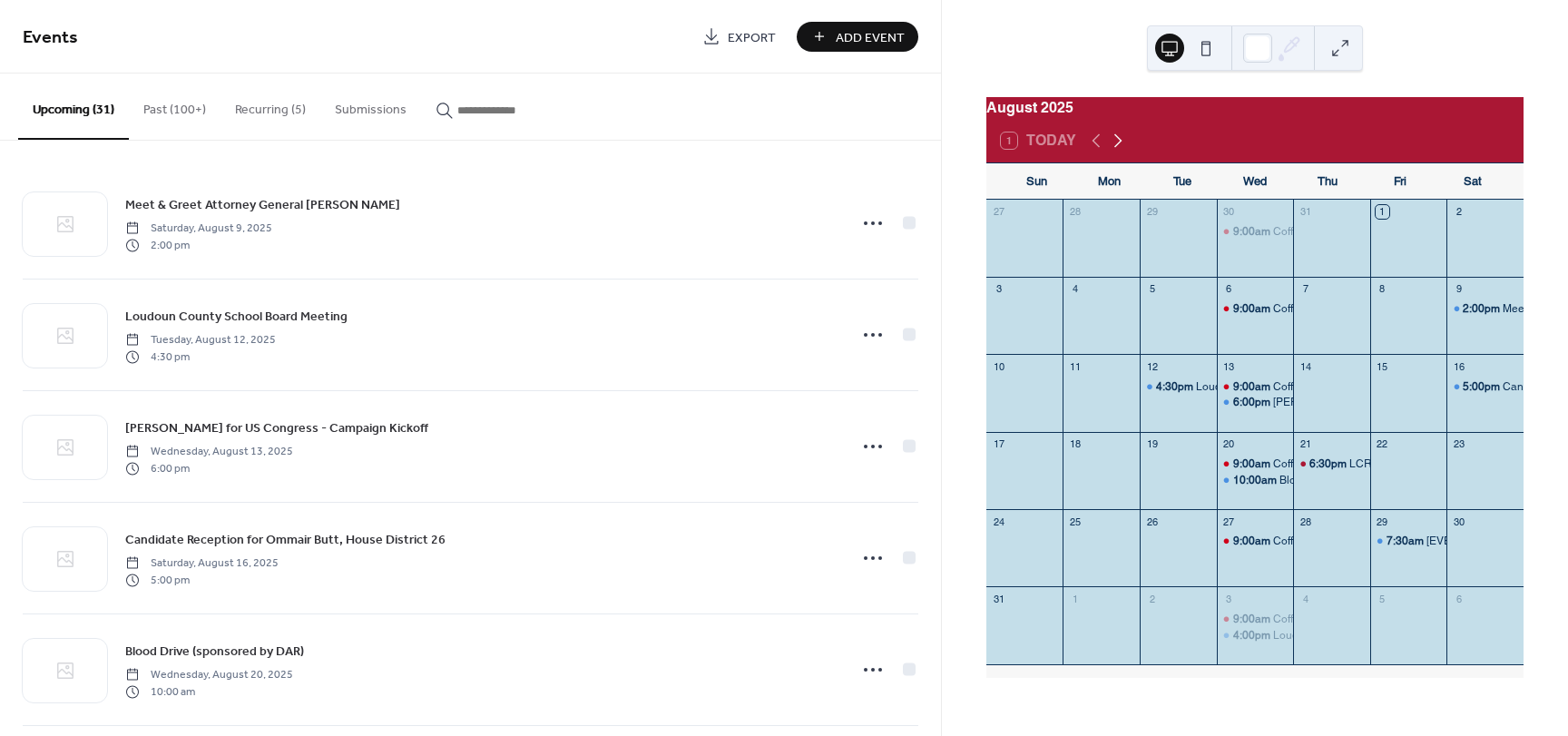 click 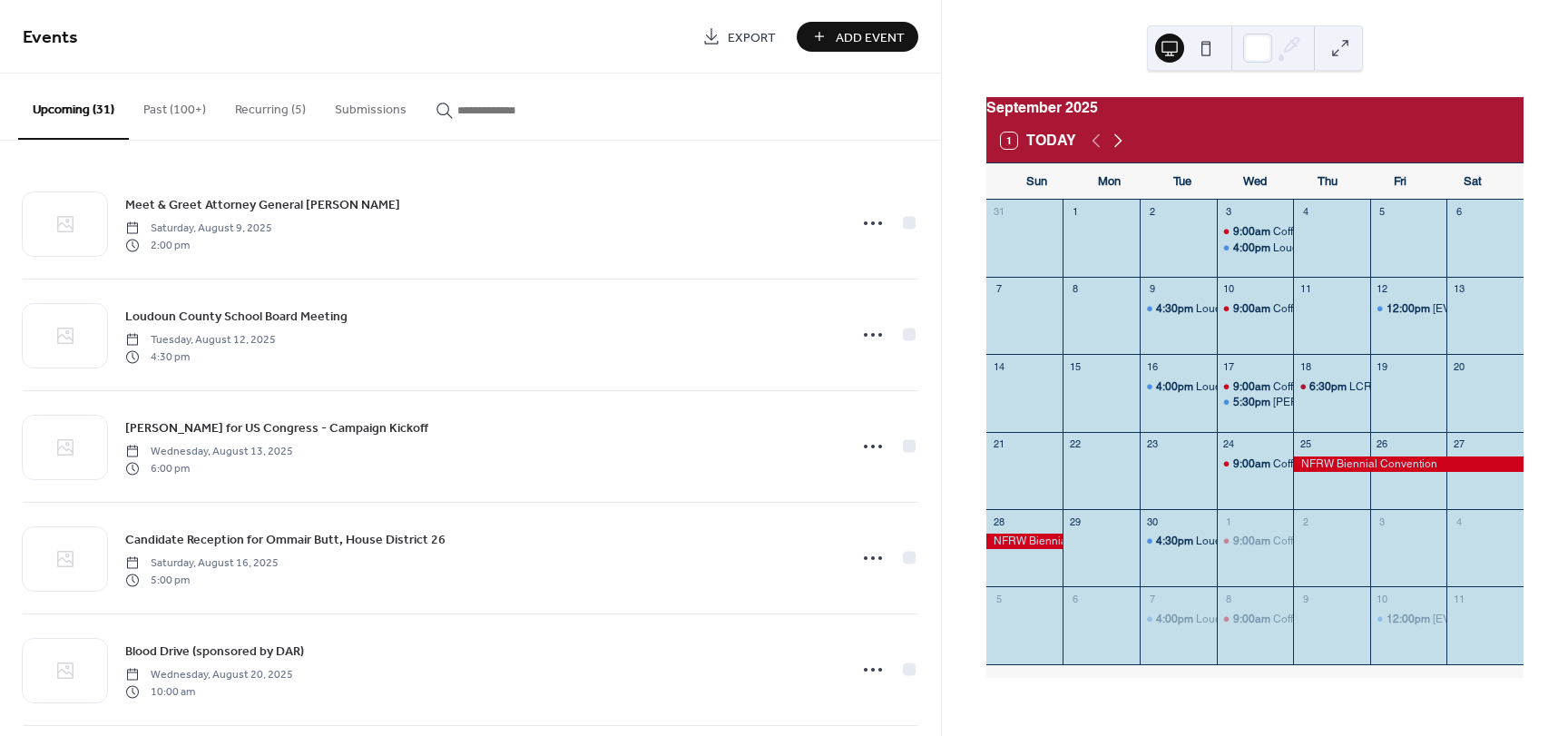 click 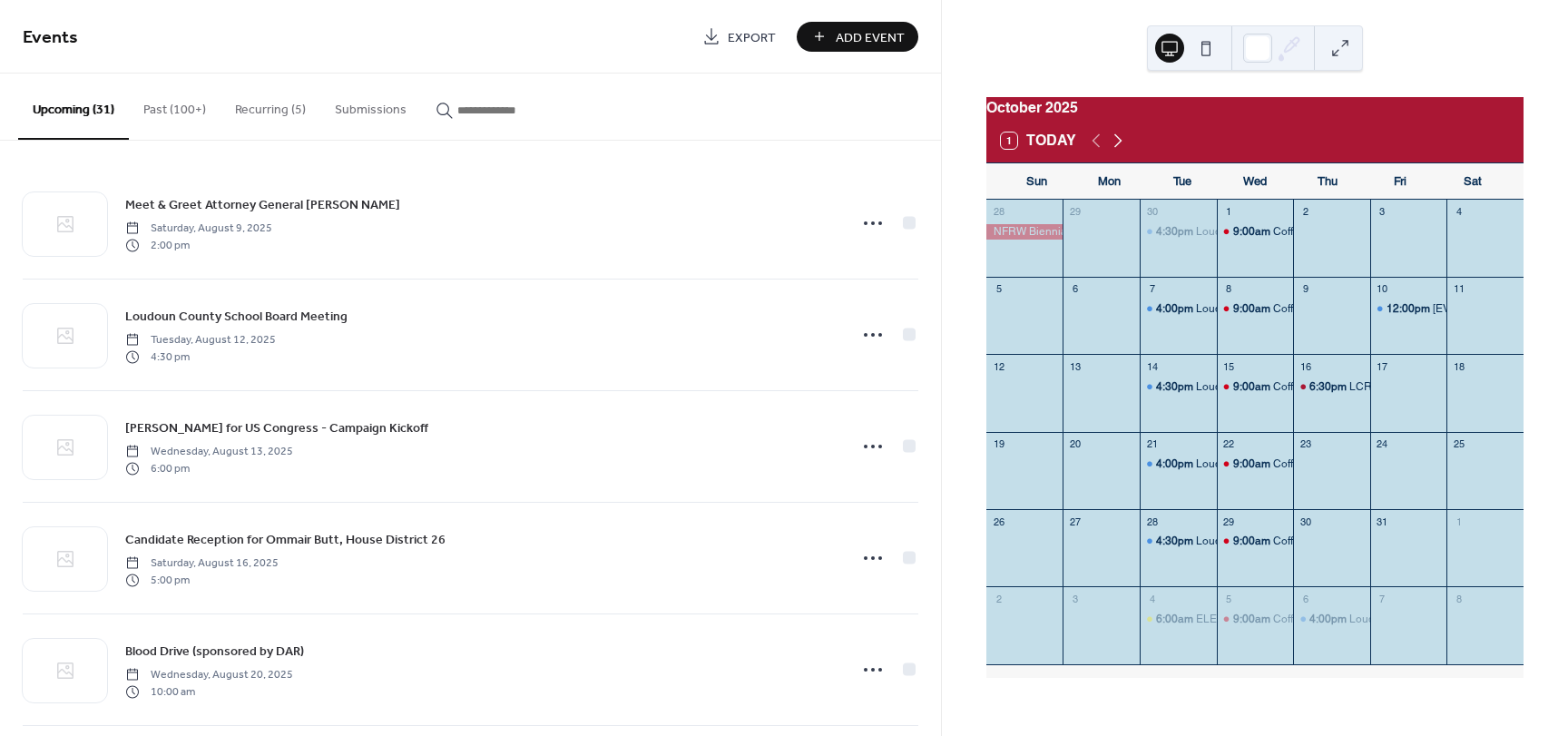 click 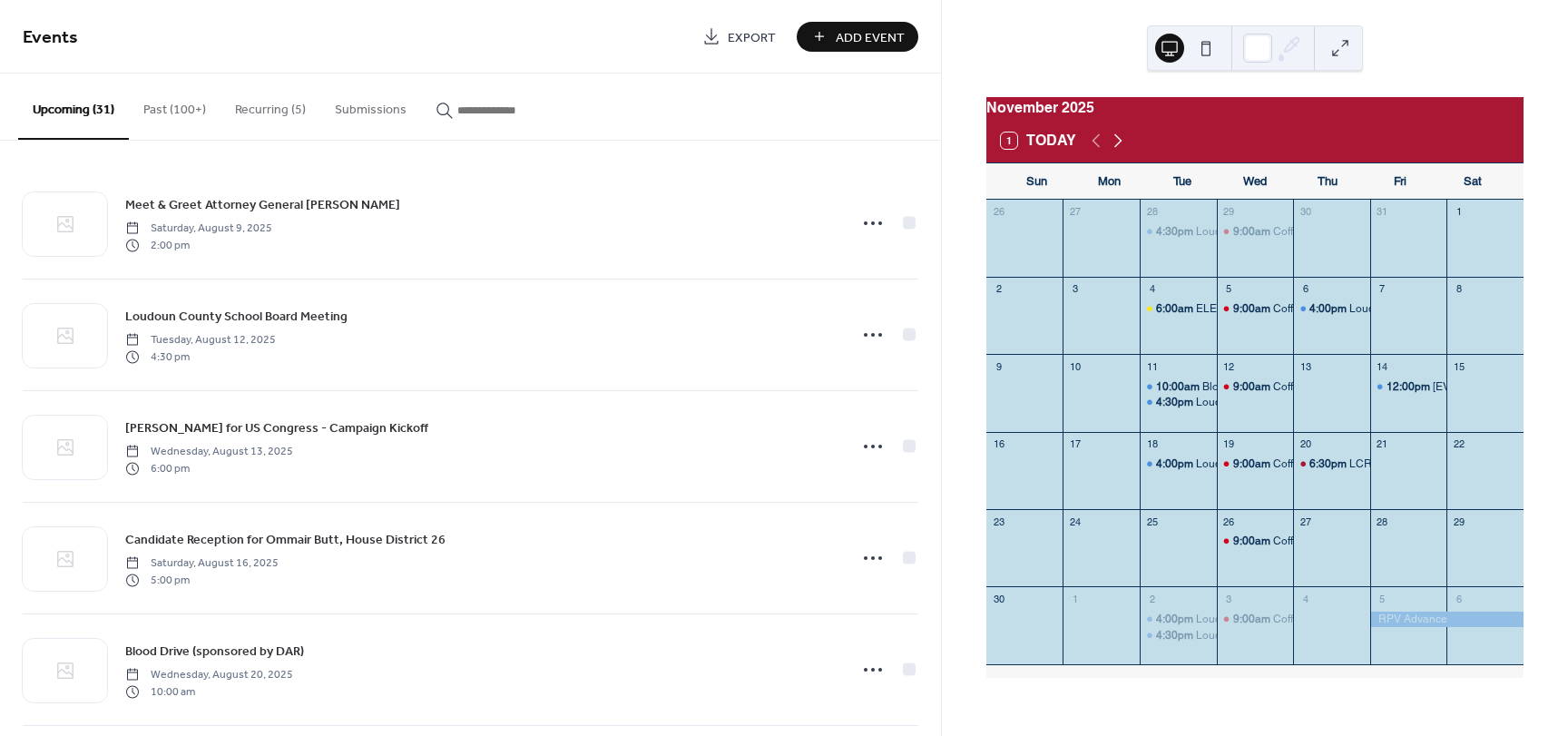 click 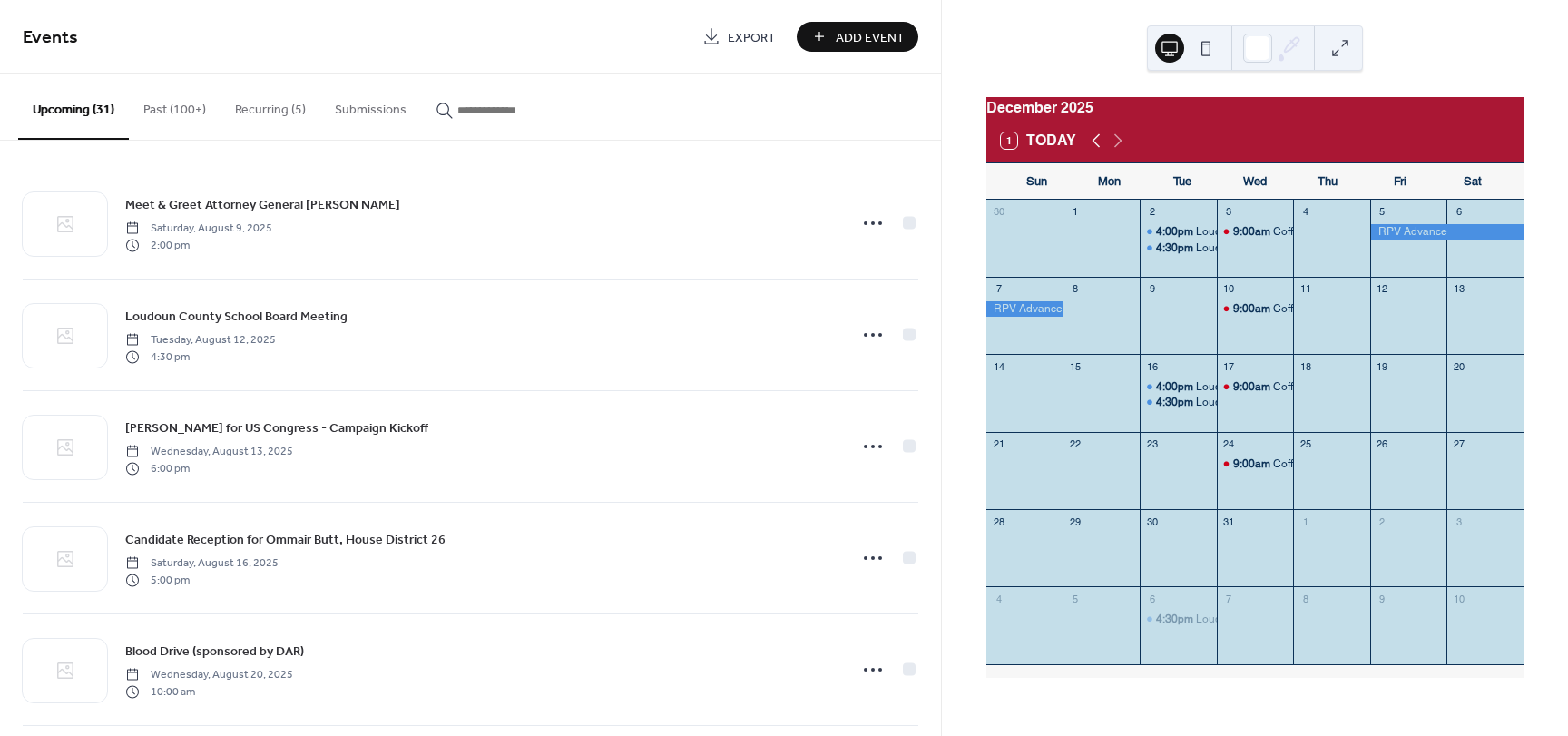 click 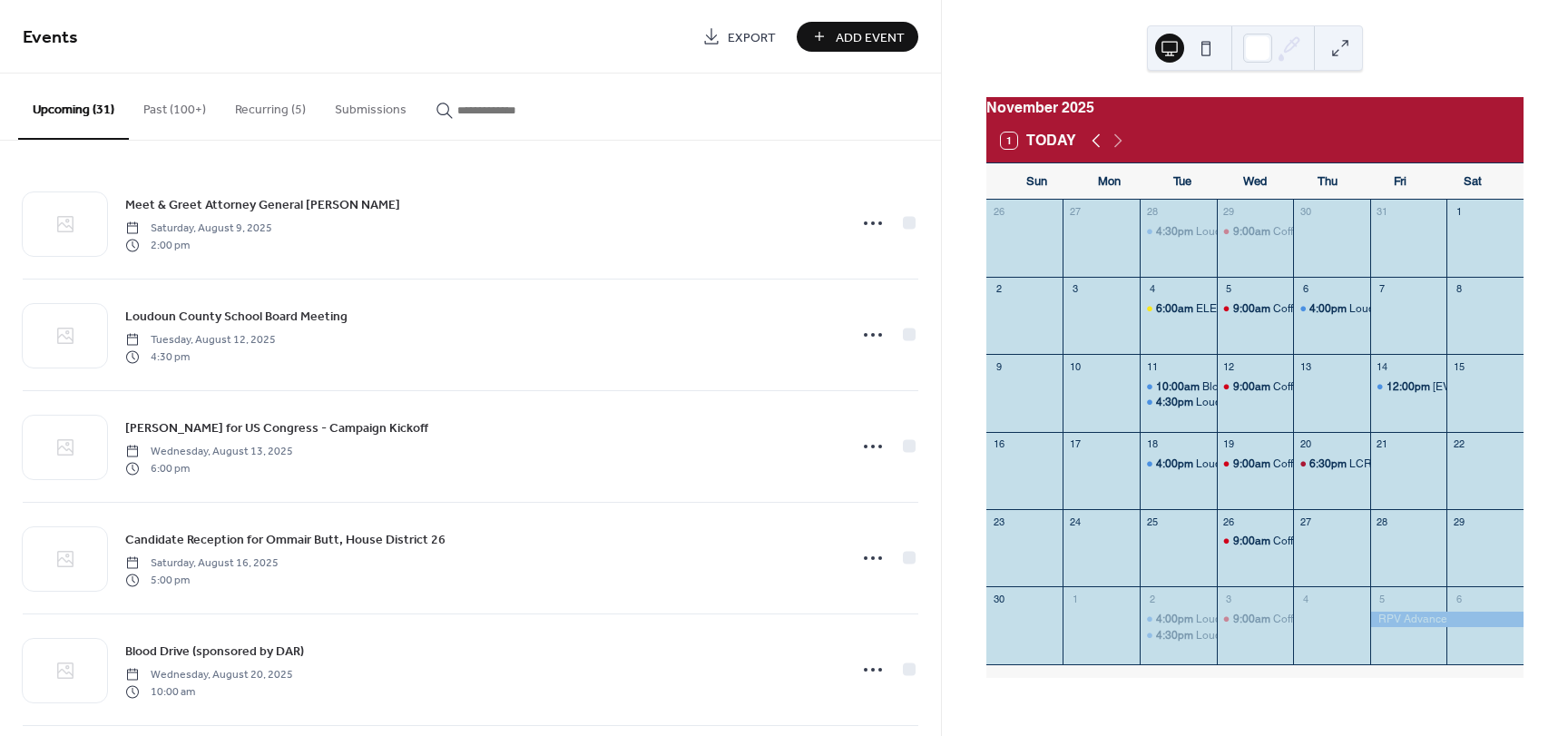 click 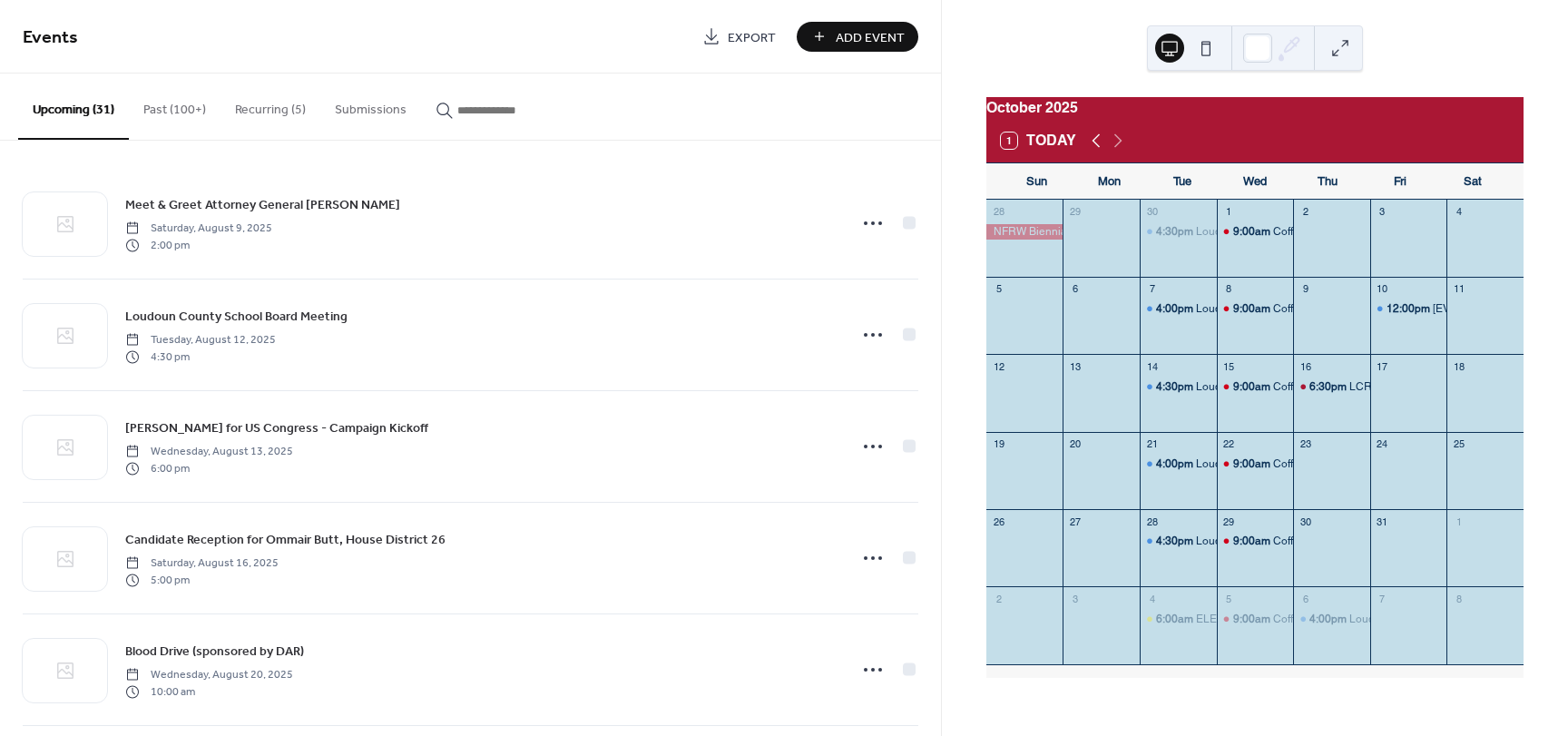 click 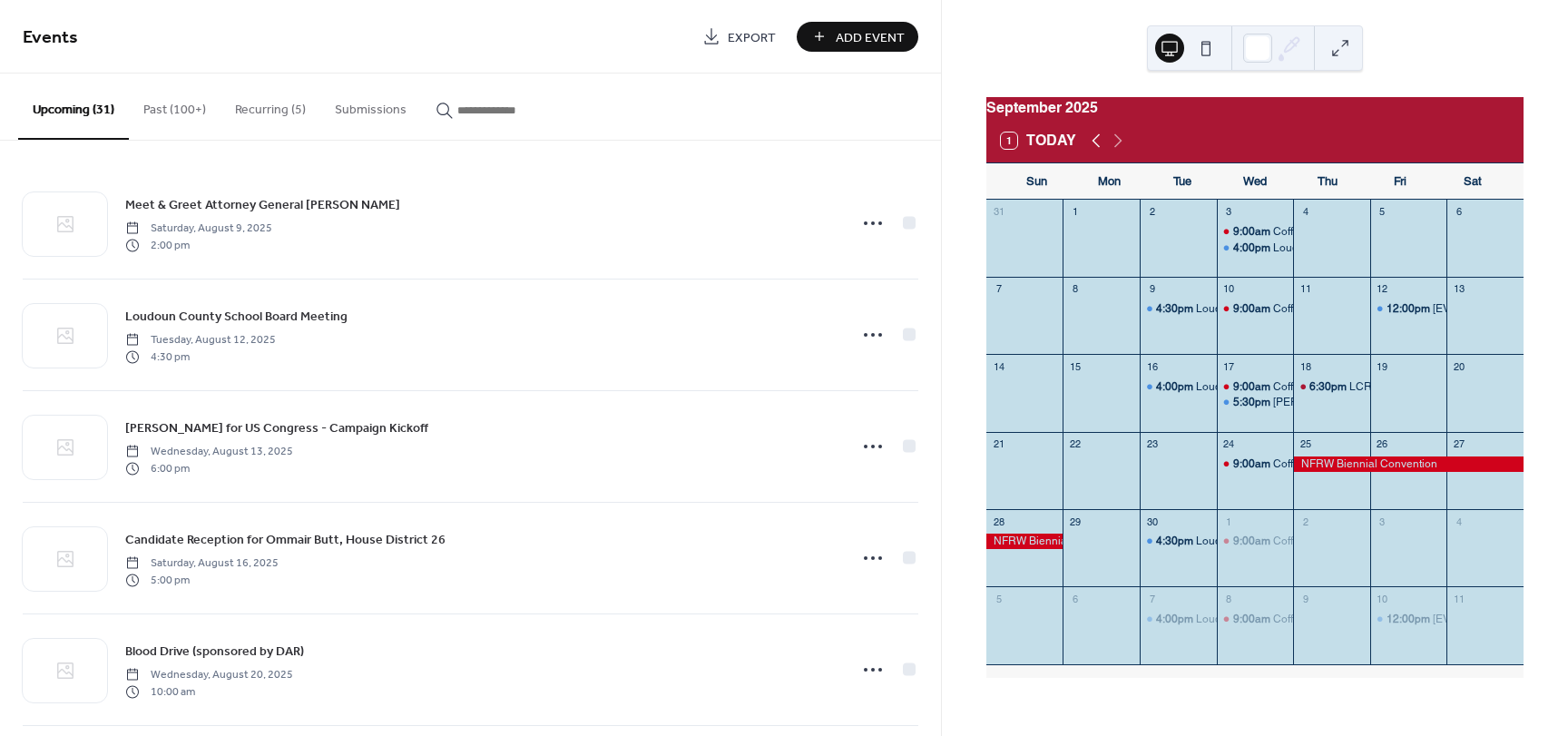 click 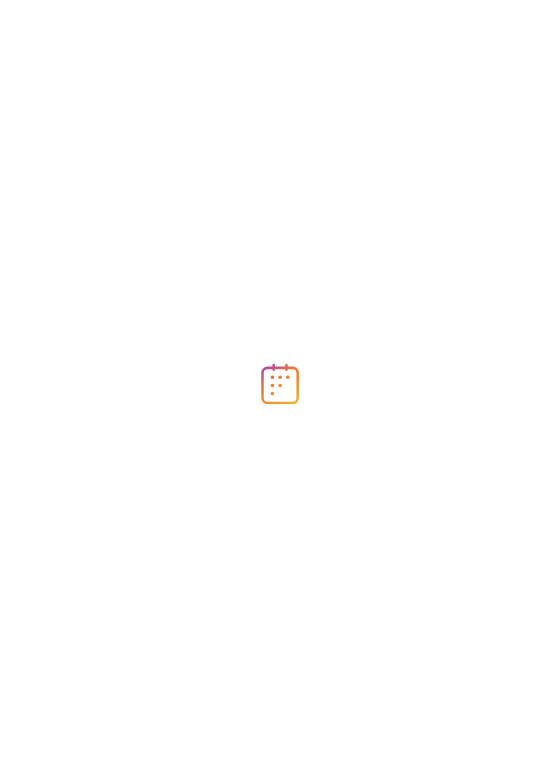 scroll, scrollTop: 0, scrollLeft: 0, axis: both 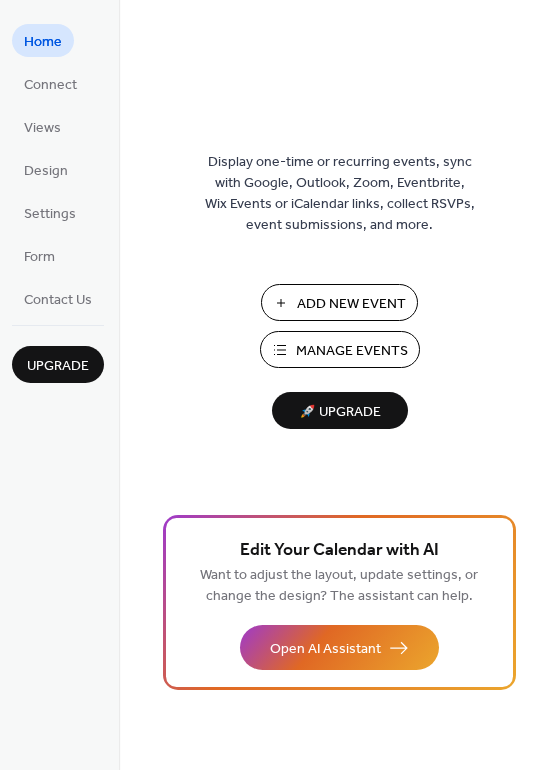 click on "Manage Events" at bounding box center (352, 351) 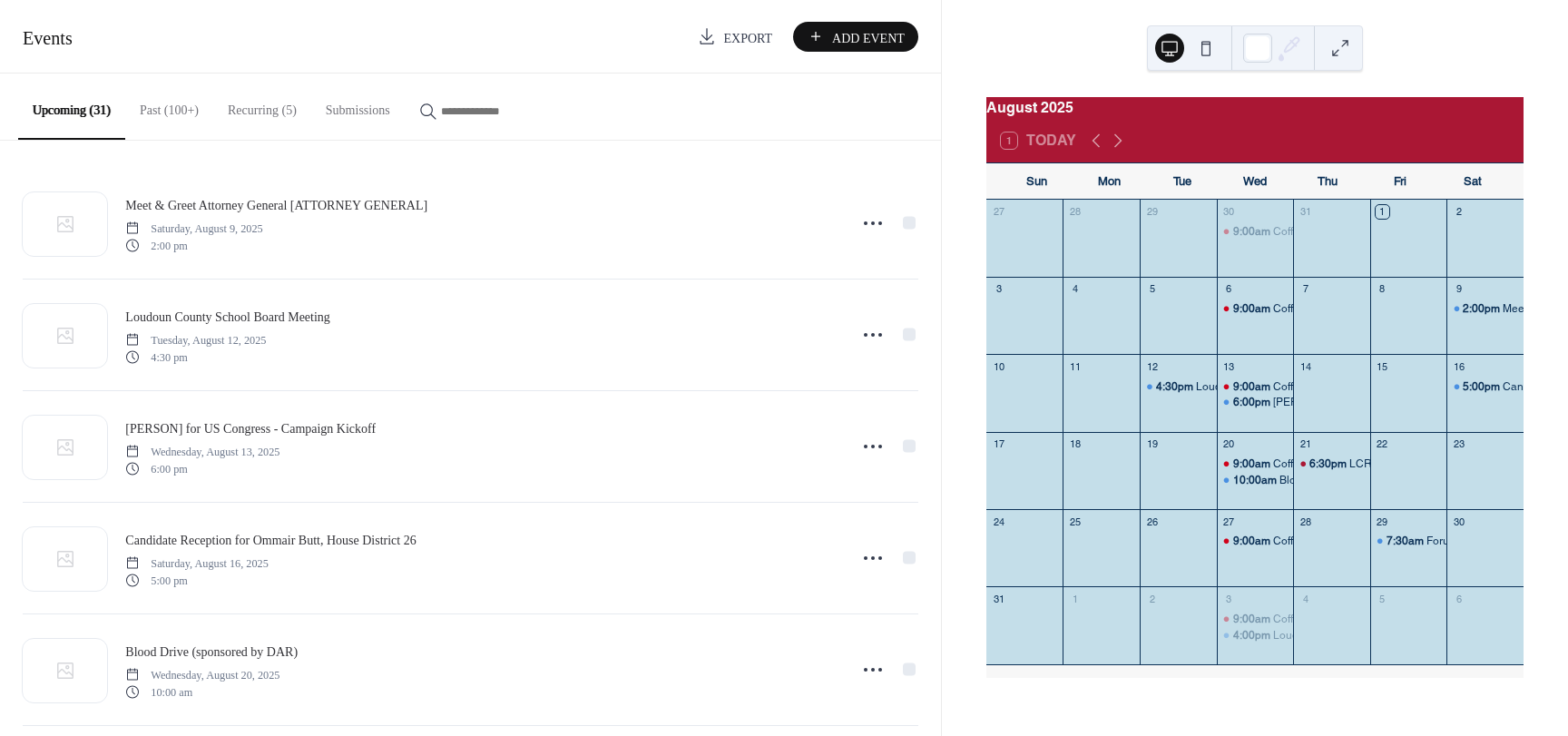 scroll, scrollTop: 0, scrollLeft: 0, axis: both 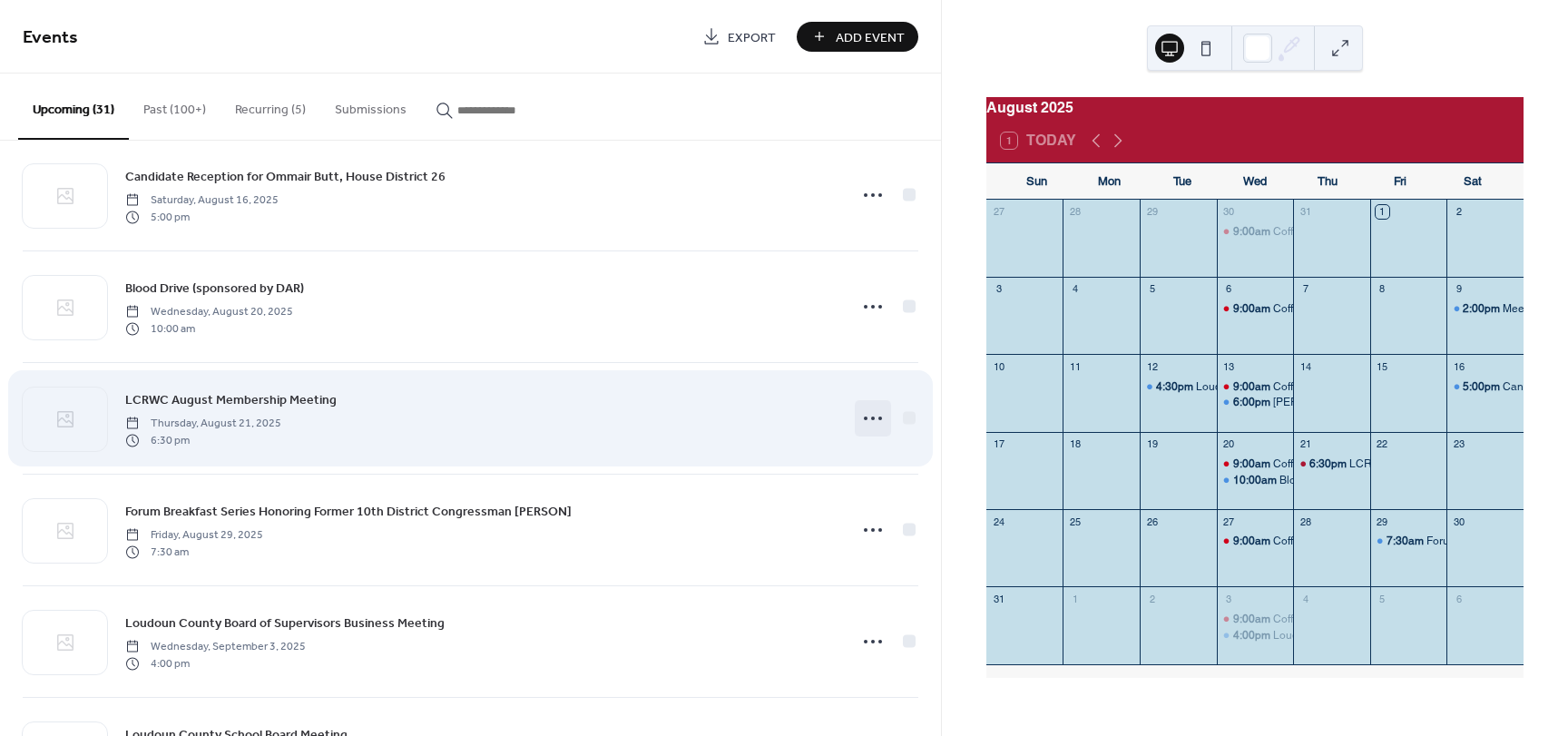 click 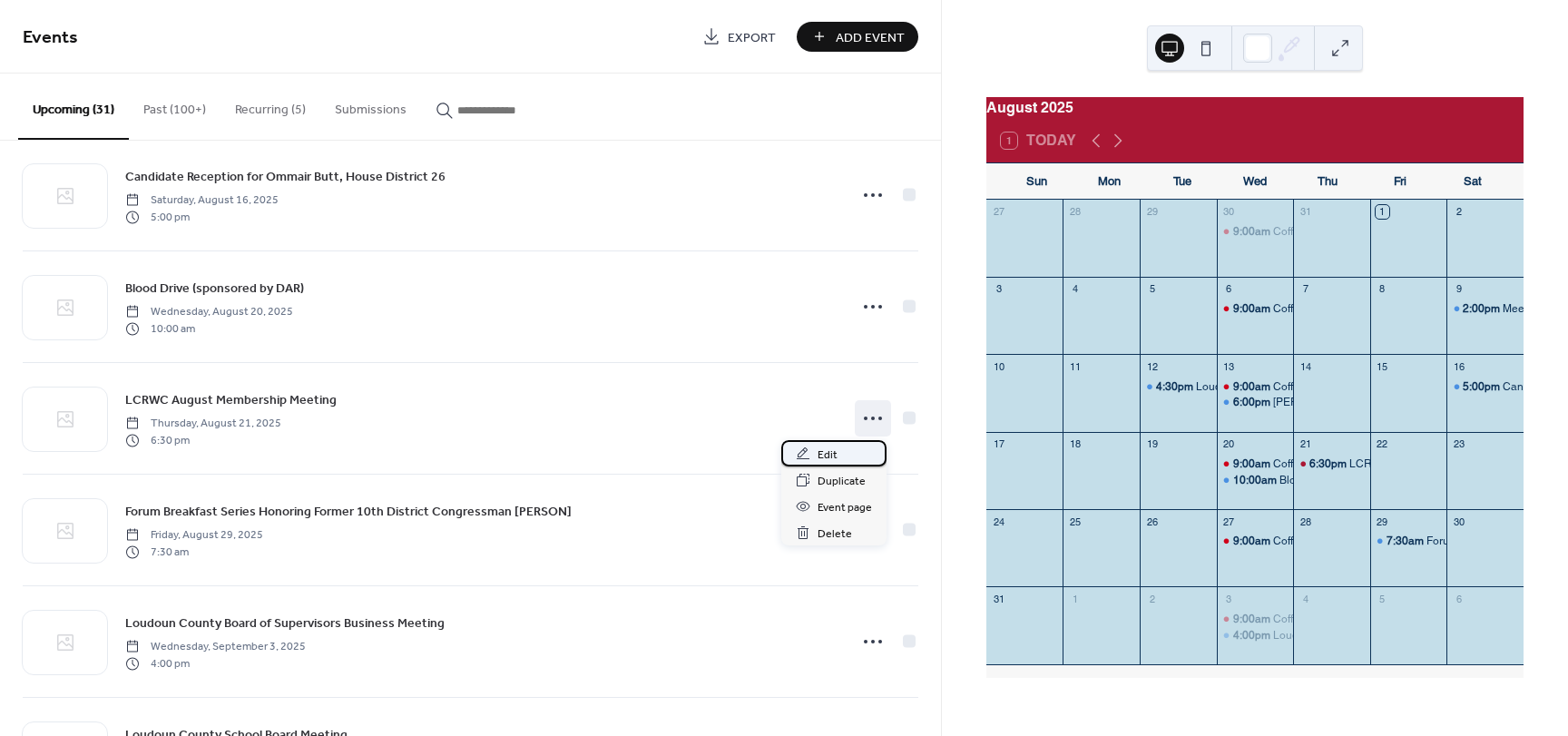 click on "Edit" at bounding box center (828, 455) 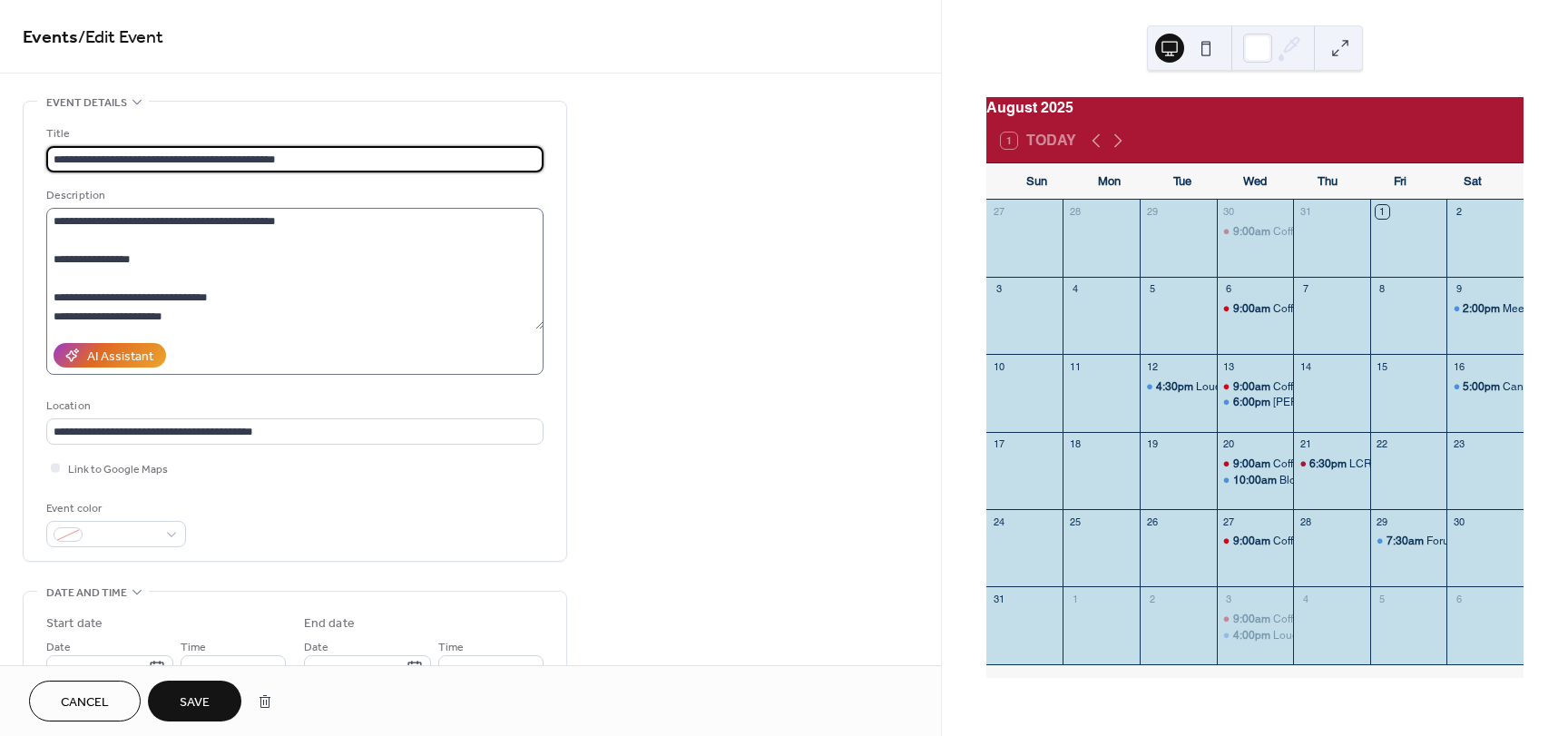 type on "**********" 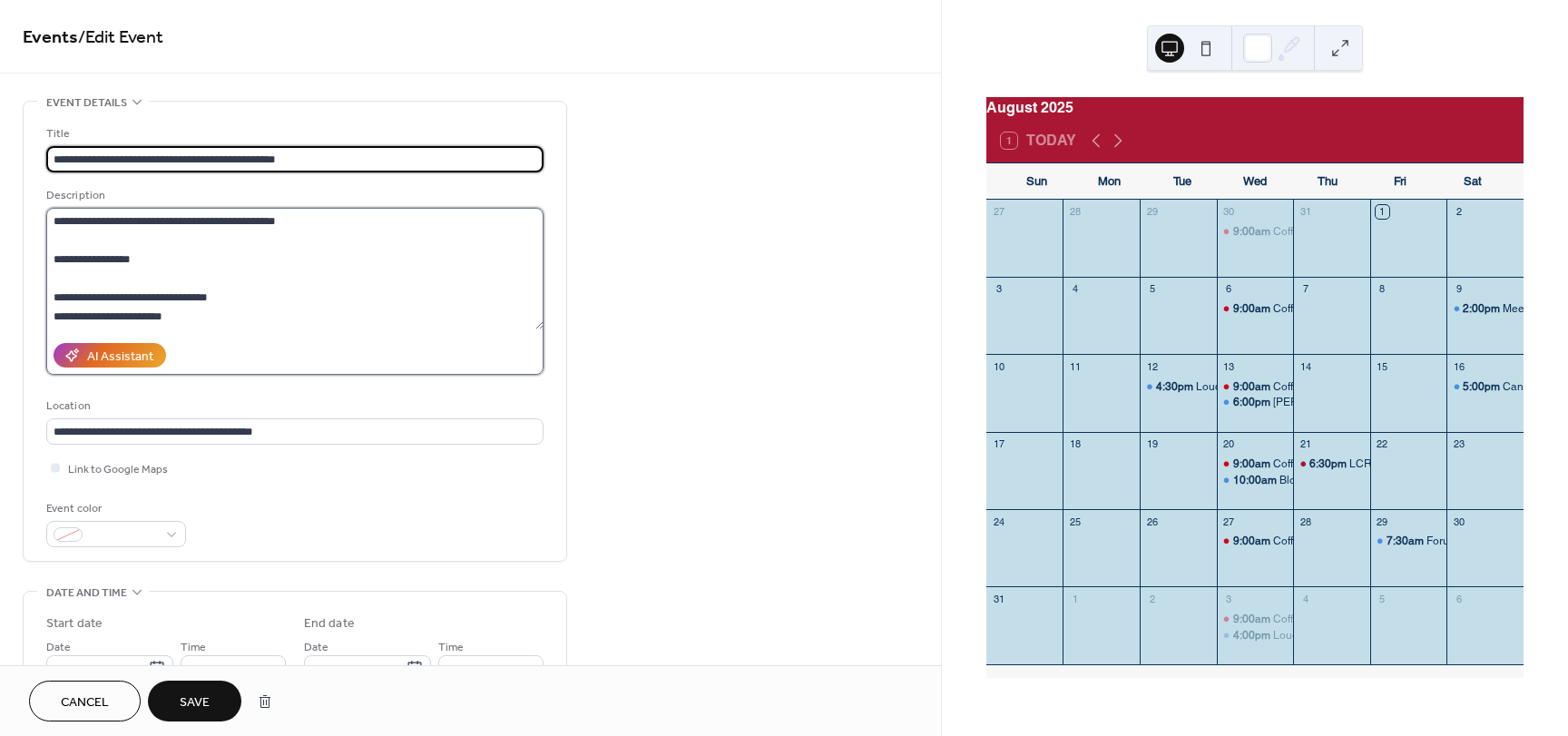click on "**********" at bounding box center (295, 269) 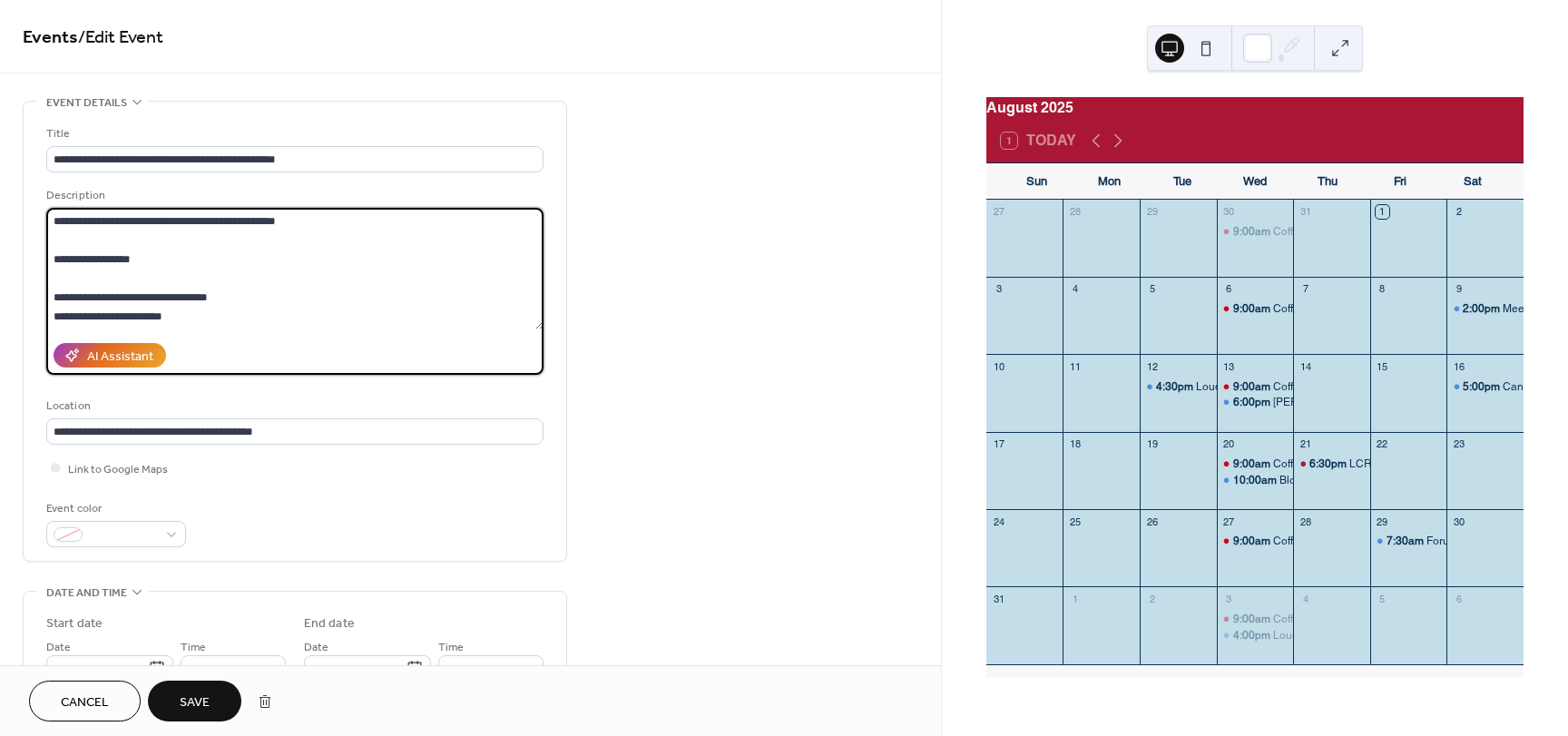 click on "**********" at bounding box center (295, 269) 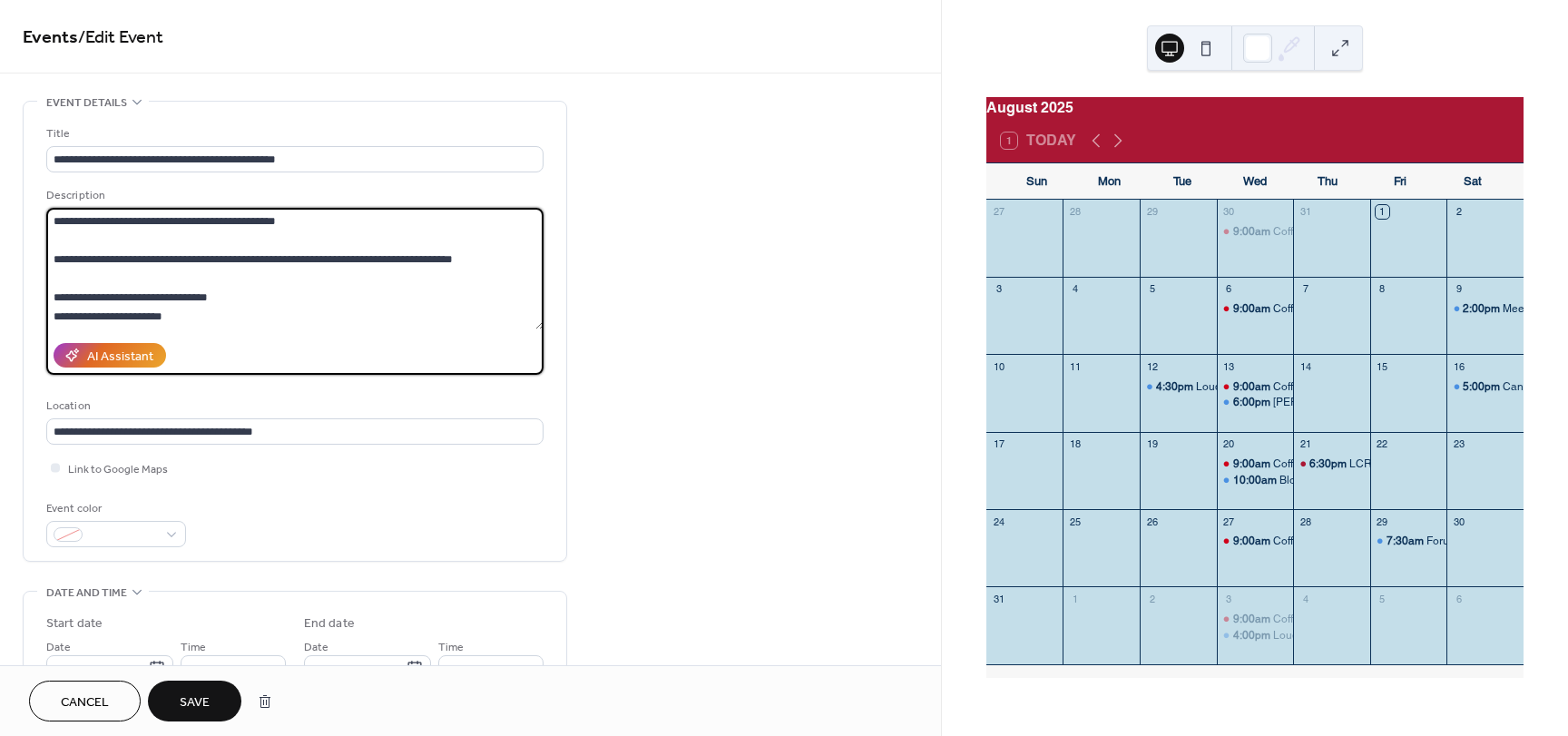 type on "**********" 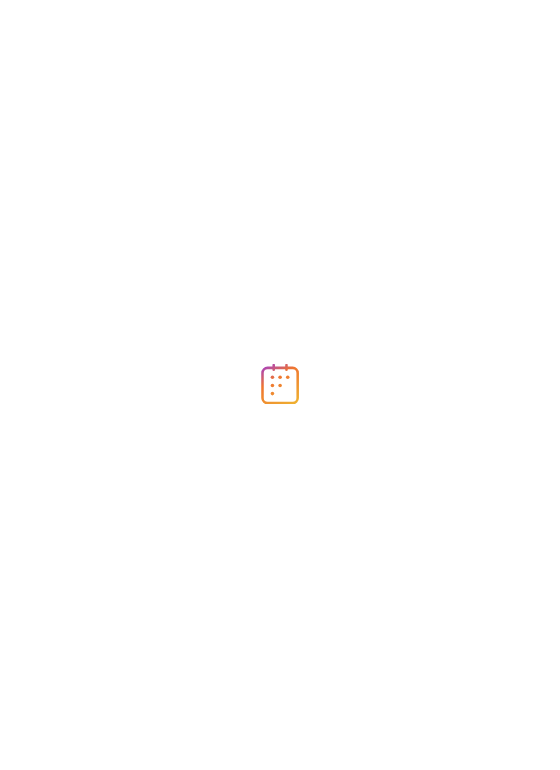 scroll, scrollTop: 0, scrollLeft: 0, axis: both 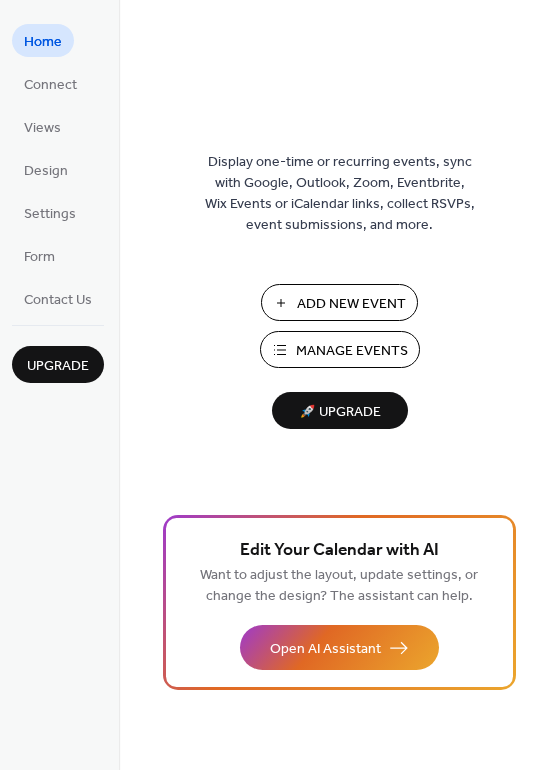 drag, startPoint x: 358, startPoint y: 302, endPoint x: 348, endPoint y: 298, distance: 10.770329 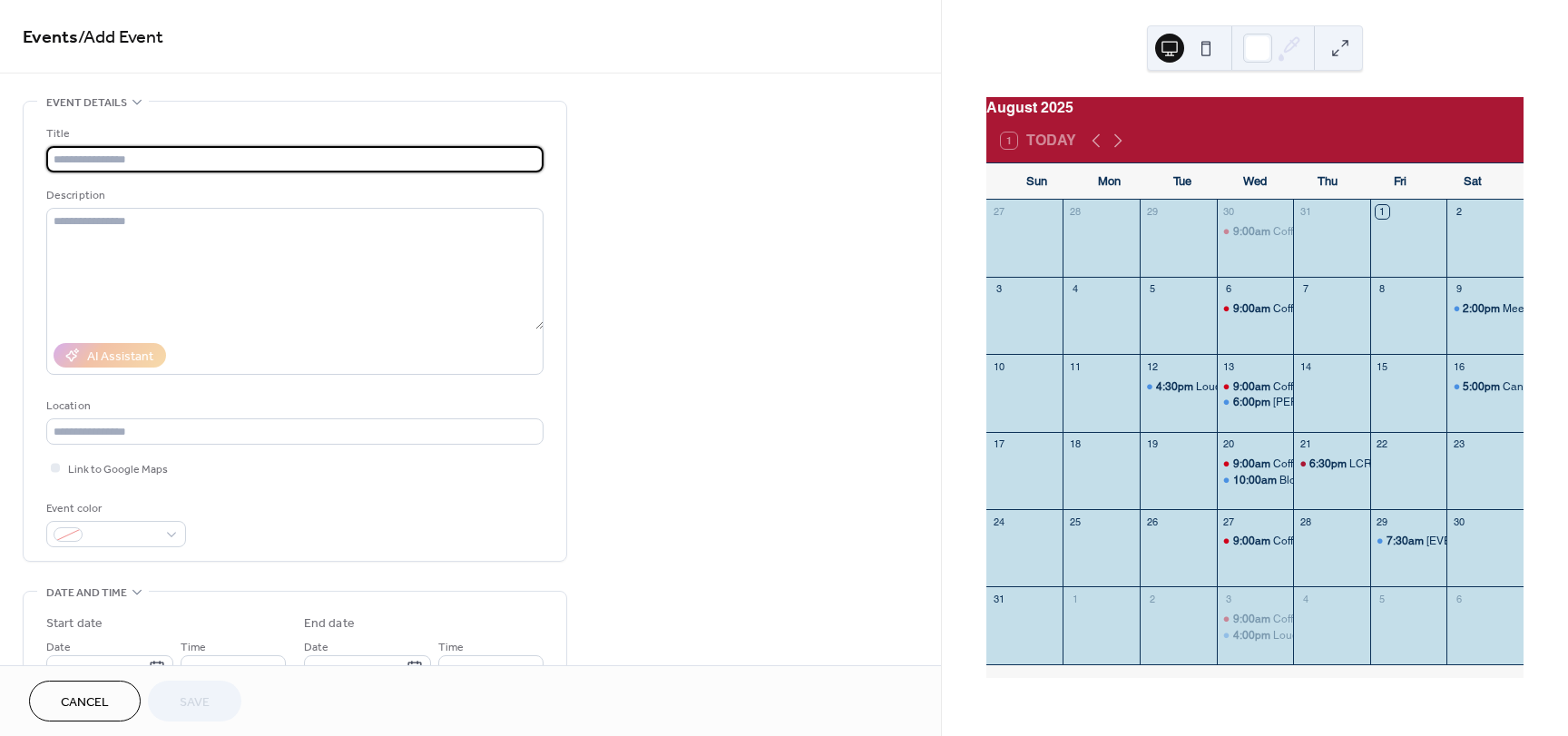 scroll, scrollTop: 0, scrollLeft: 0, axis: both 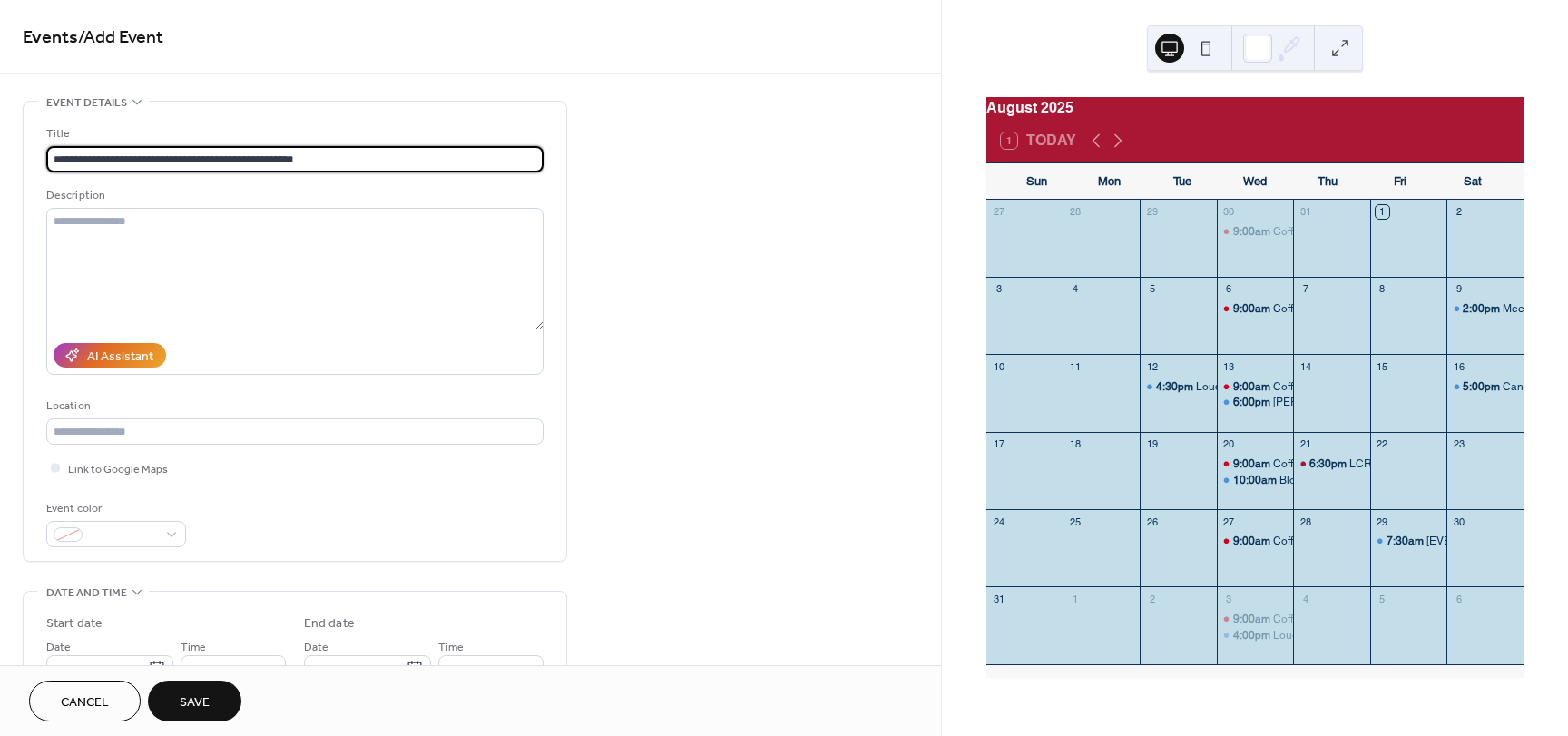 type on "**********" 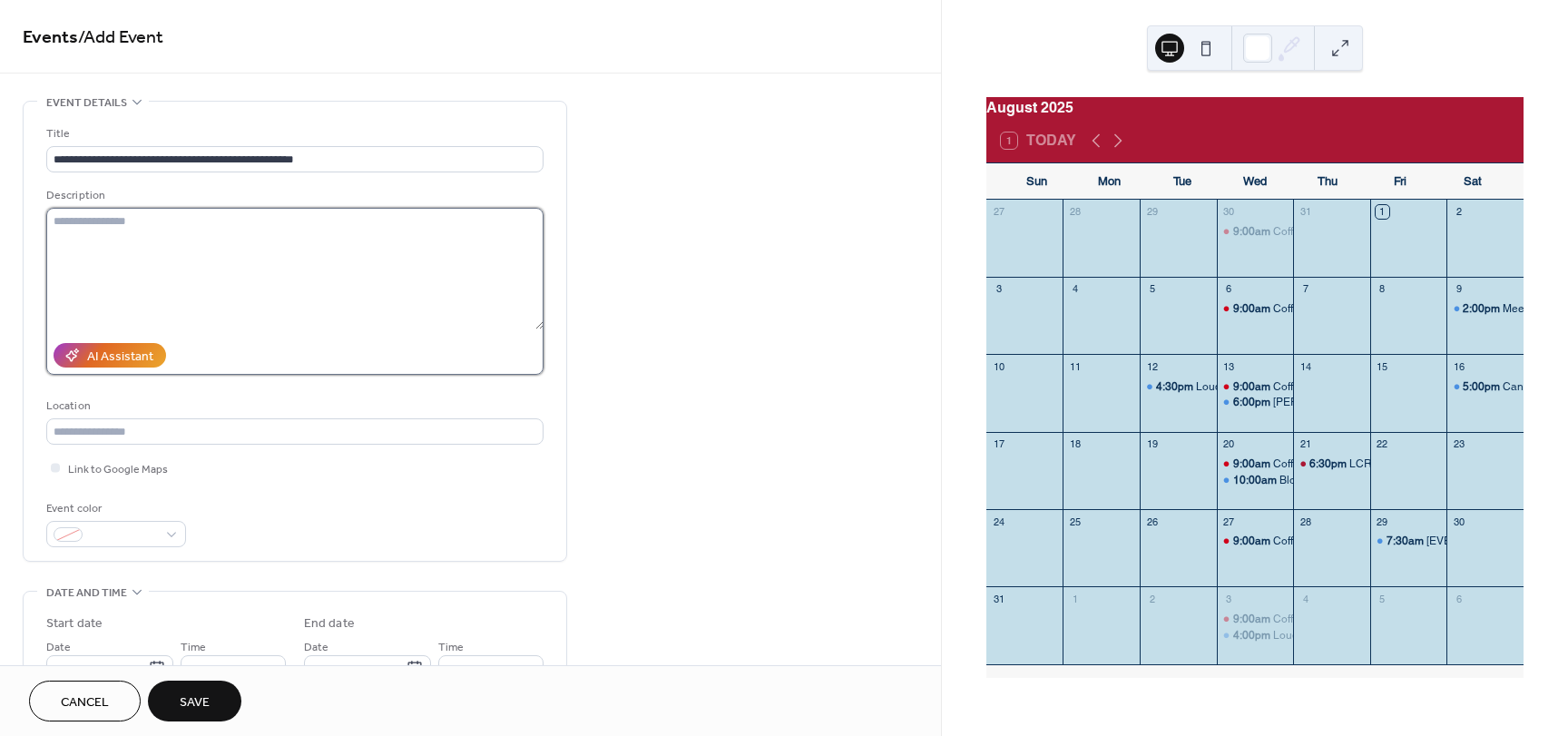 click at bounding box center [295, 269] 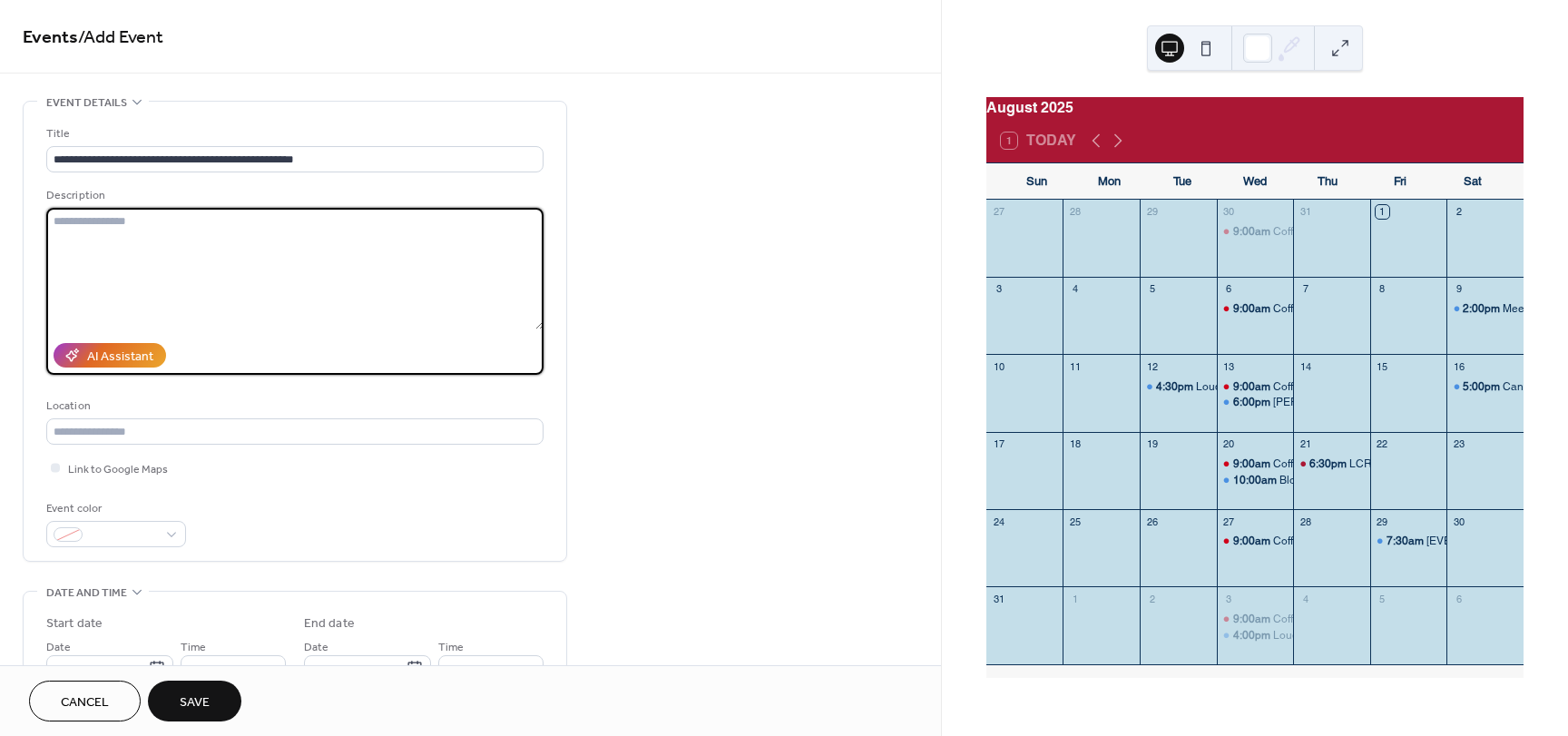 paste on "**********" 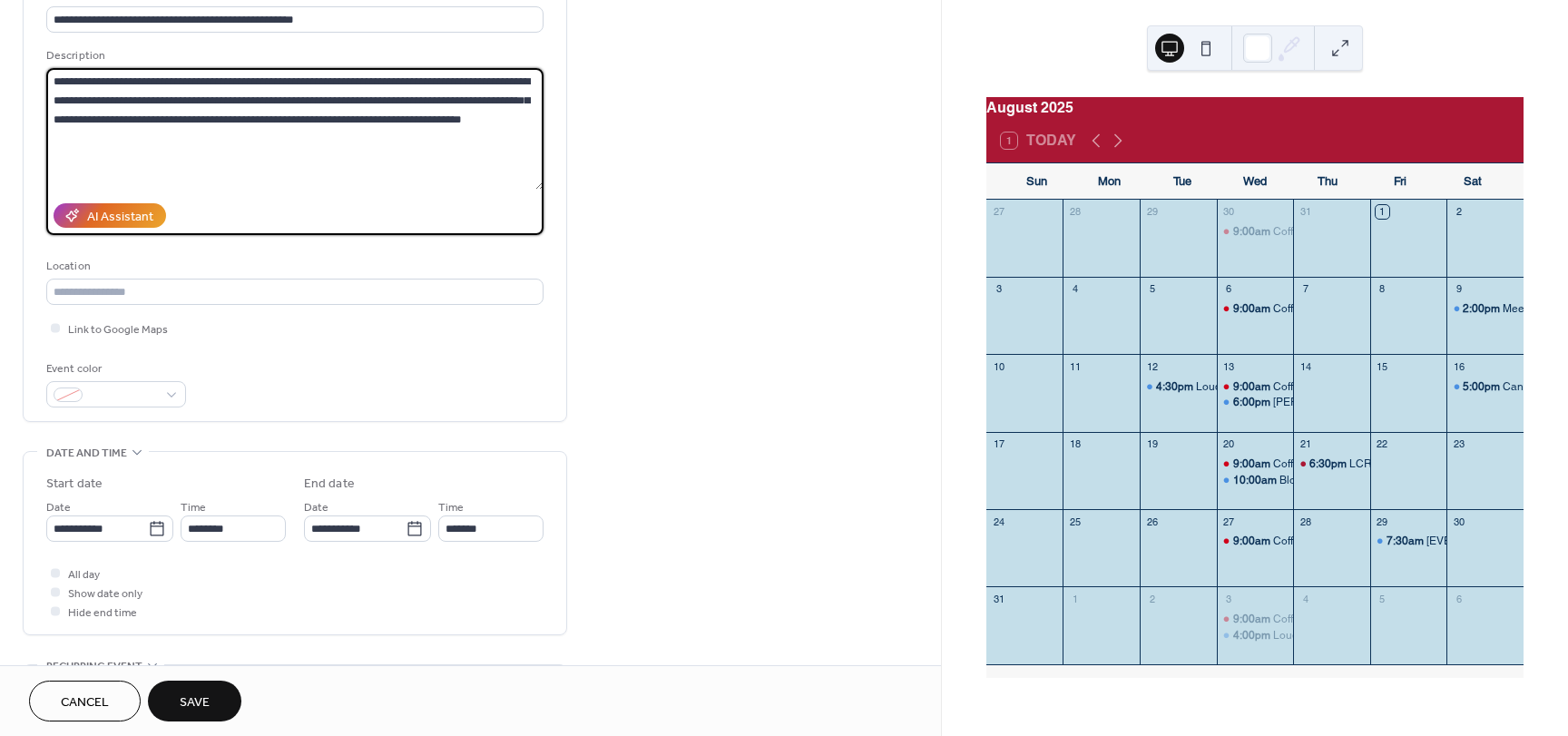 scroll, scrollTop: 182, scrollLeft: 0, axis: vertical 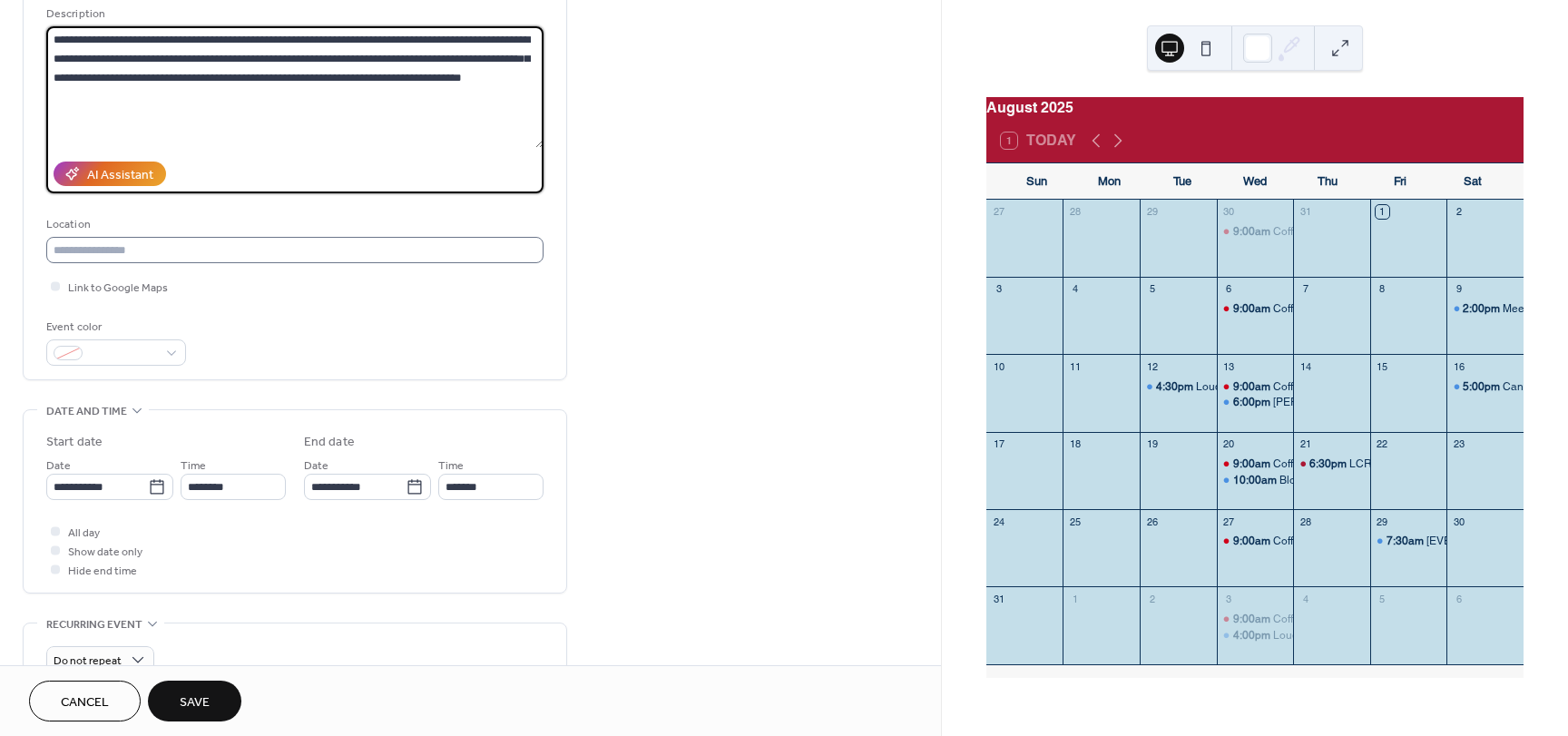 type on "**********" 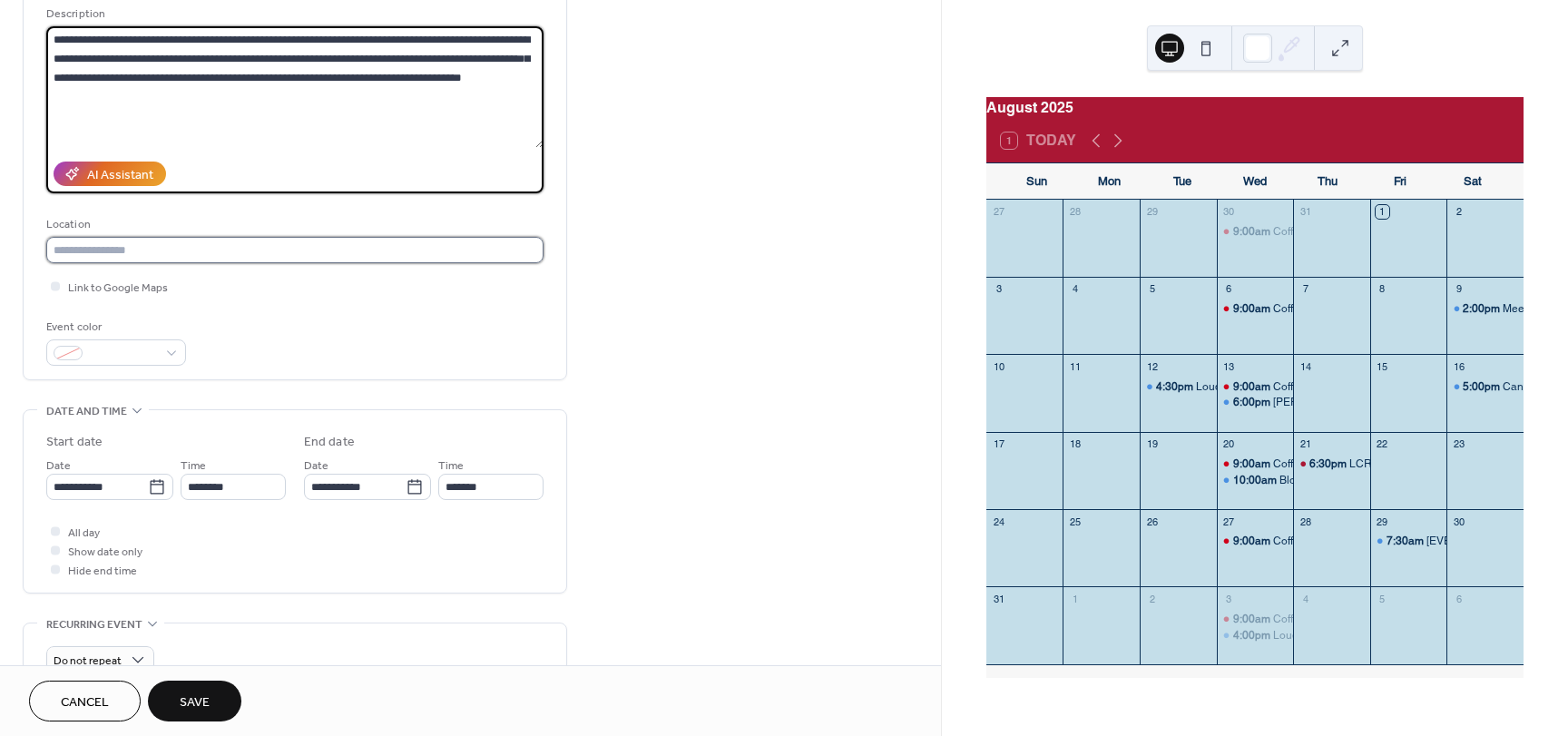 click at bounding box center [295, 250] 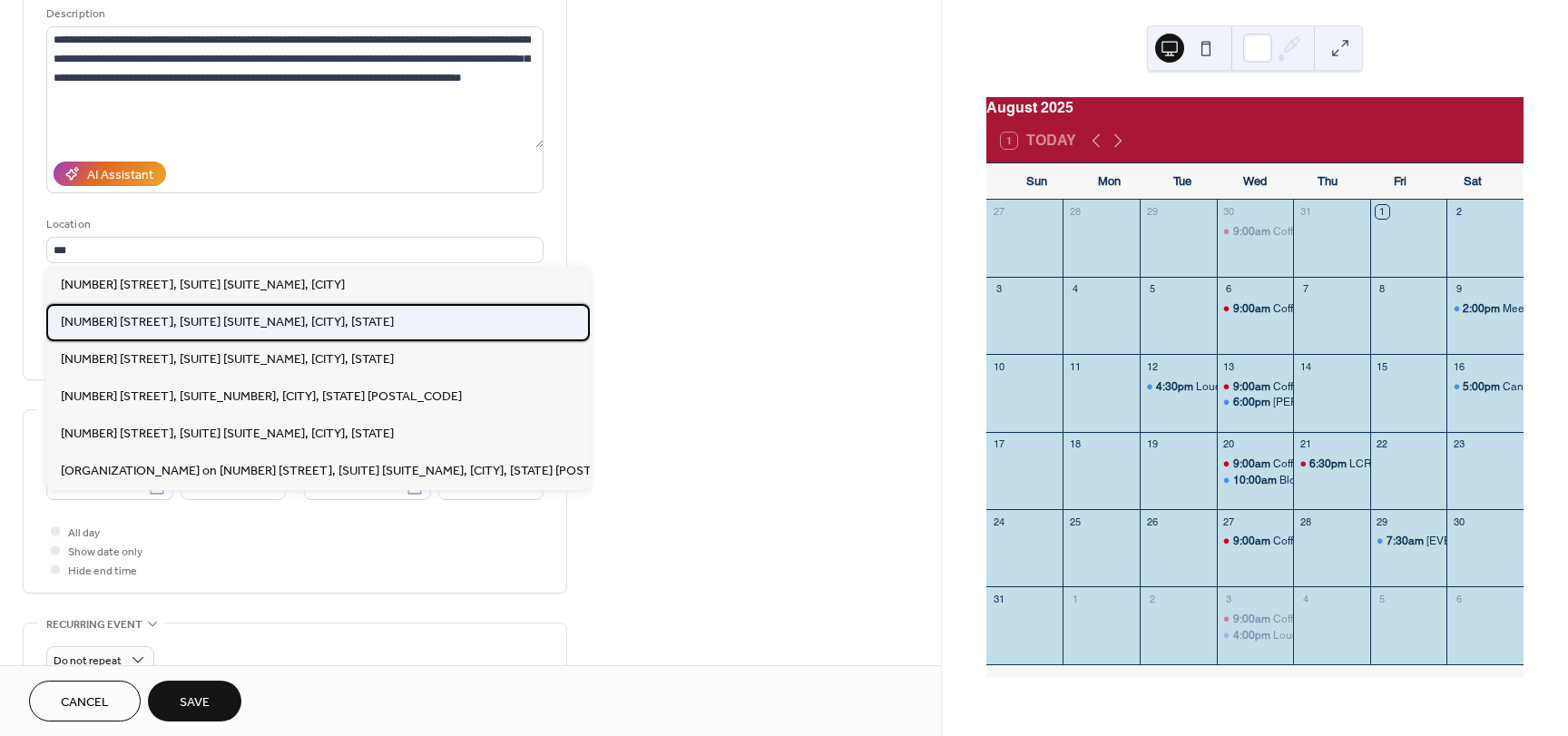 click on "[NUMBER] [STREET], [SUITE] [SUITE_NAME], [CITY], [STATE]" at bounding box center (227, 322) 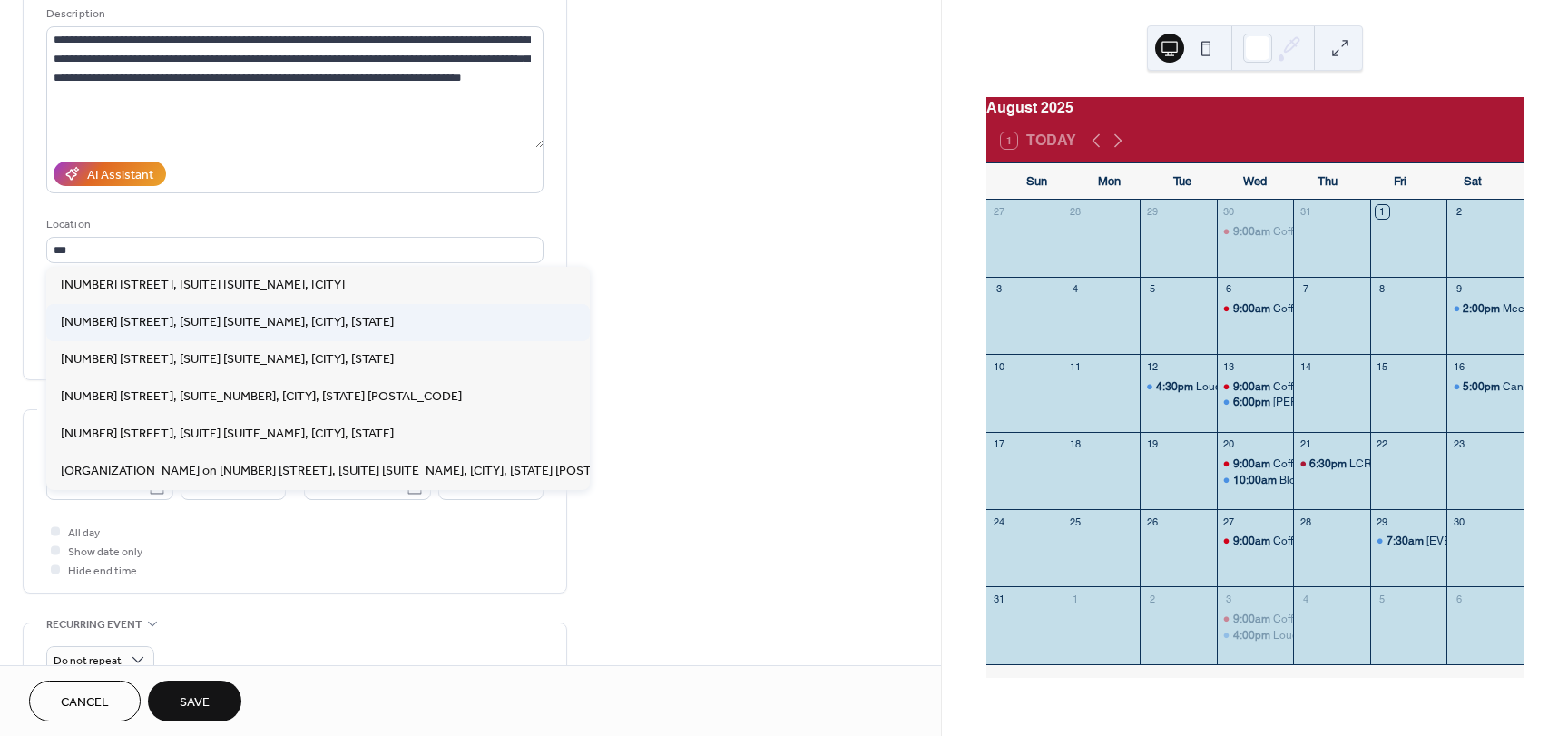 type on "**********" 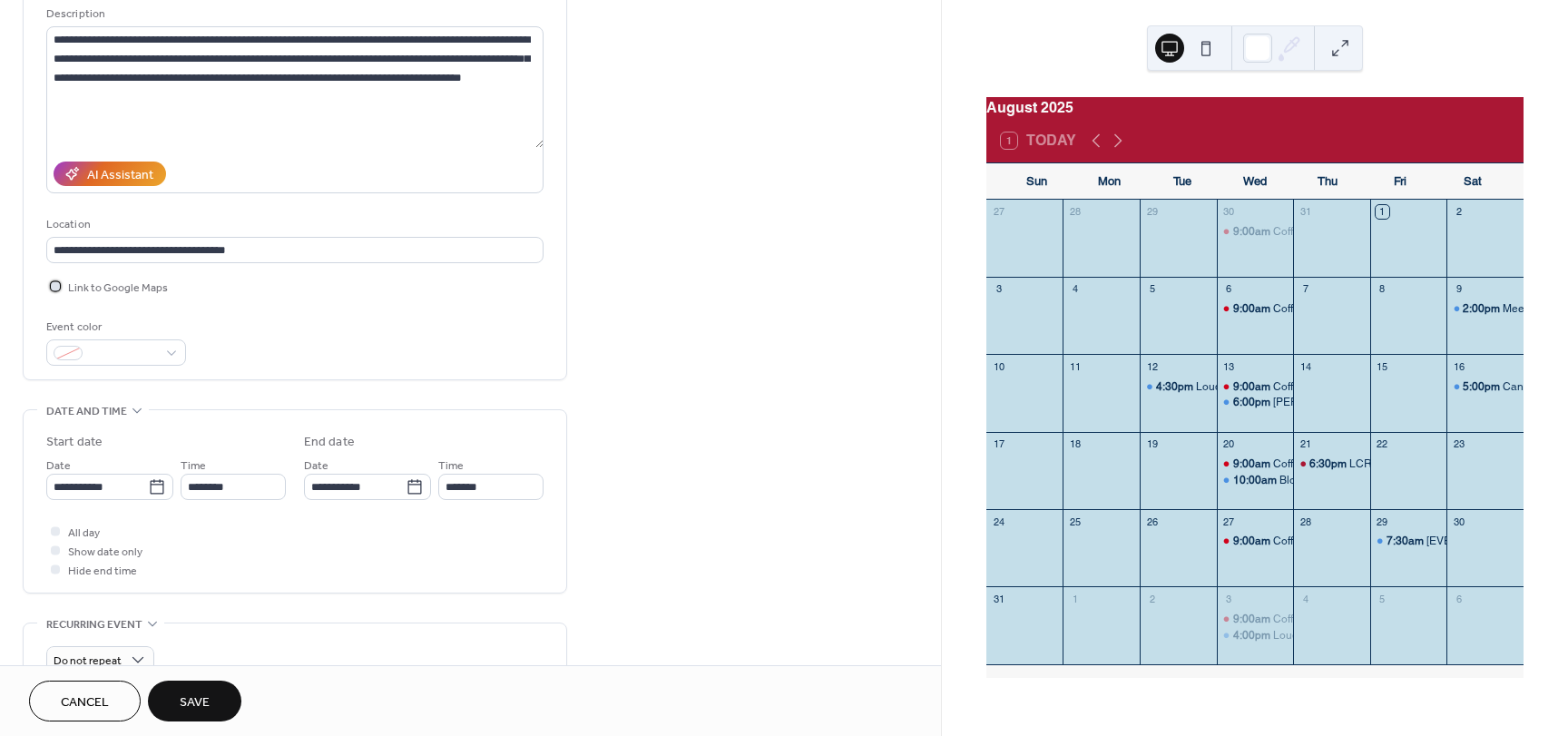 click at bounding box center (55, 286) 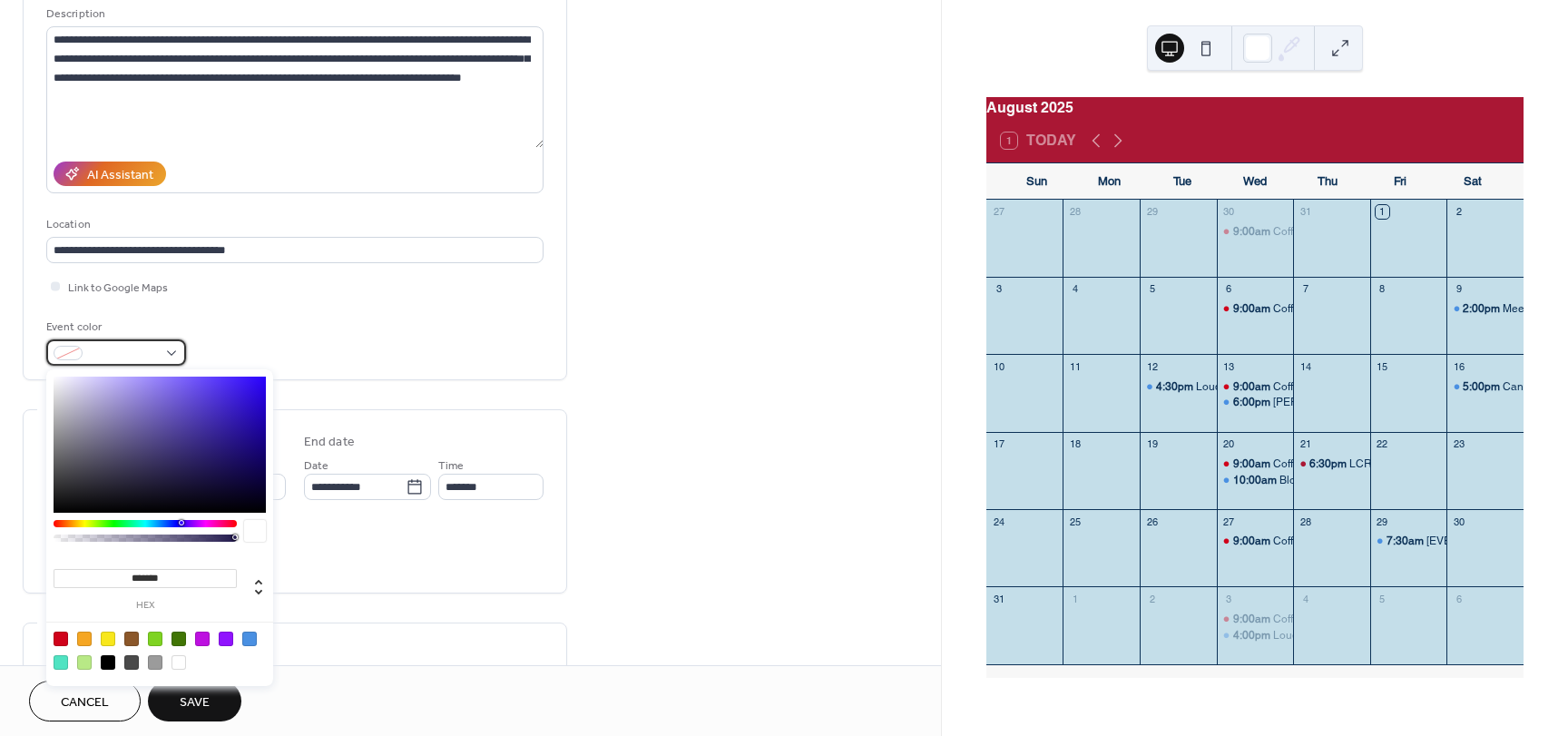 click at bounding box center [123, 354] 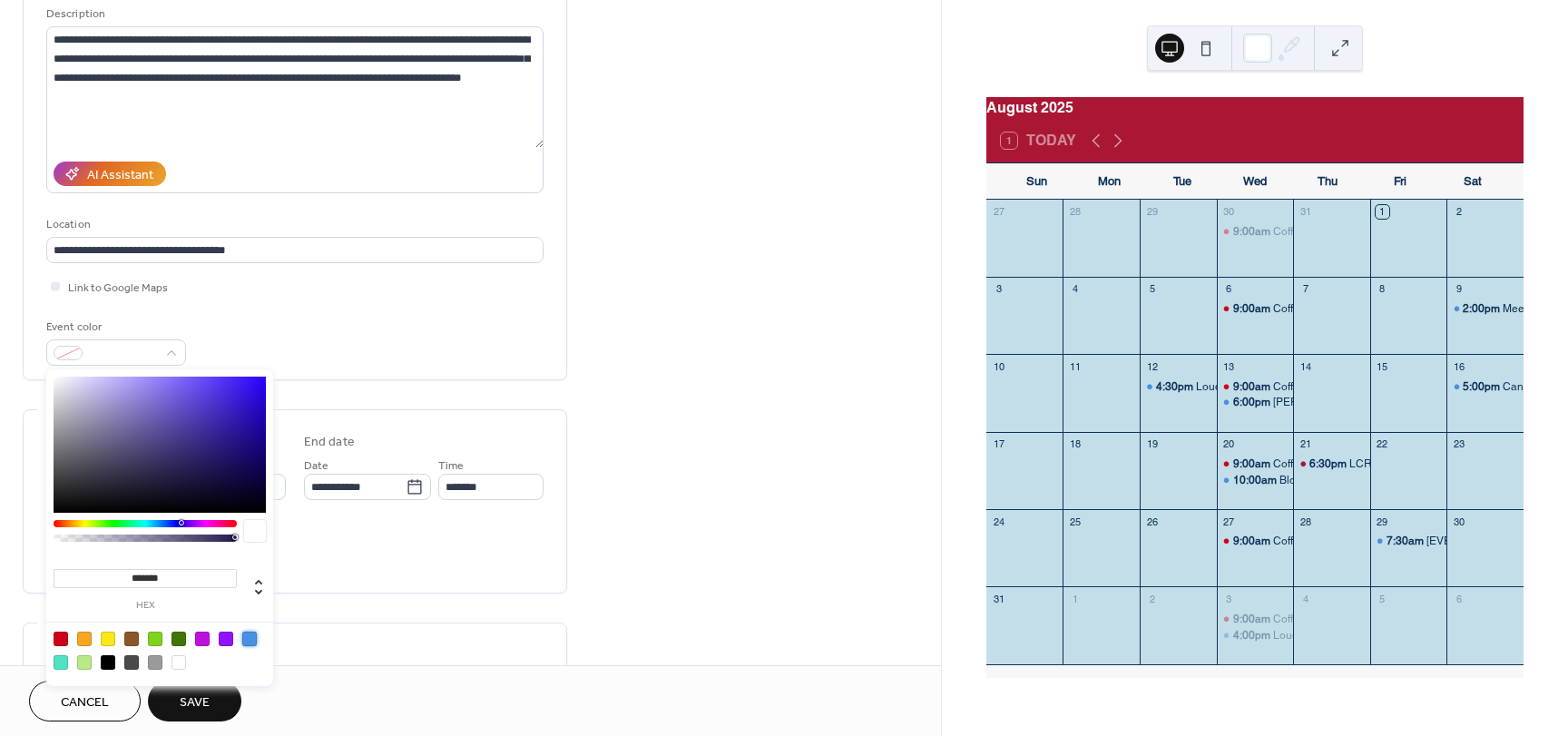 click at bounding box center (250, 639) 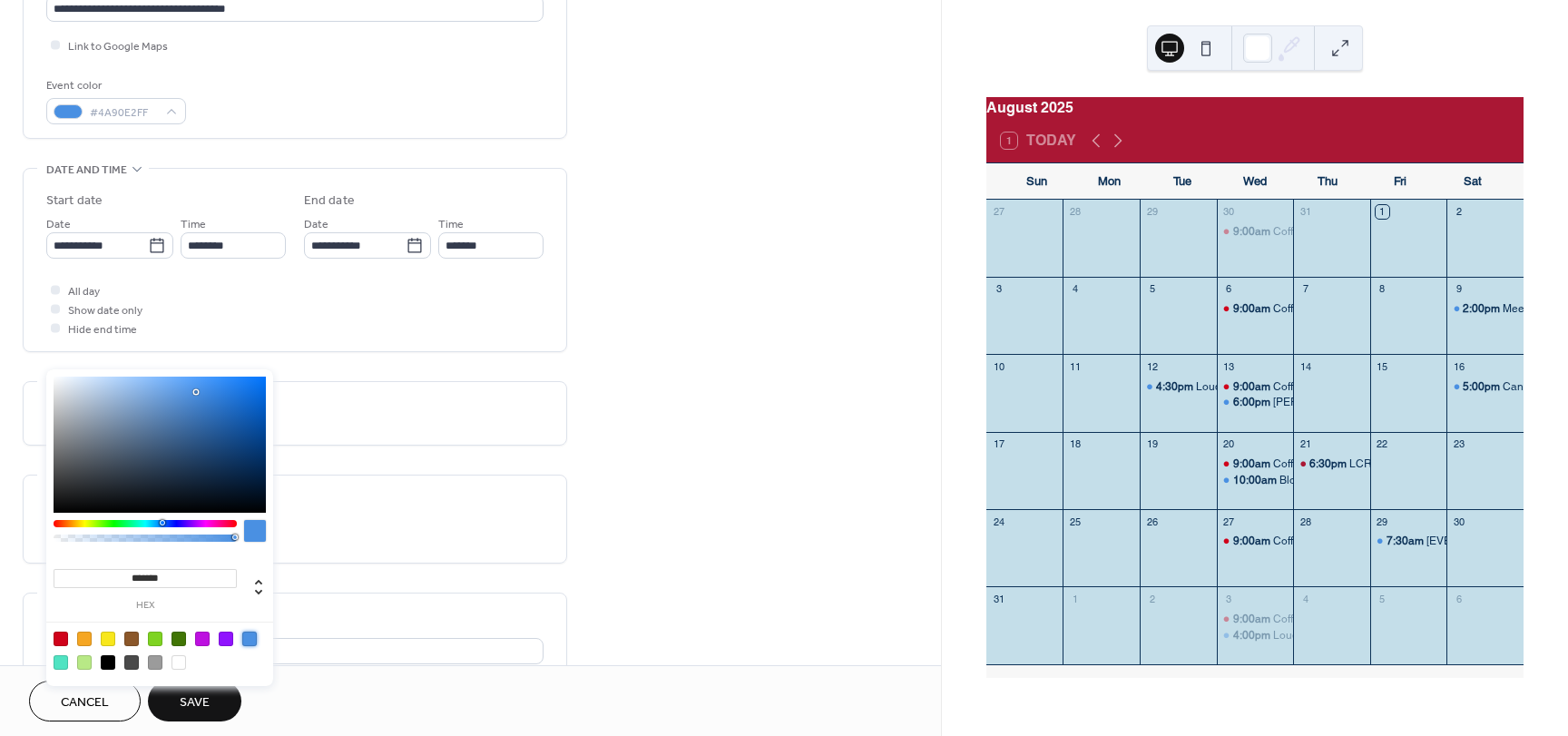 scroll, scrollTop: 454, scrollLeft: 0, axis: vertical 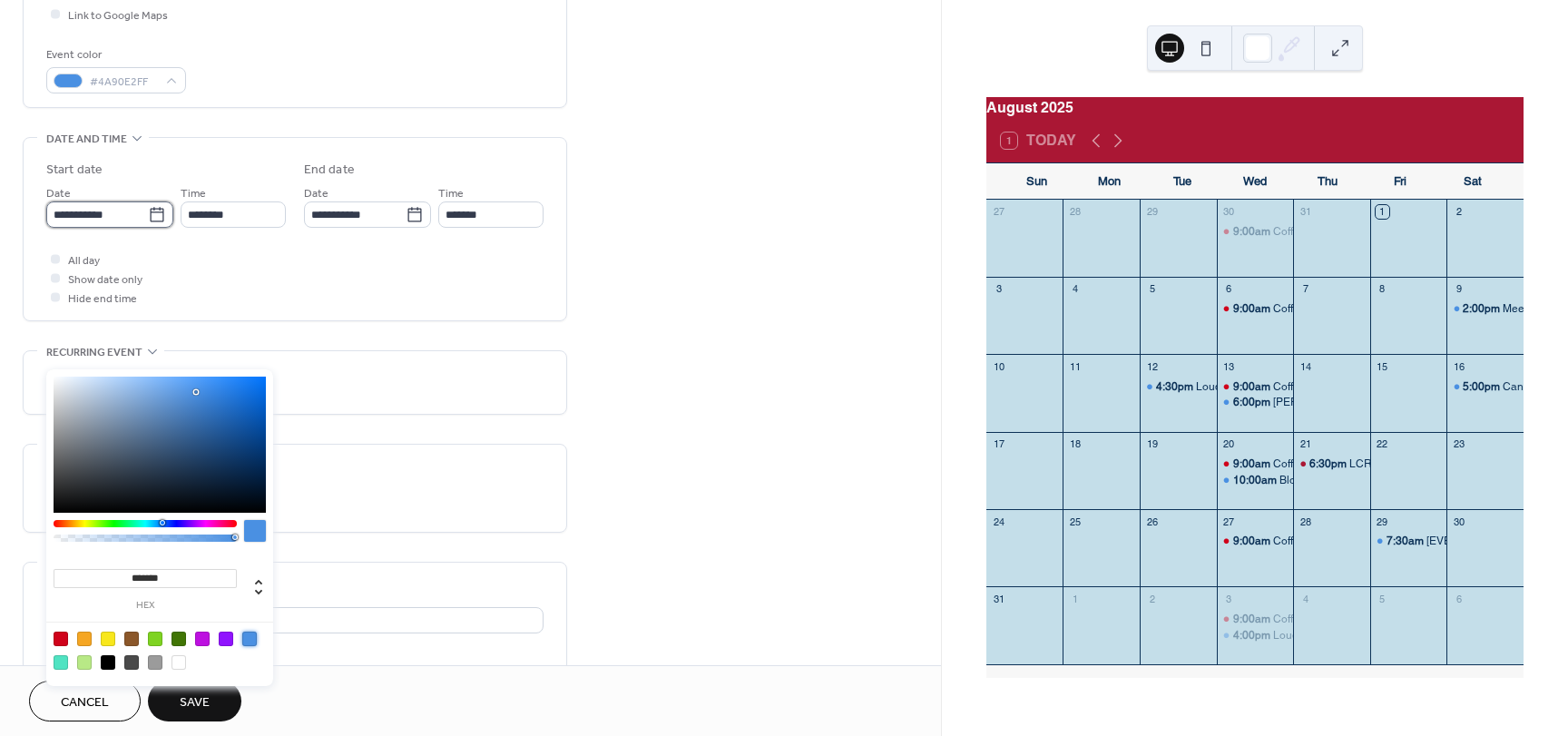 click on "**********" at bounding box center (97, 214) 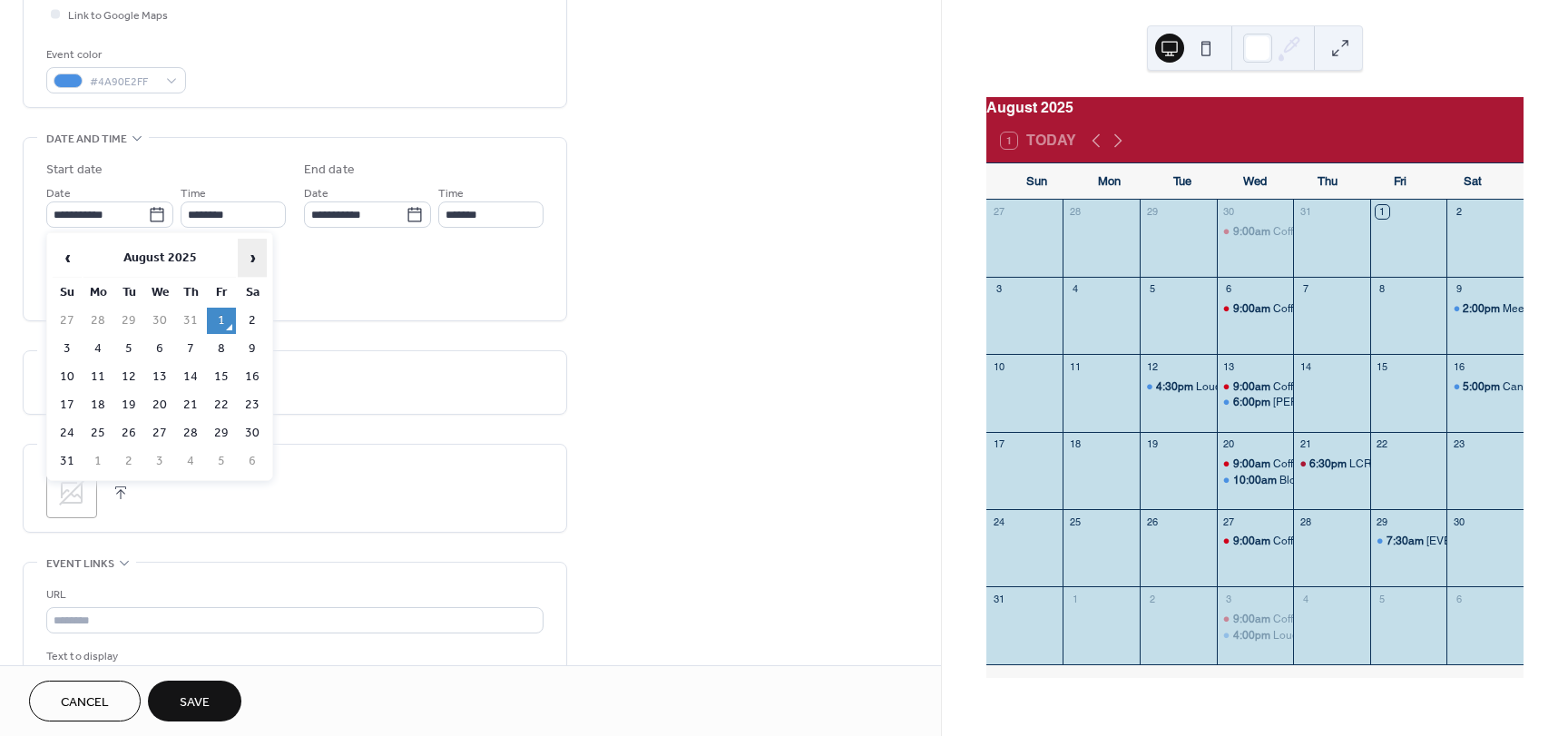 click on "›" at bounding box center [252, 258] 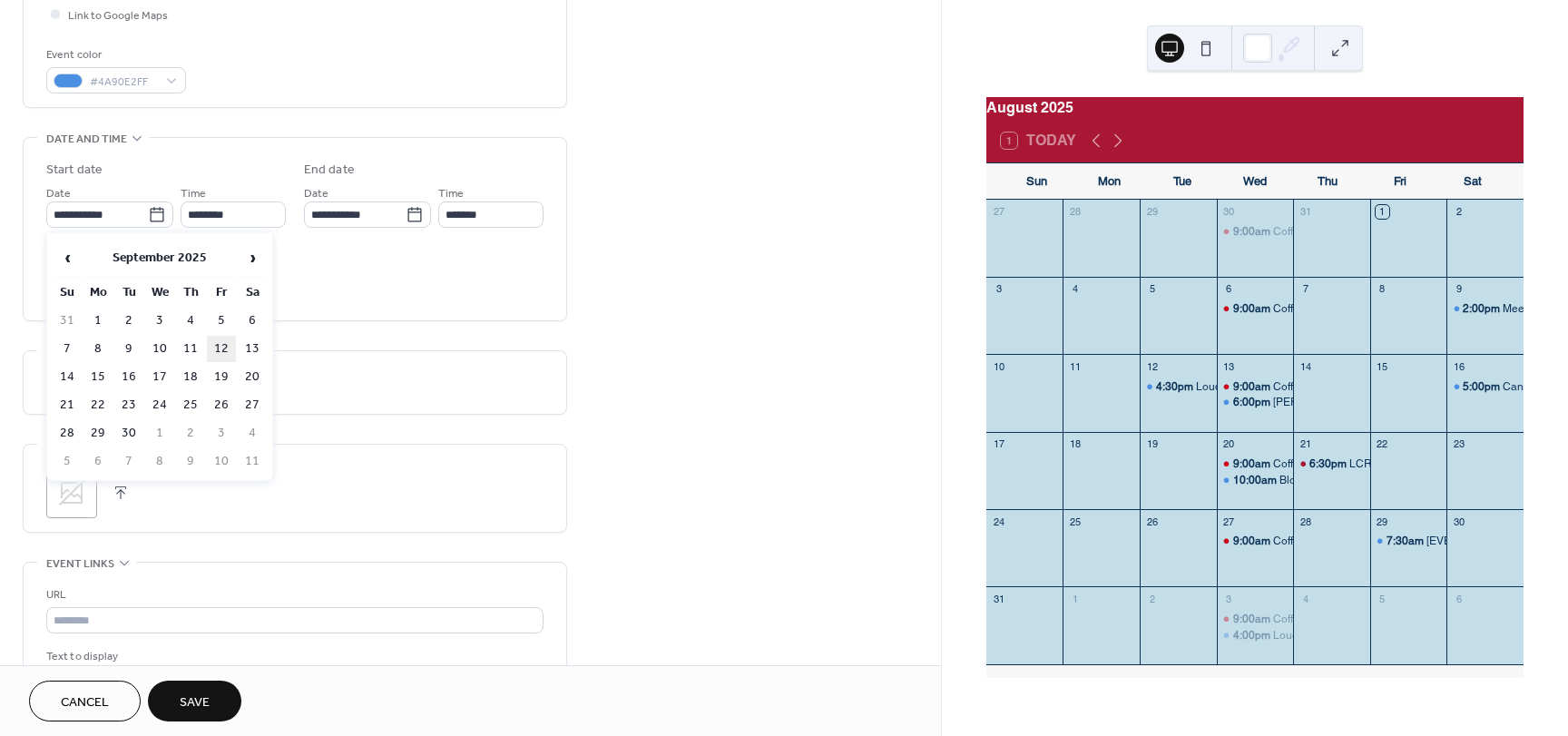 click on "12" at bounding box center (221, 348) 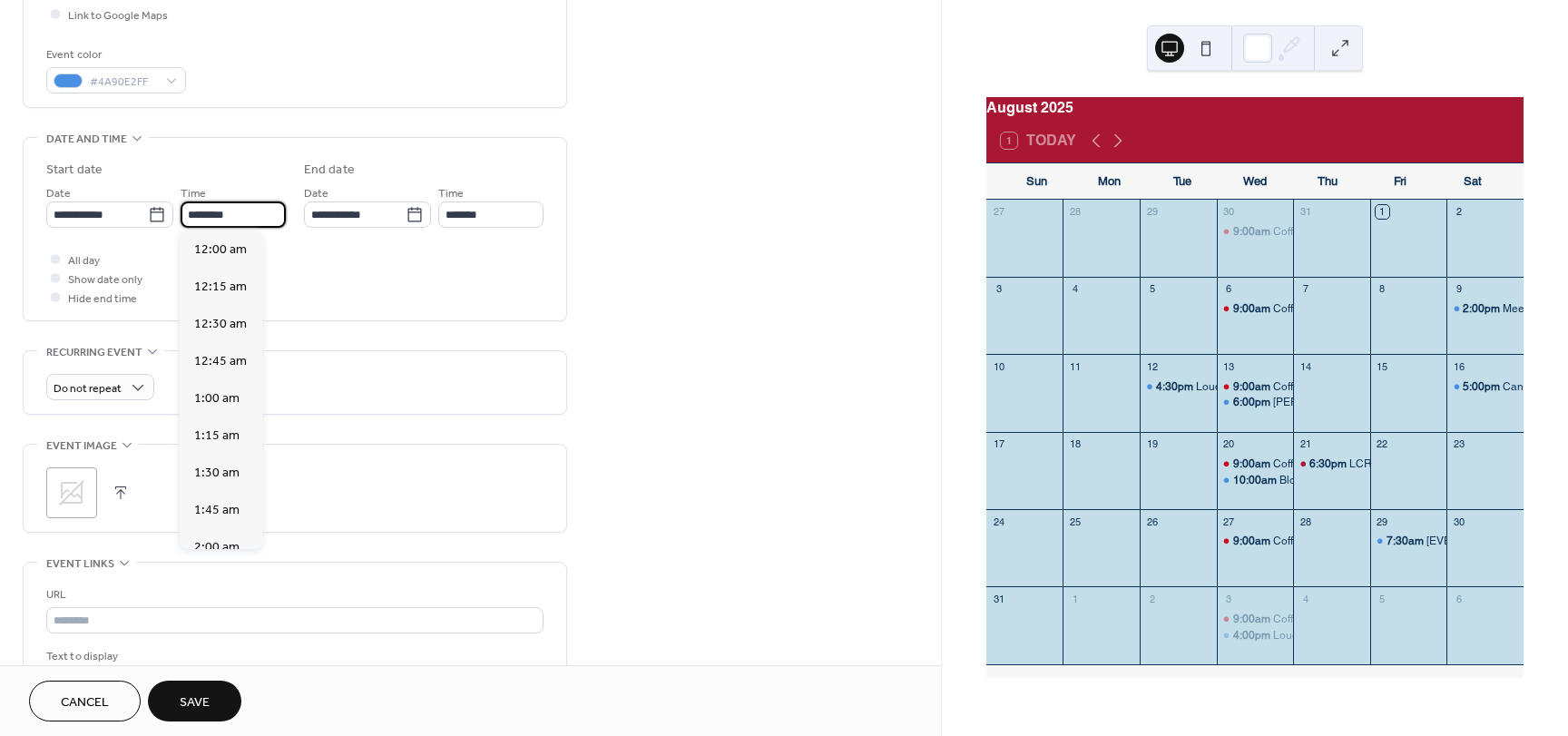 click on "********" at bounding box center (233, 214) 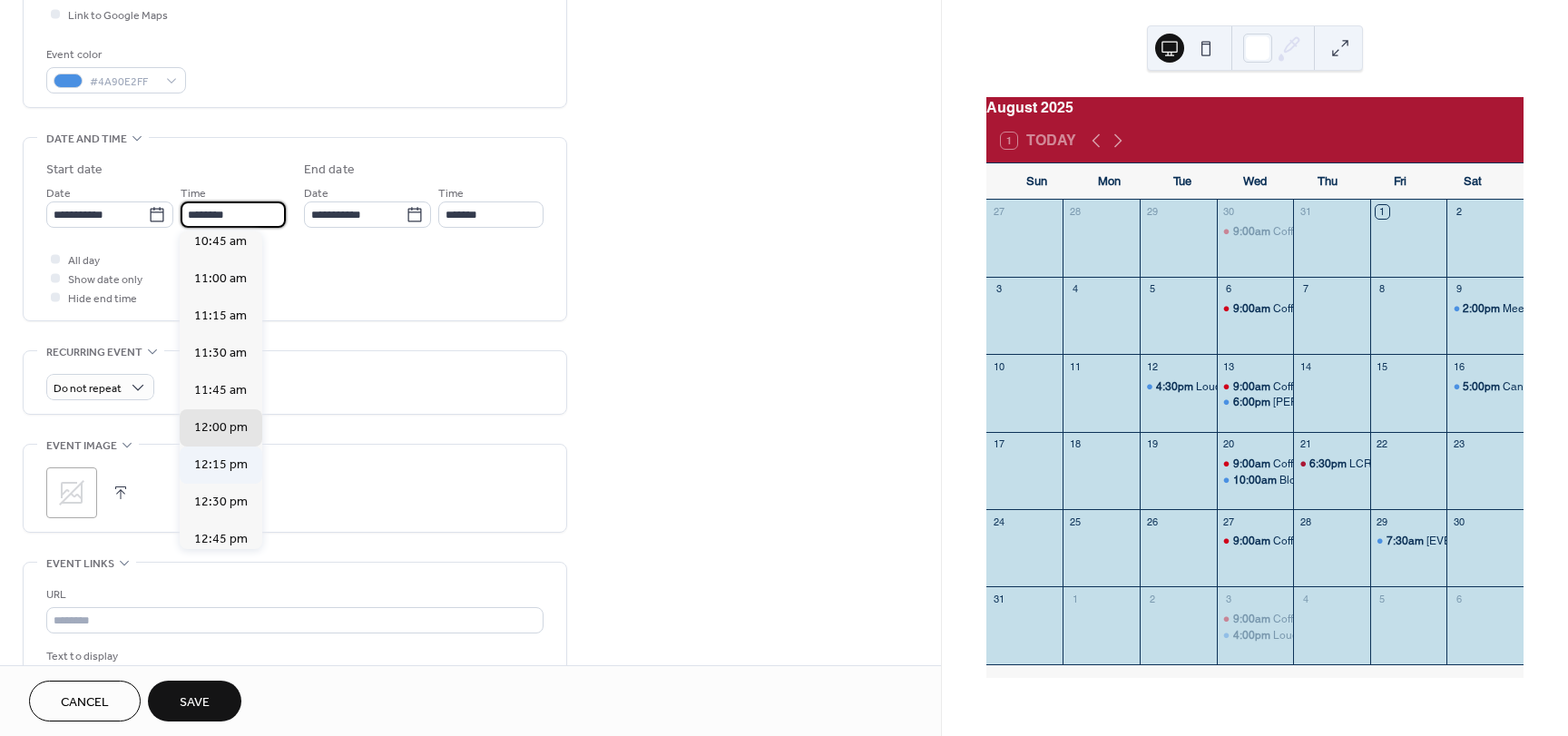 scroll, scrollTop: 1604, scrollLeft: 0, axis: vertical 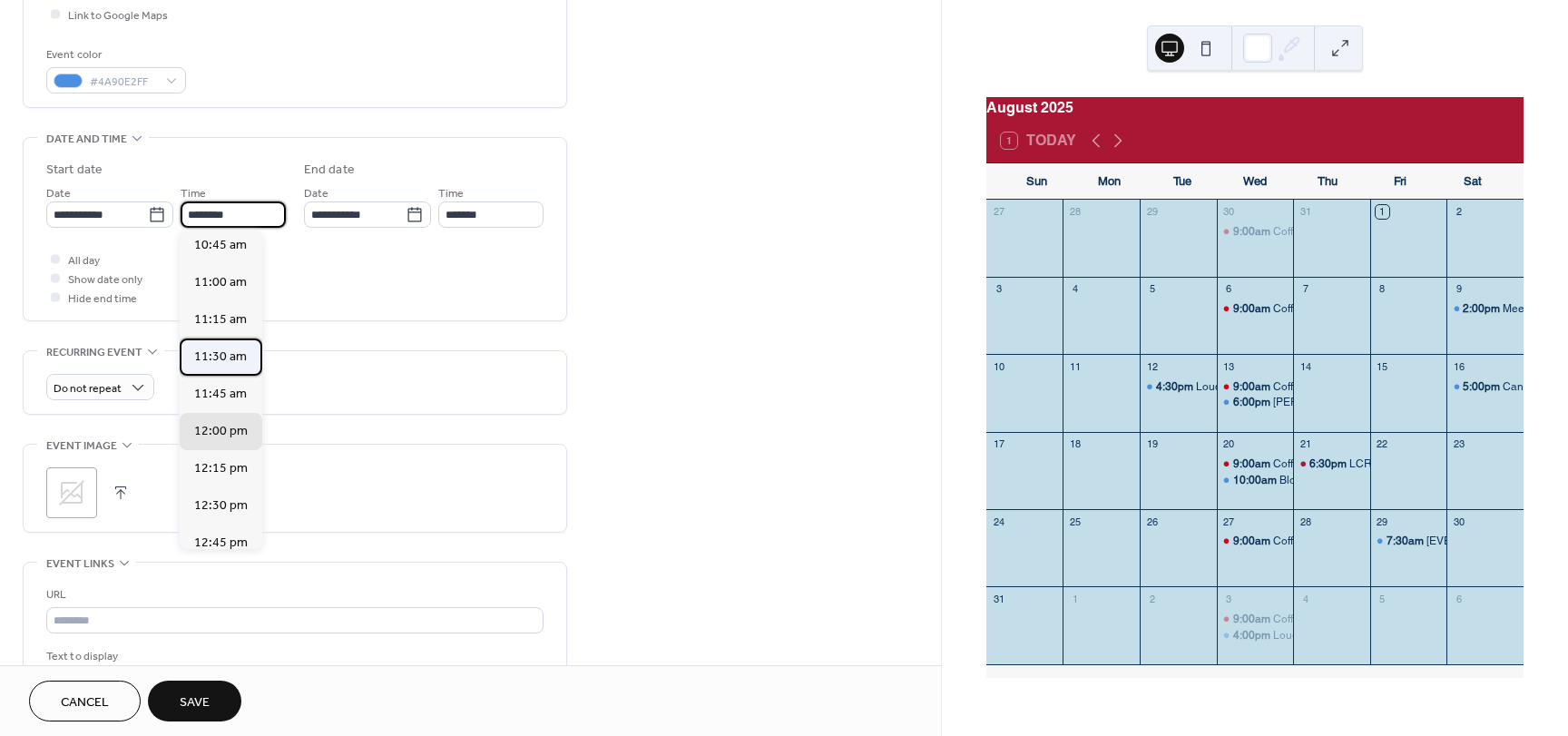 click on "11:30 am" at bounding box center (220, 357) 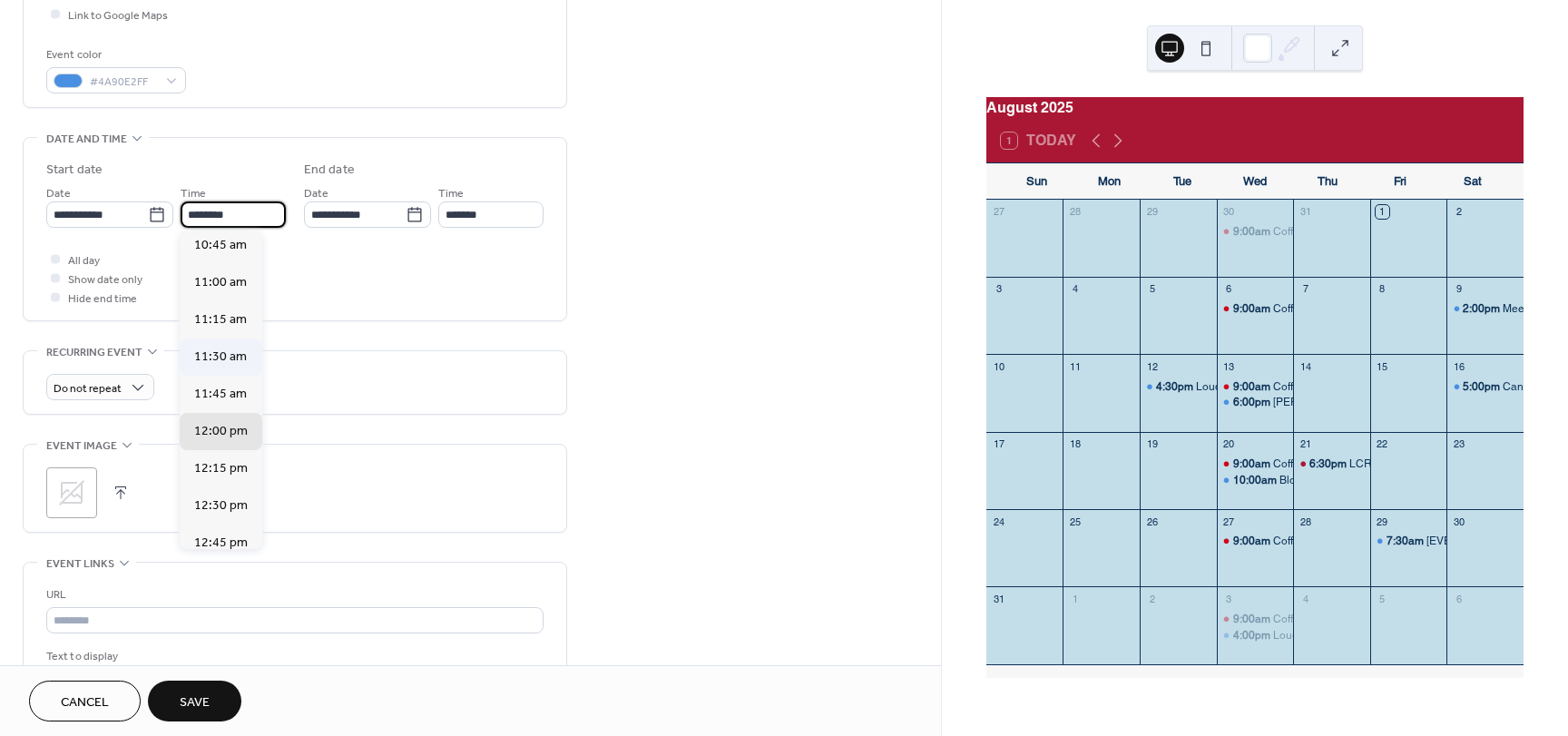 type on "********" 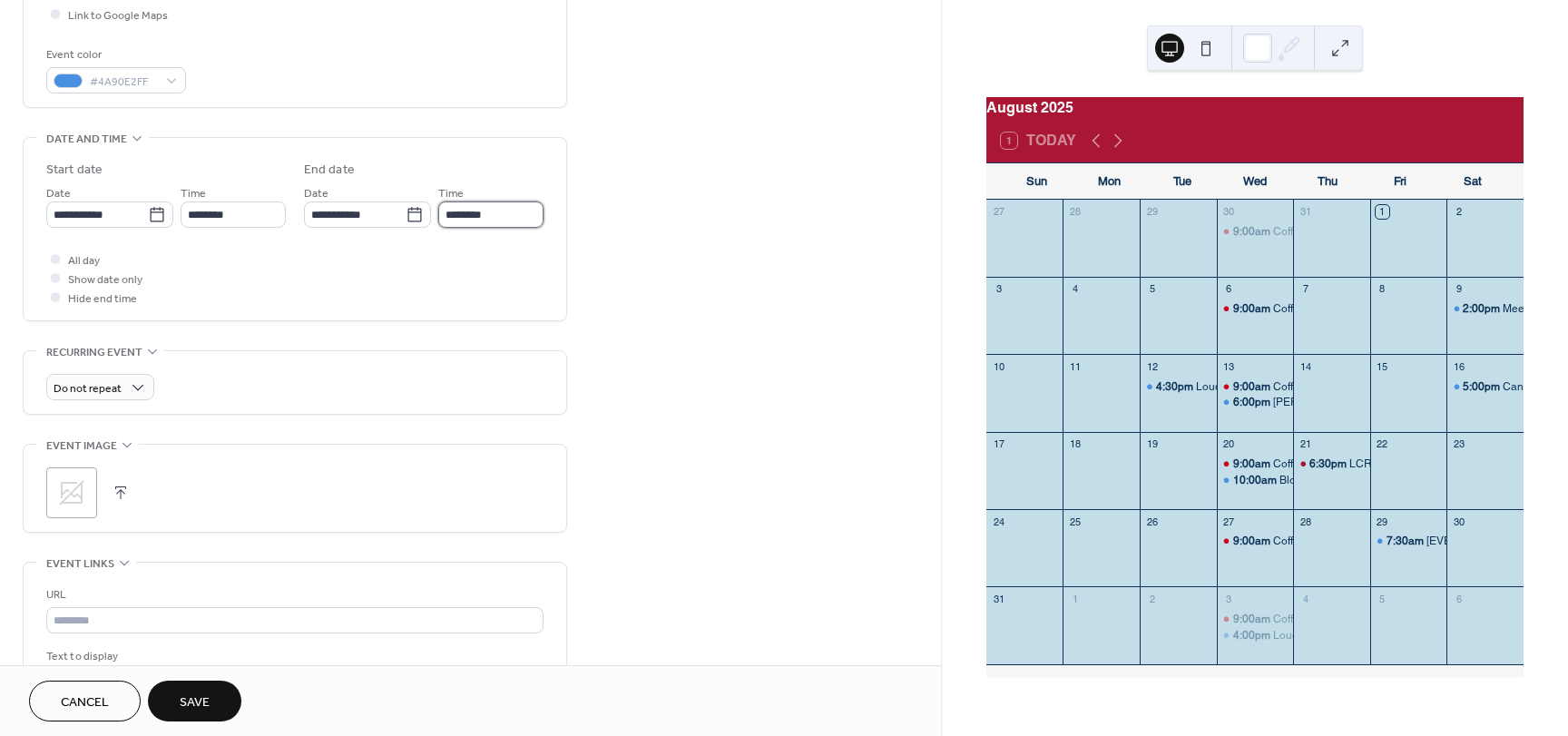 click on "********" at bounding box center (491, 214) 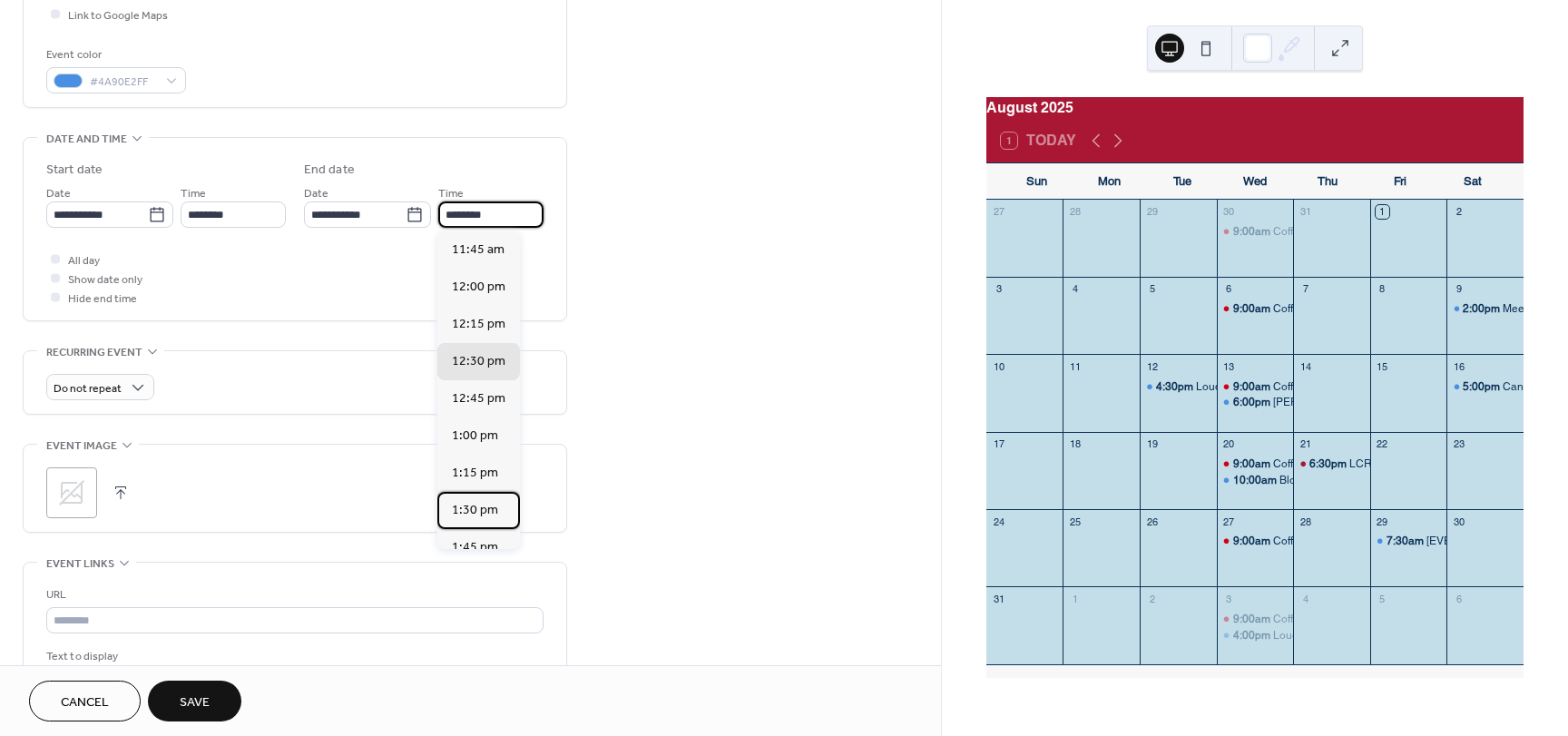 click on "1:30 pm" at bounding box center (475, 510) 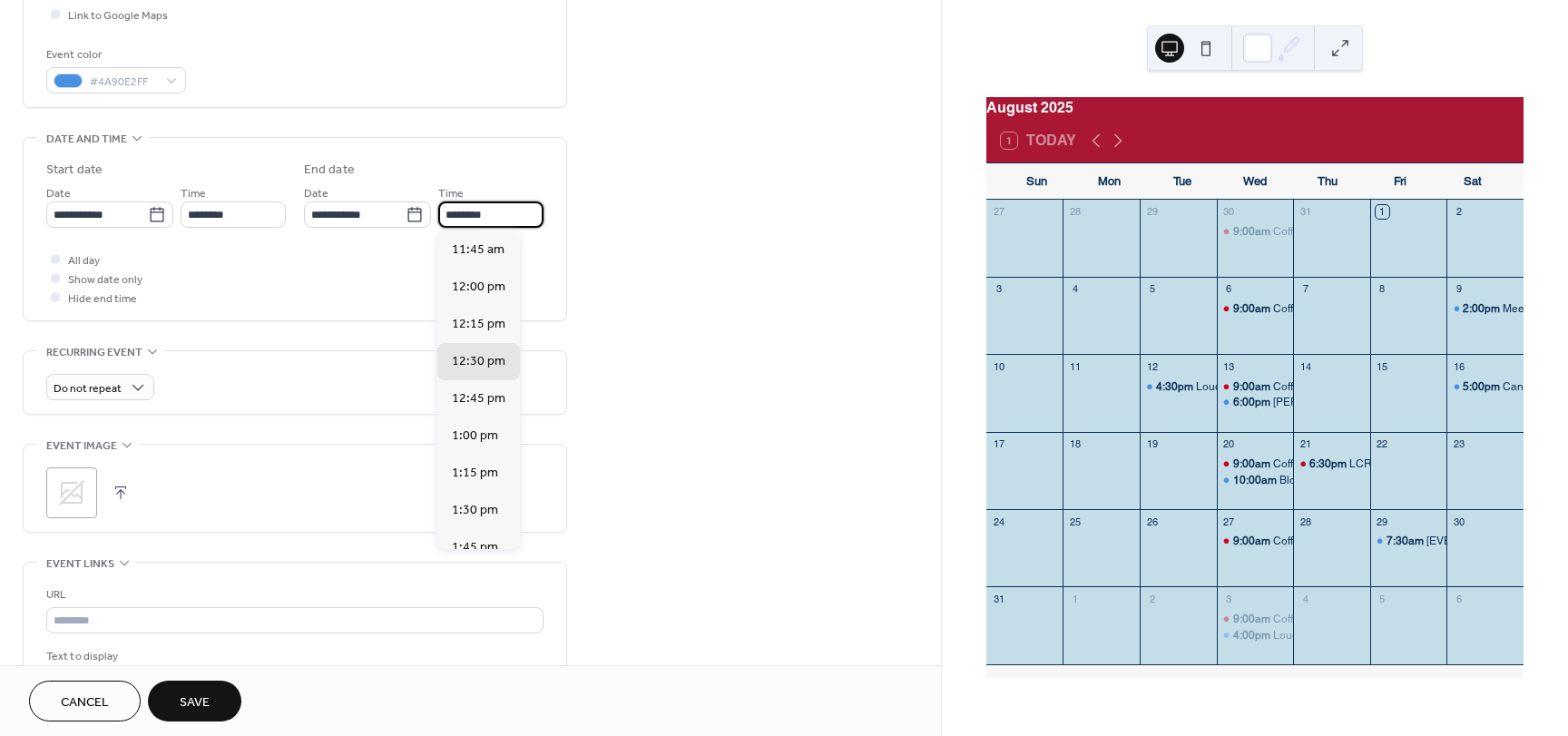 type on "*******" 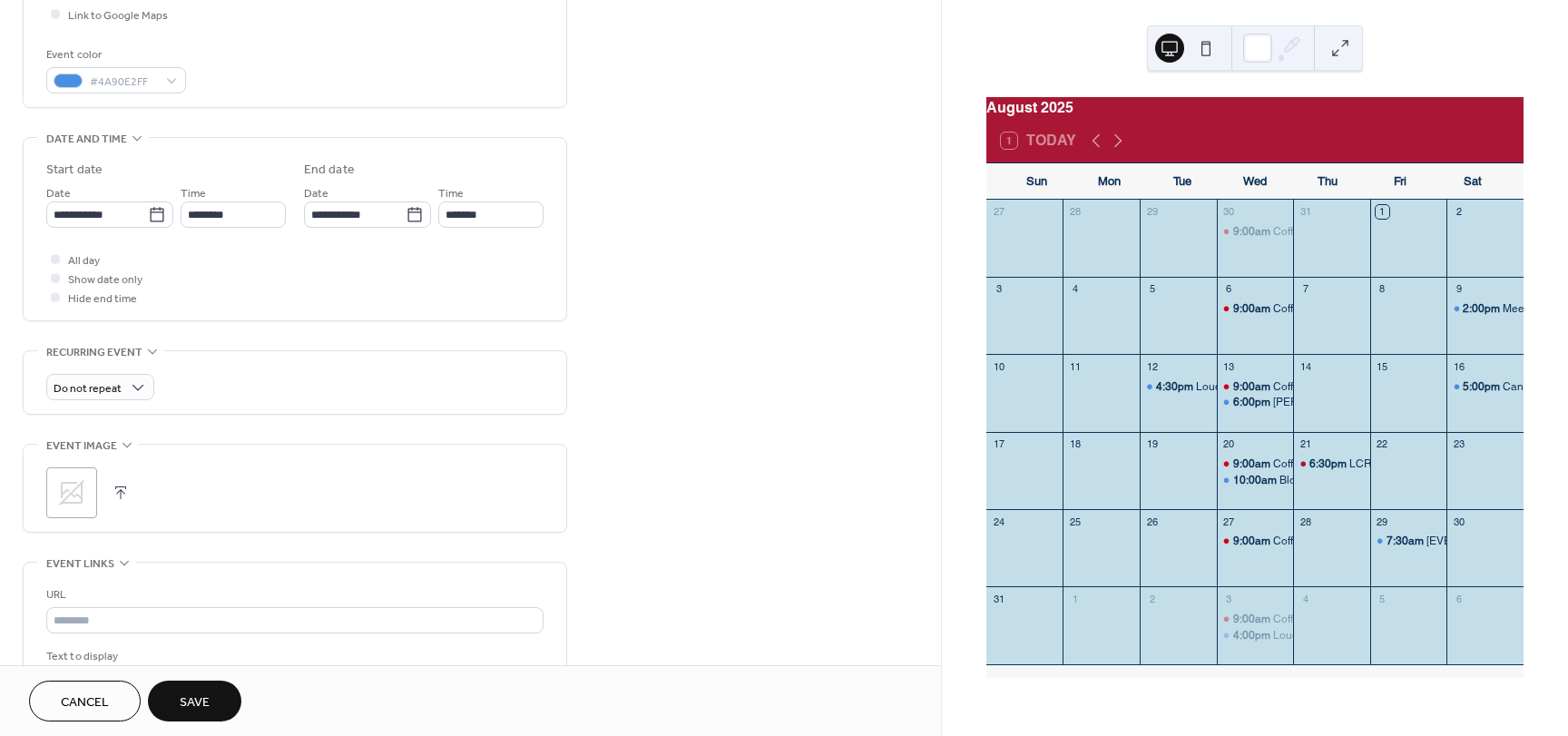 click on "[EVENT_DETAILS] [TITLE] [DESCRIPTION] [LOCATION] [MAP_LINK] [EVENT_COLOR] [DATE_TIME] [START_DATE] [DATE] [TIME] [END_DATE] [DATE] [TIME] [ALL_DAY] [SHOW_DATE_ONLY] [HIDE_END_TIME] [RECURRING_EVENT] [DO_NOT_REPEAT] [EVENT_IMAGE] [EVENT_LINKS] [URL] [TEXT_TO_DISPLAY] [OPEN_IN_NEW_TAB] [CATEGORIES] [NO_CATEGORIES_ADDED_YET] [ADD_CATEGORY] [RSVP] [ENABLE_RSVP] [LIMIT_NUMBER_OF_GUESTS]" at bounding box center (470, 309) 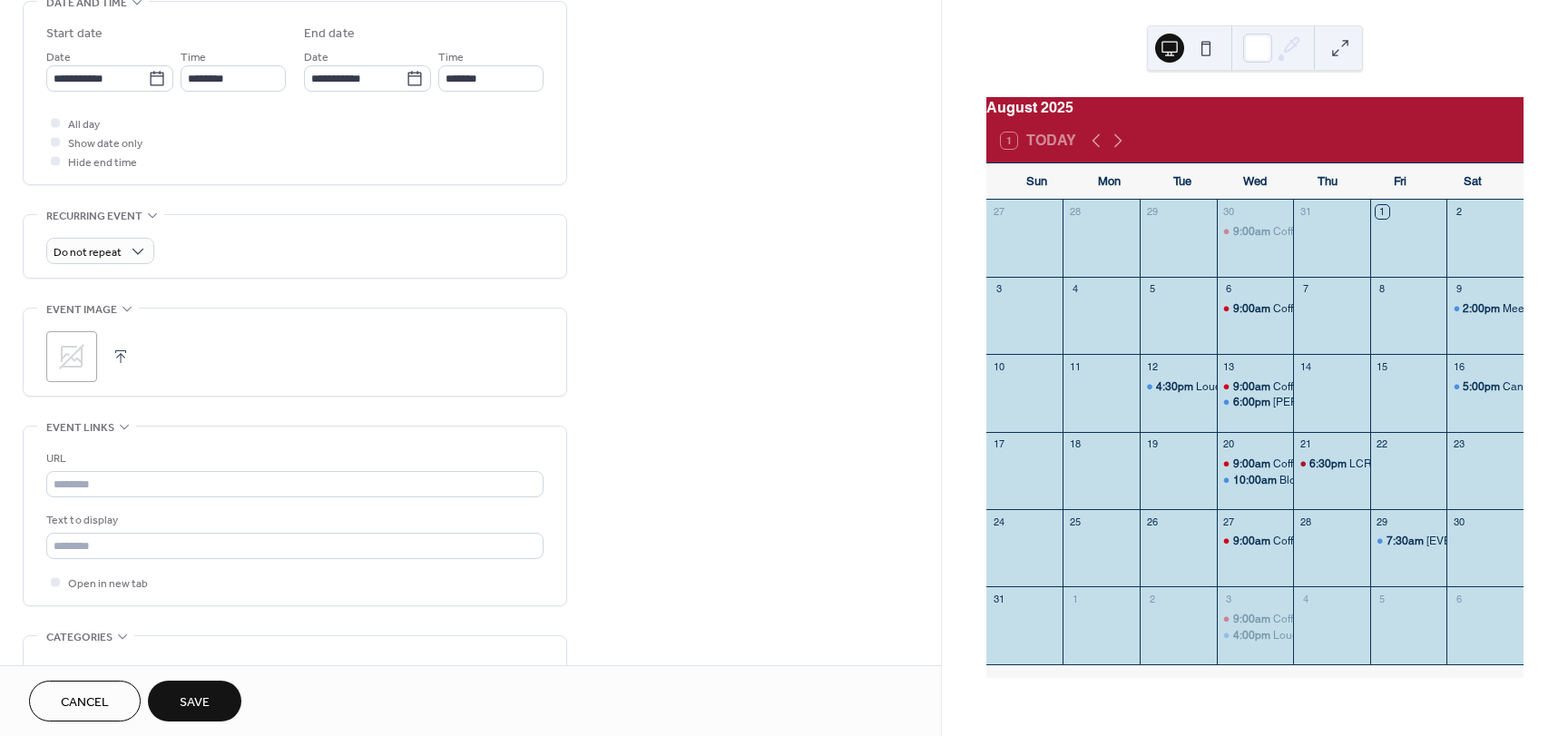 scroll, scrollTop: 635, scrollLeft: 0, axis: vertical 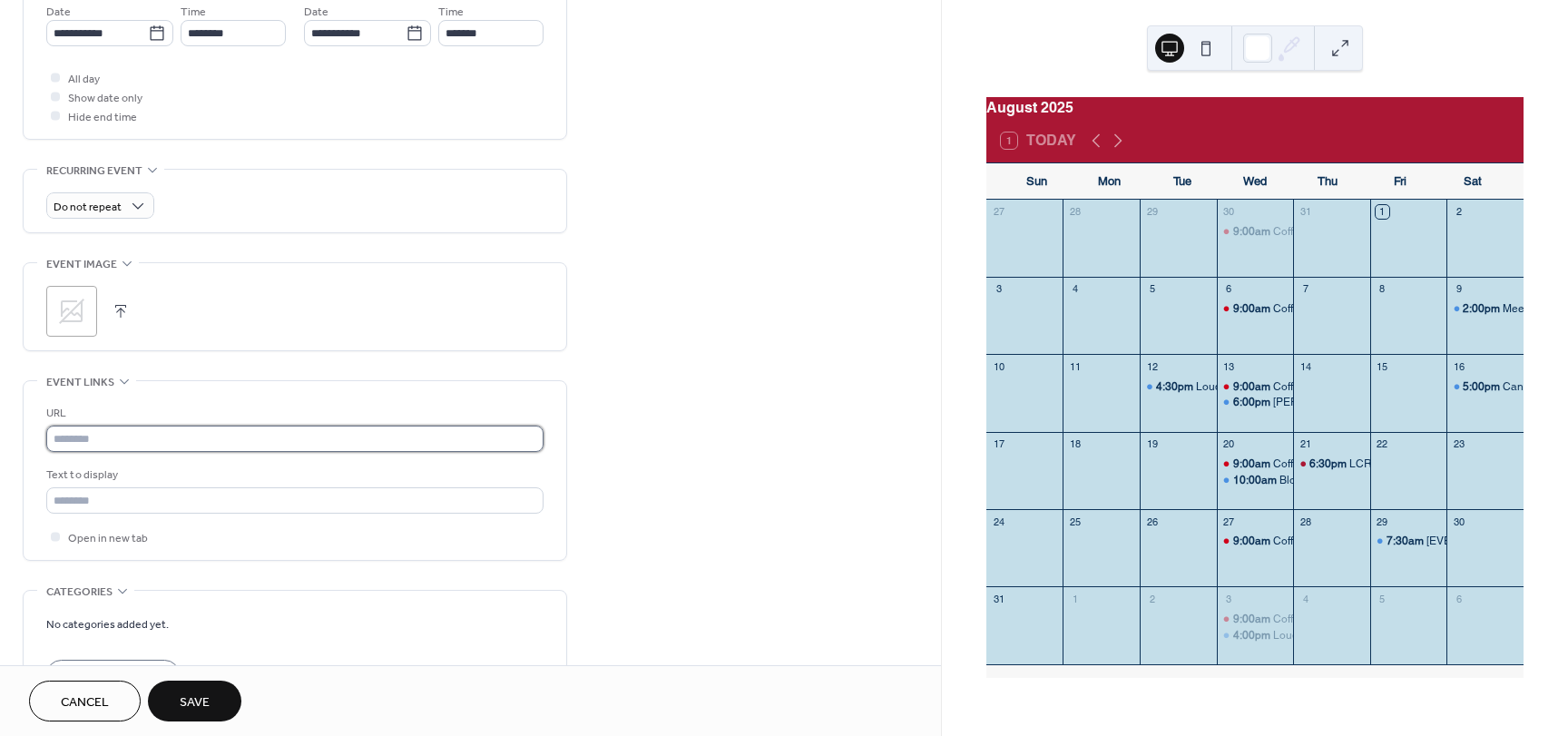 click at bounding box center (295, 438) 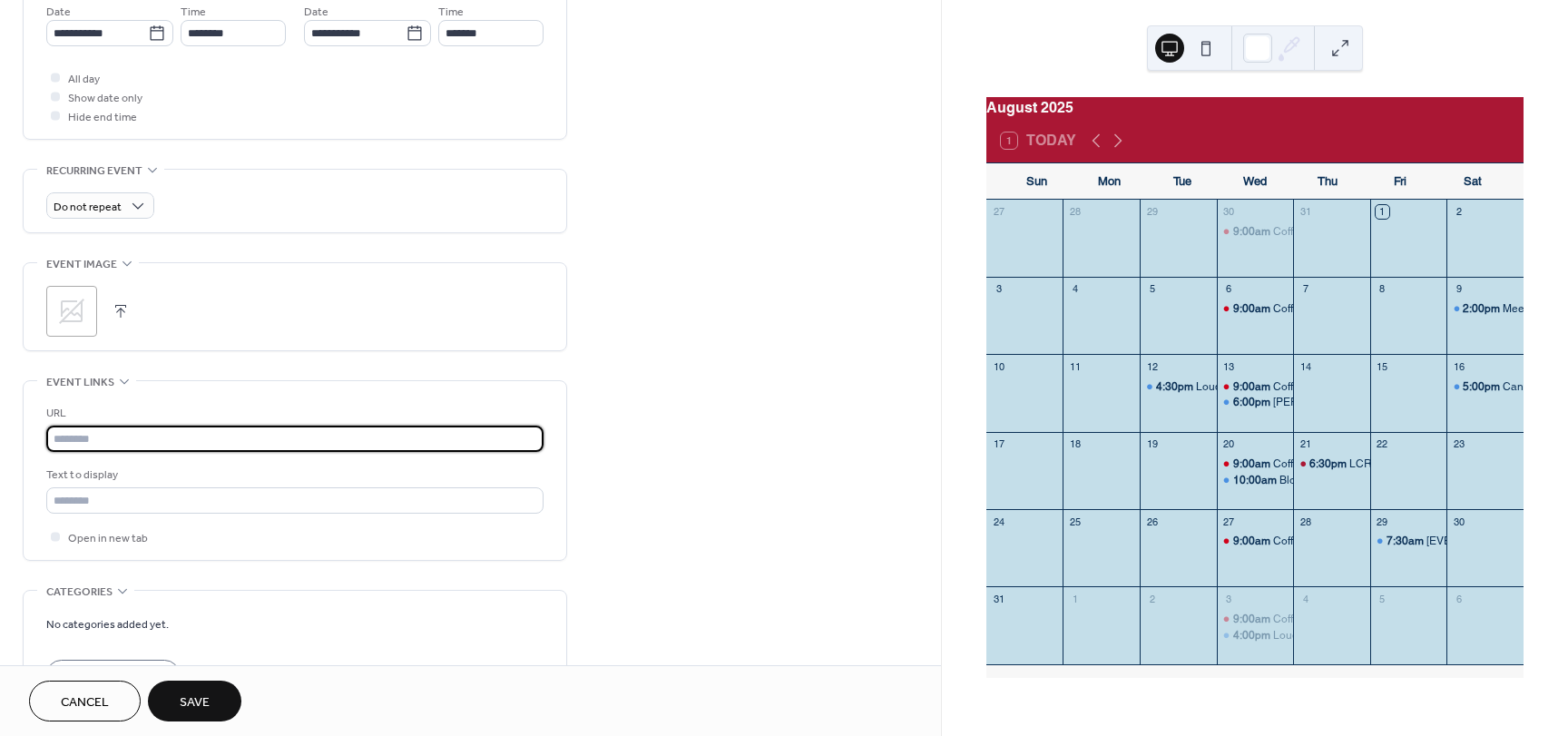 click at bounding box center [295, 438] 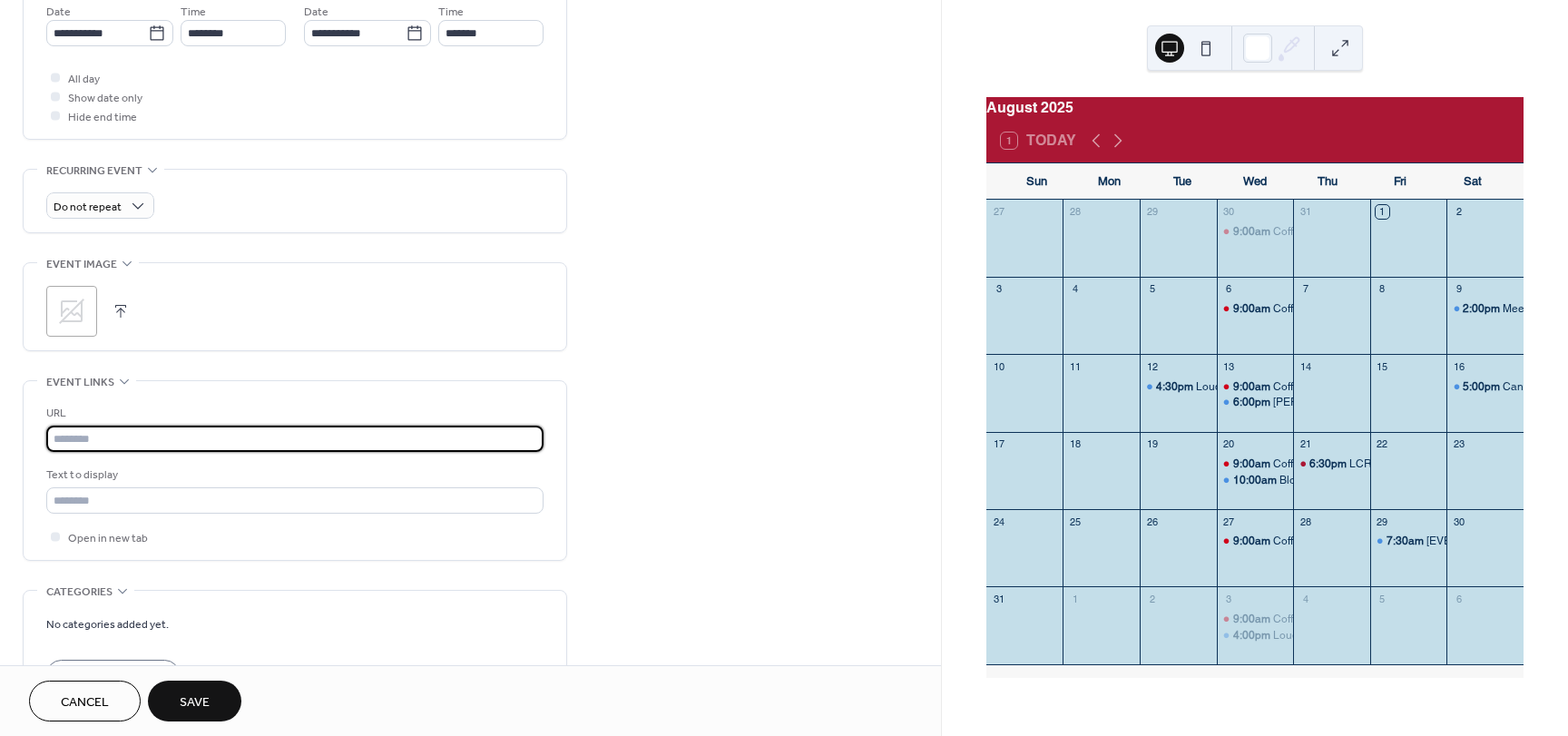 paste on "**********" 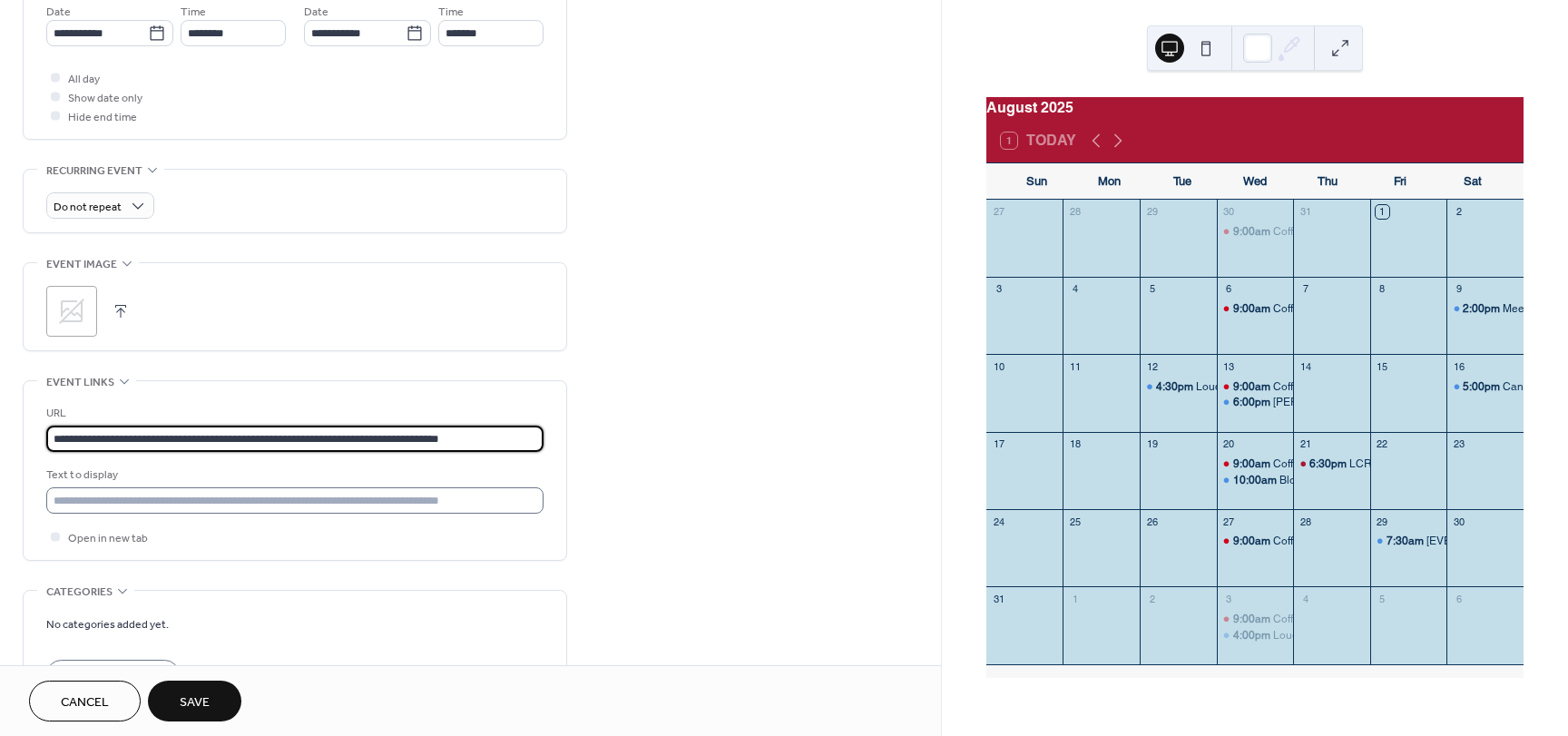 type on "**********" 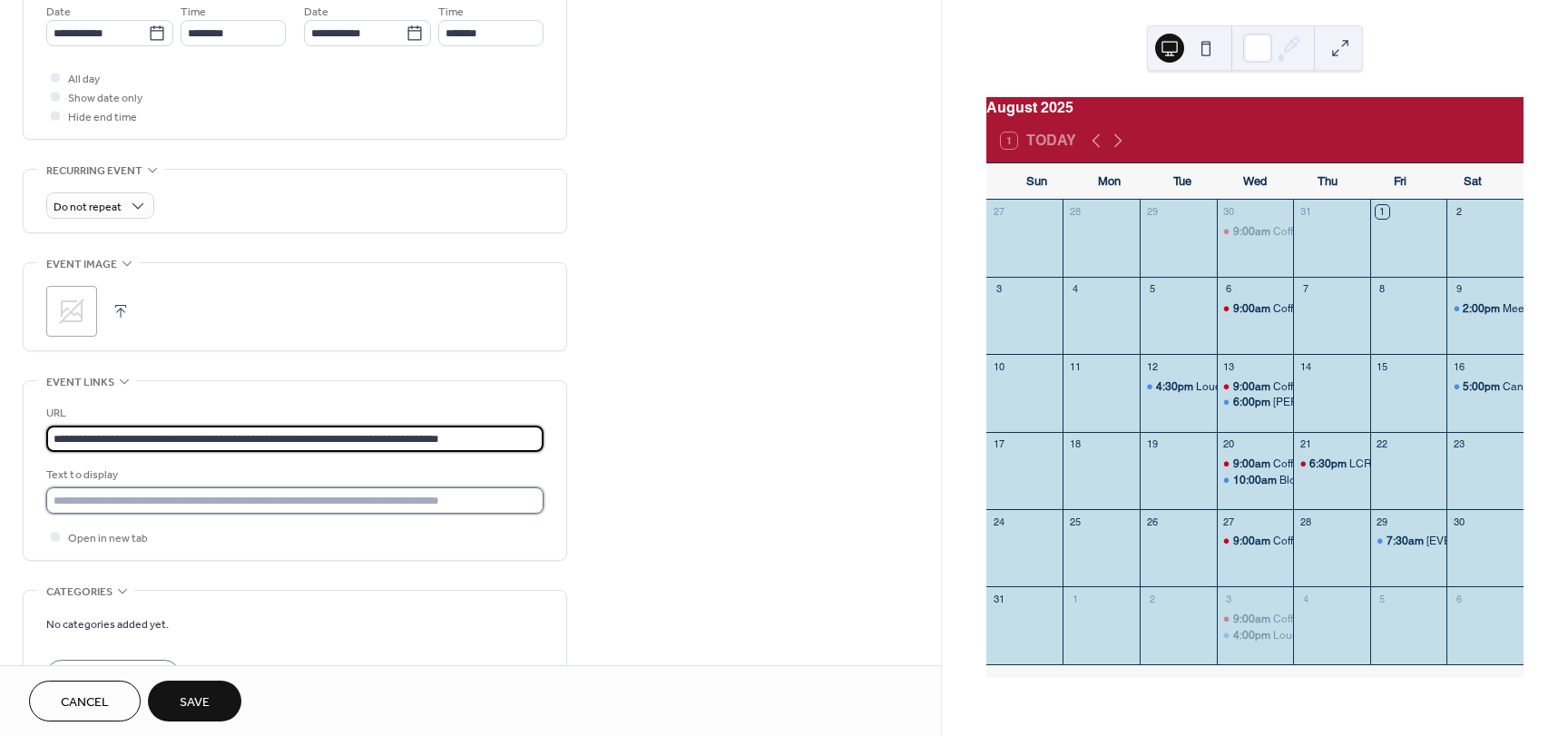 click at bounding box center [295, 500] 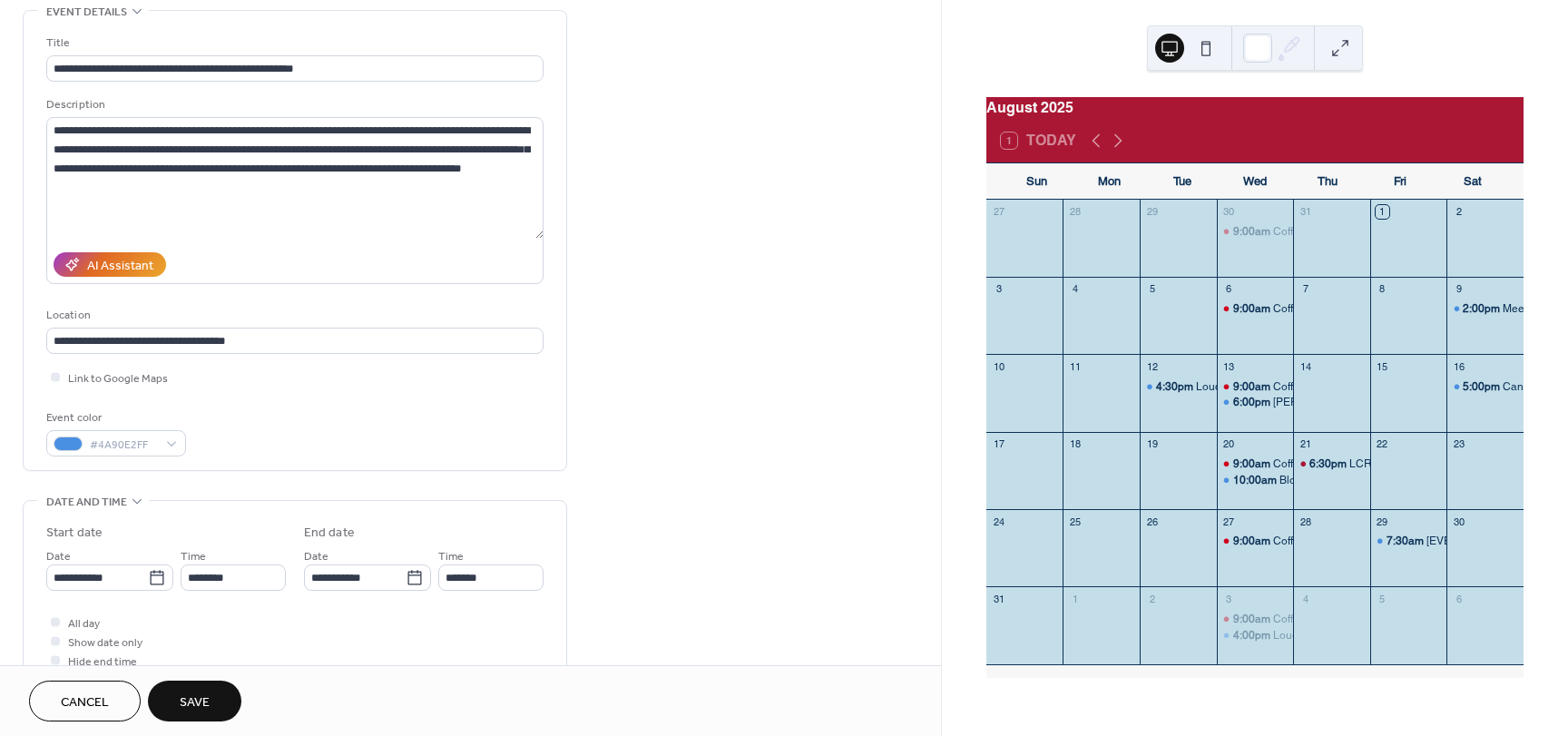 scroll, scrollTop: 34, scrollLeft: 0, axis: vertical 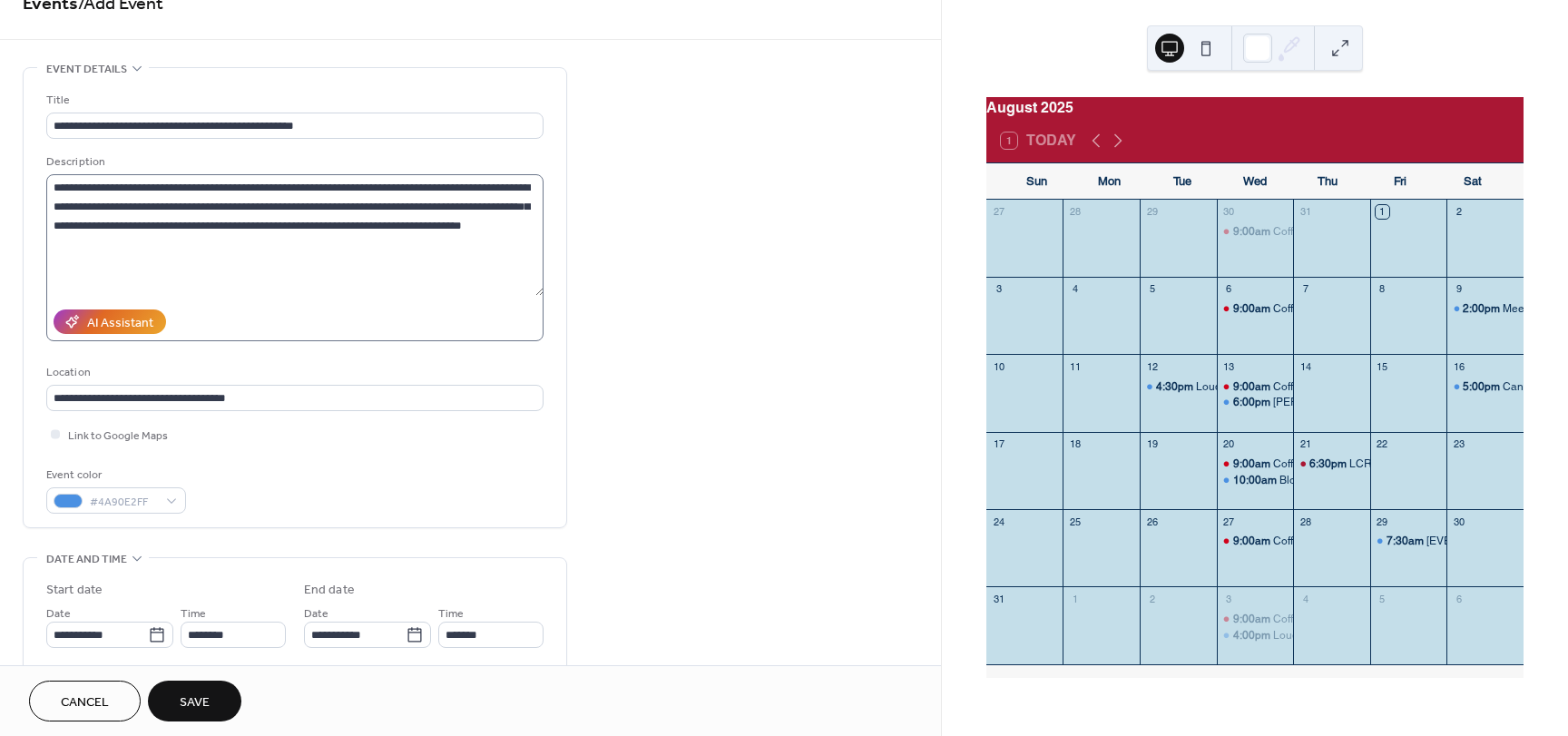type on "**********" 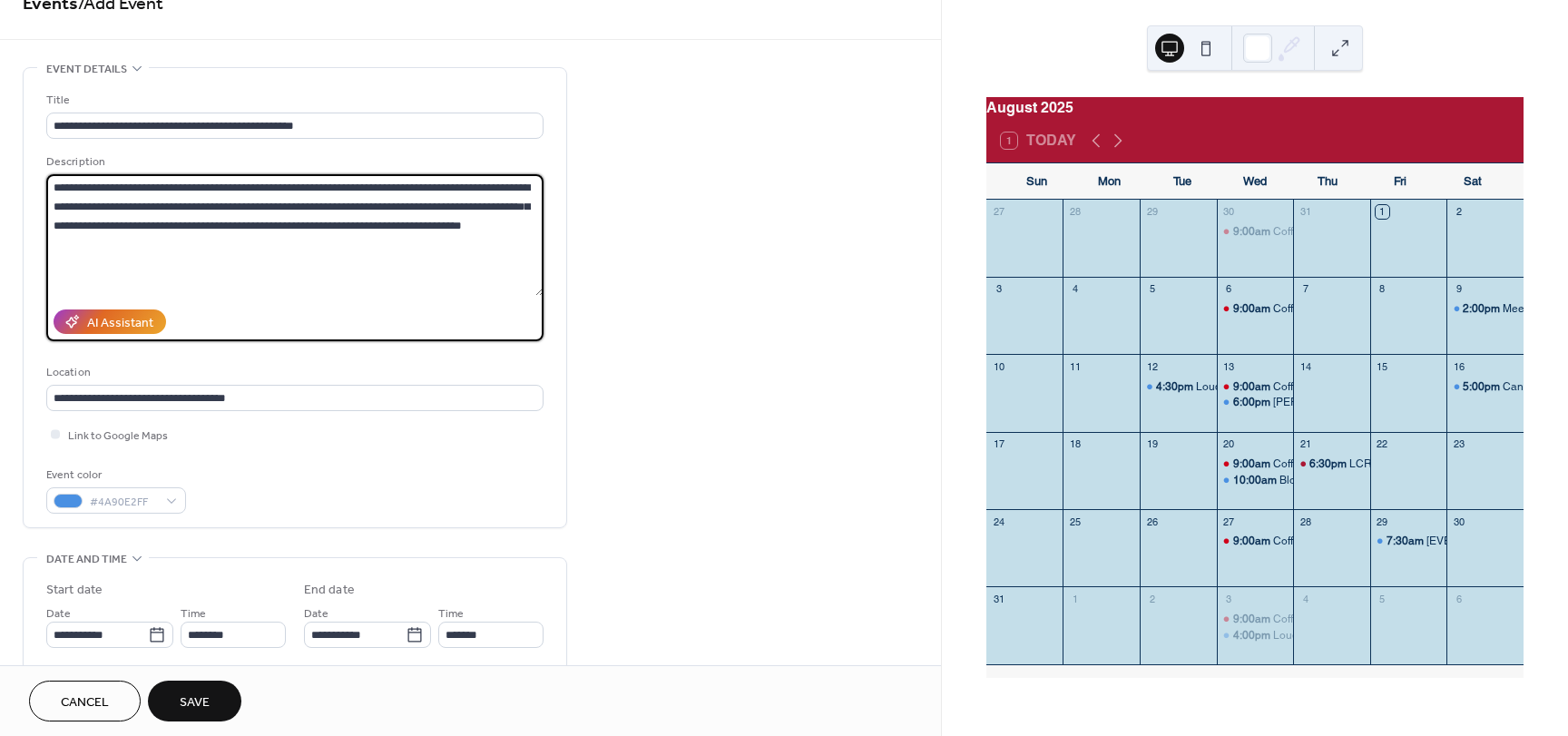 click on "**********" at bounding box center (295, 235) 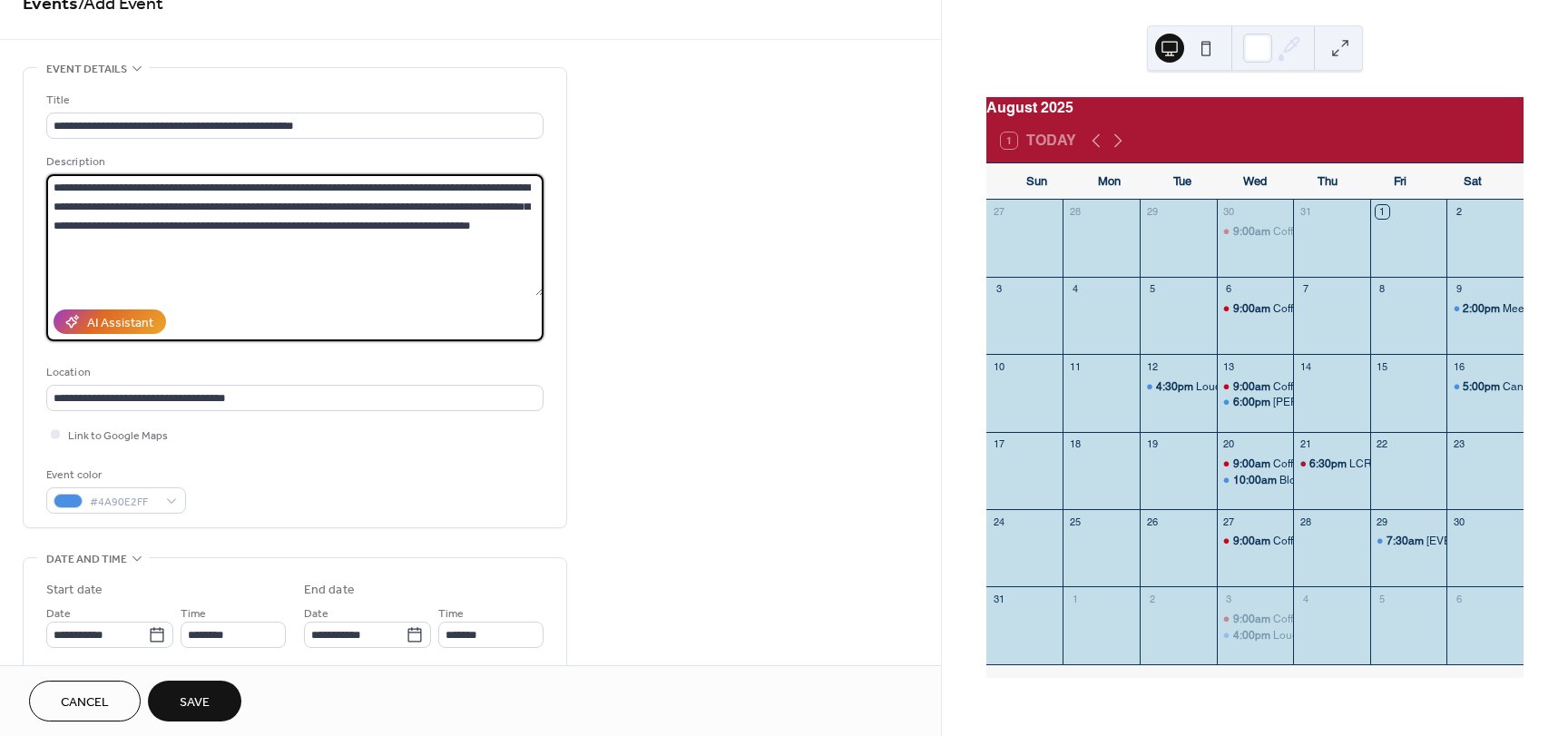 drag, startPoint x: 102, startPoint y: 276, endPoint x: 86, endPoint y: 280, distance: 16.492423 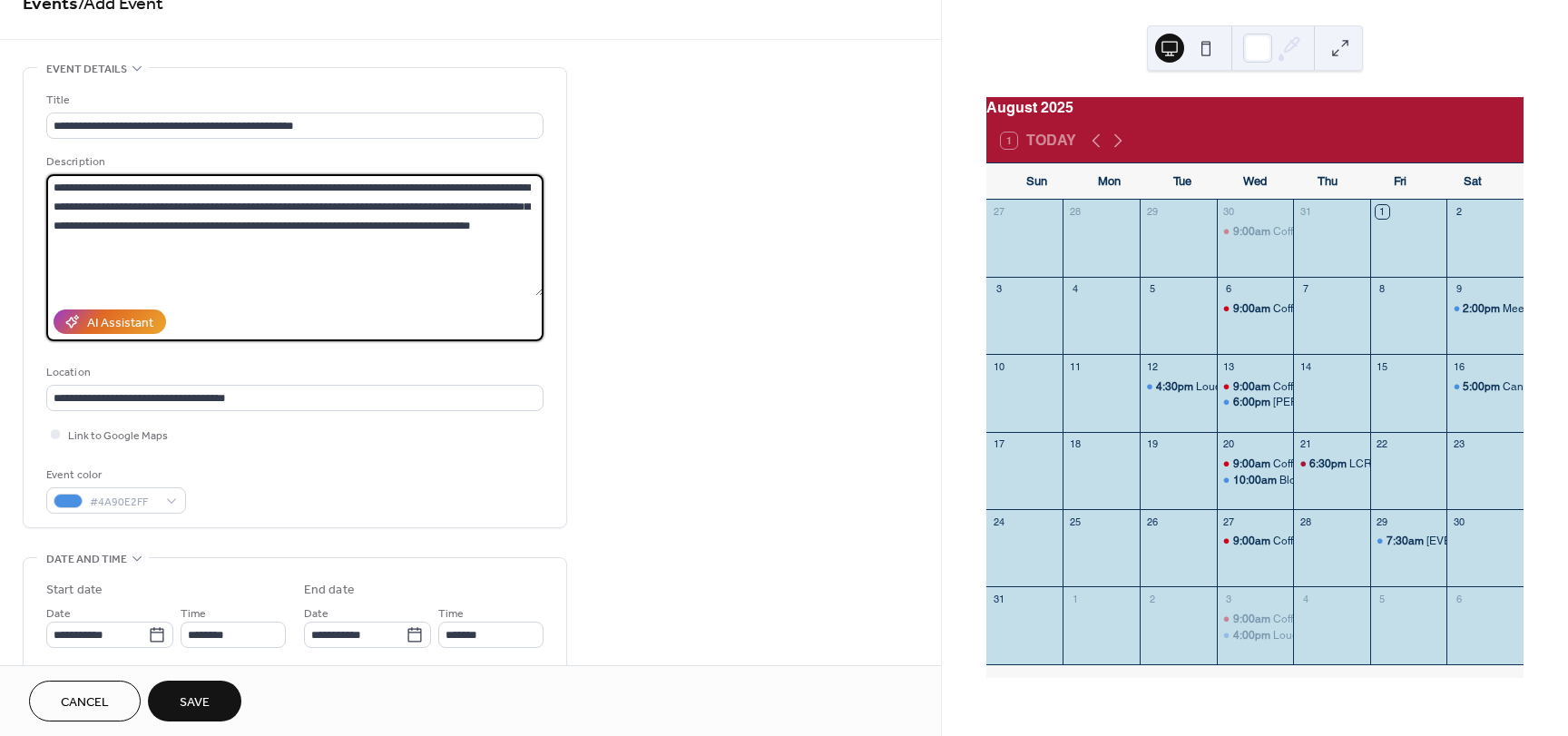click on "**********" at bounding box center (295, 235) 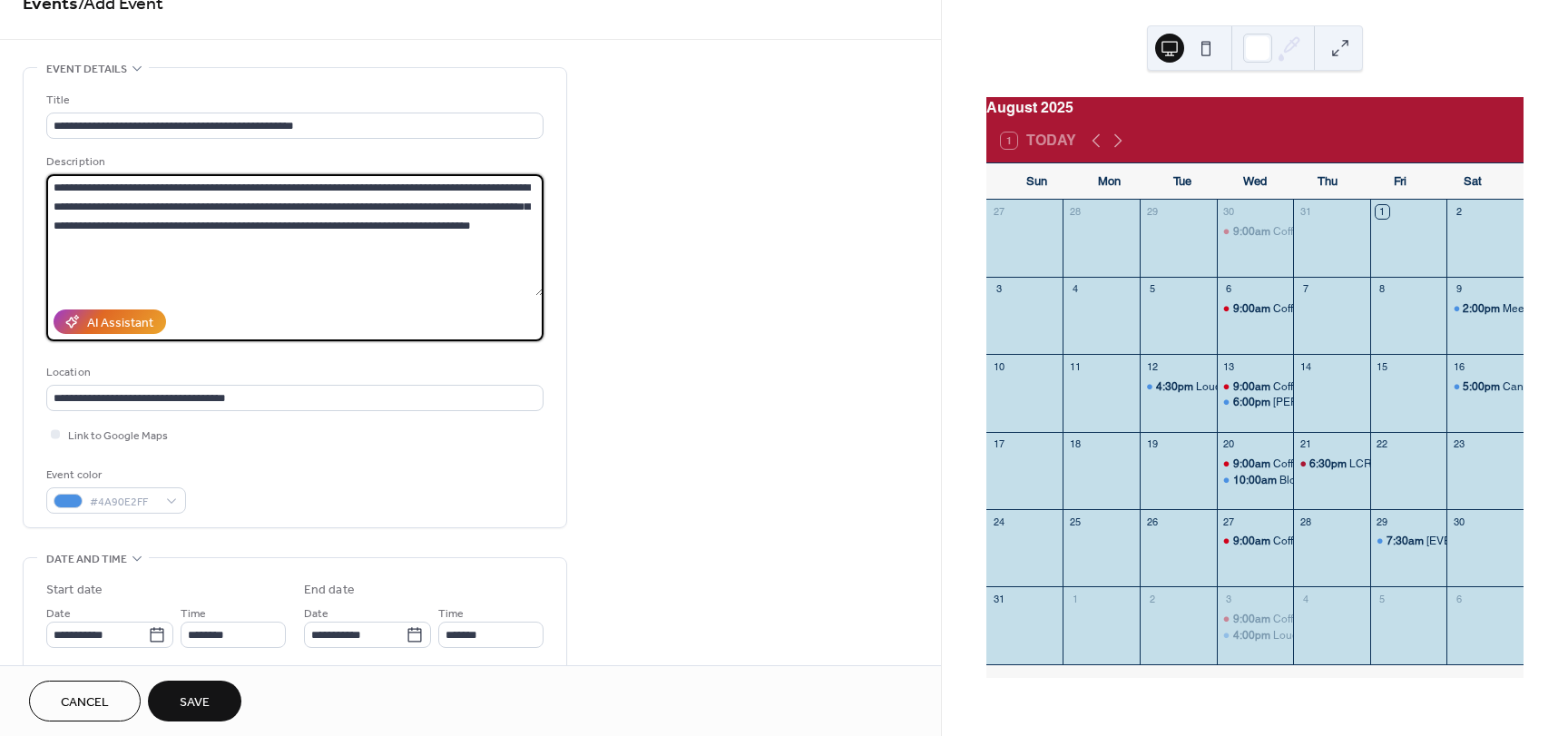 paste on "**********" 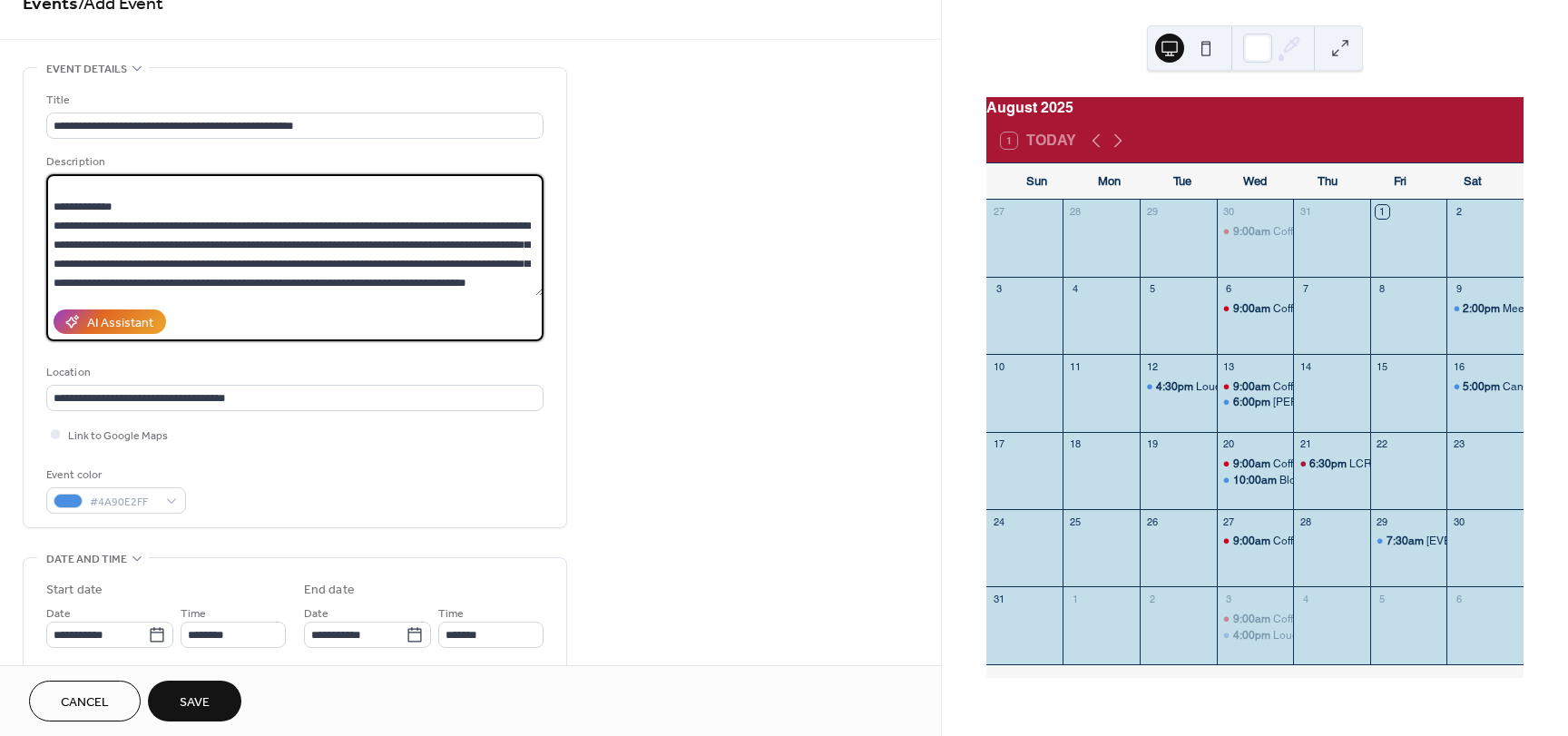 scroll, scrollTop: 93, scrollLeft: 0, axis: vertical 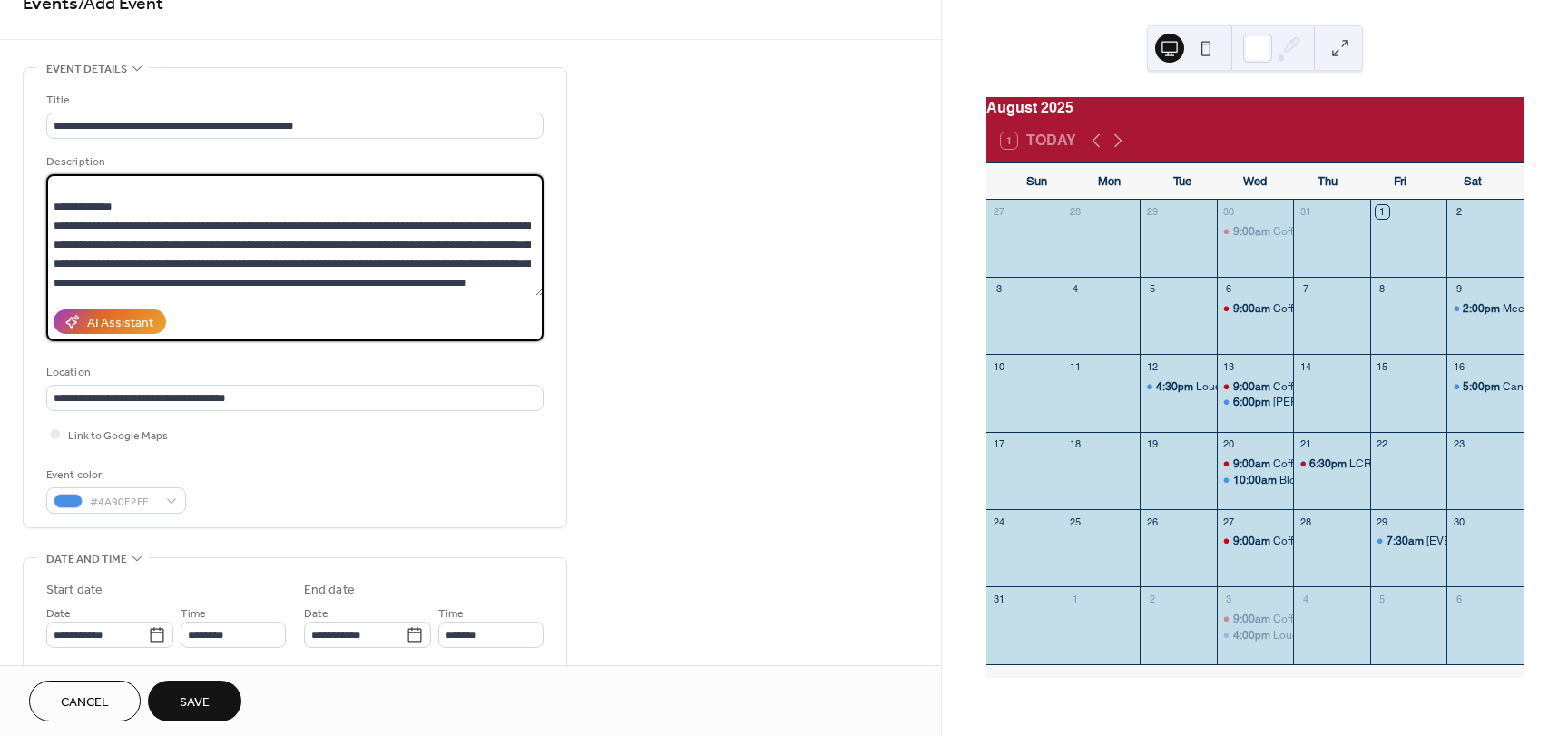click on "**********" at bounding box center (295, 235) 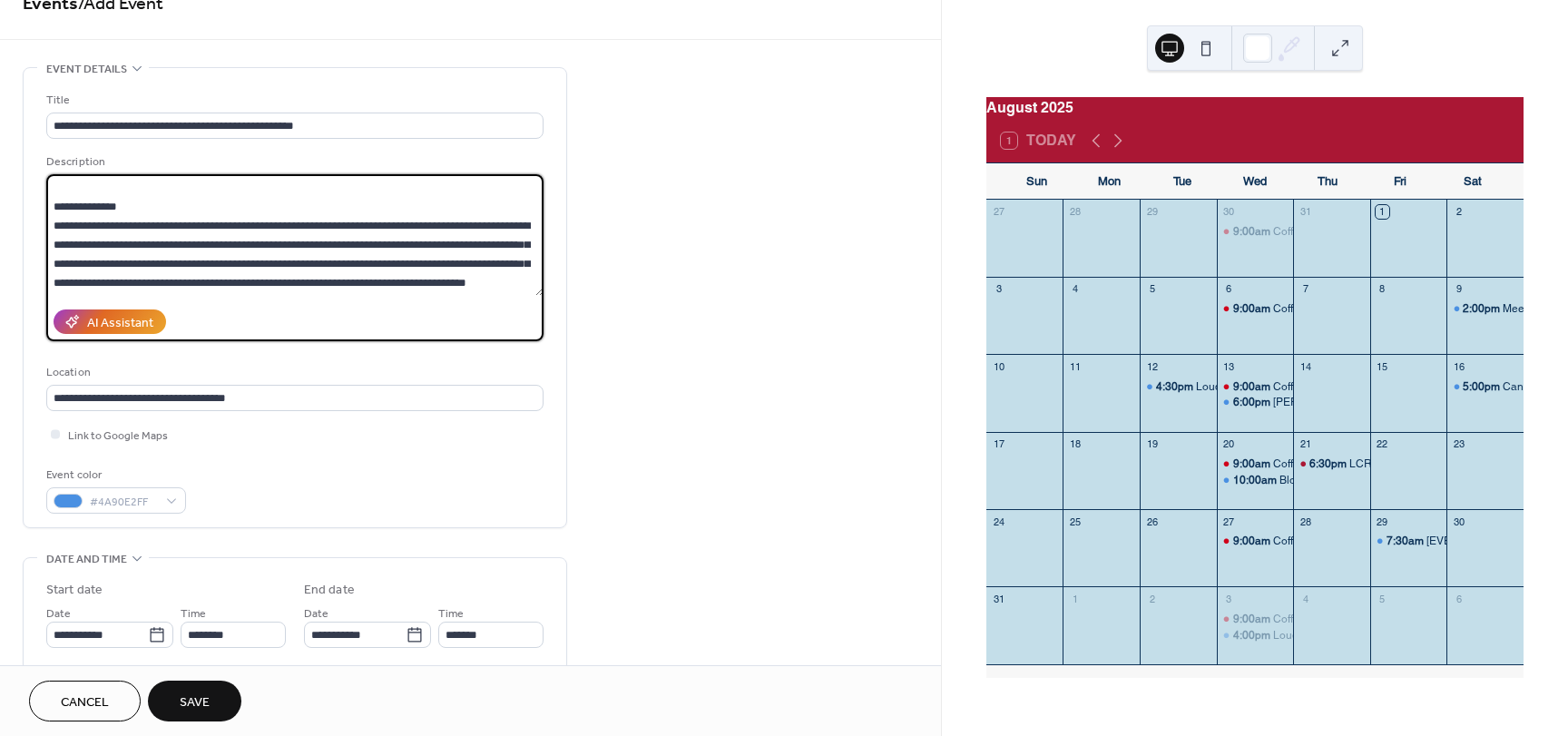 scroll, scrollTop: 95, scrollLeft: 0, axis: vertical 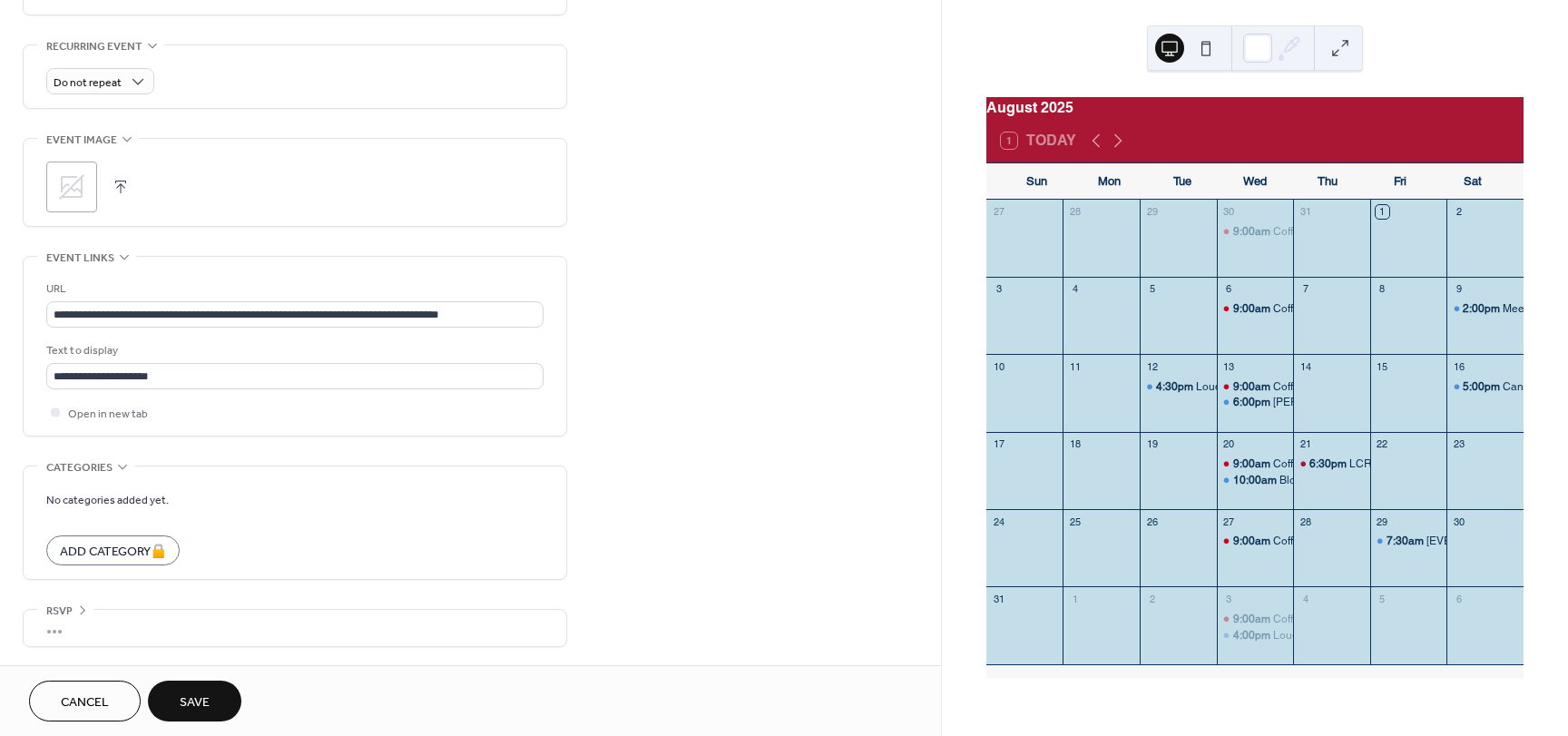 type on "**********" 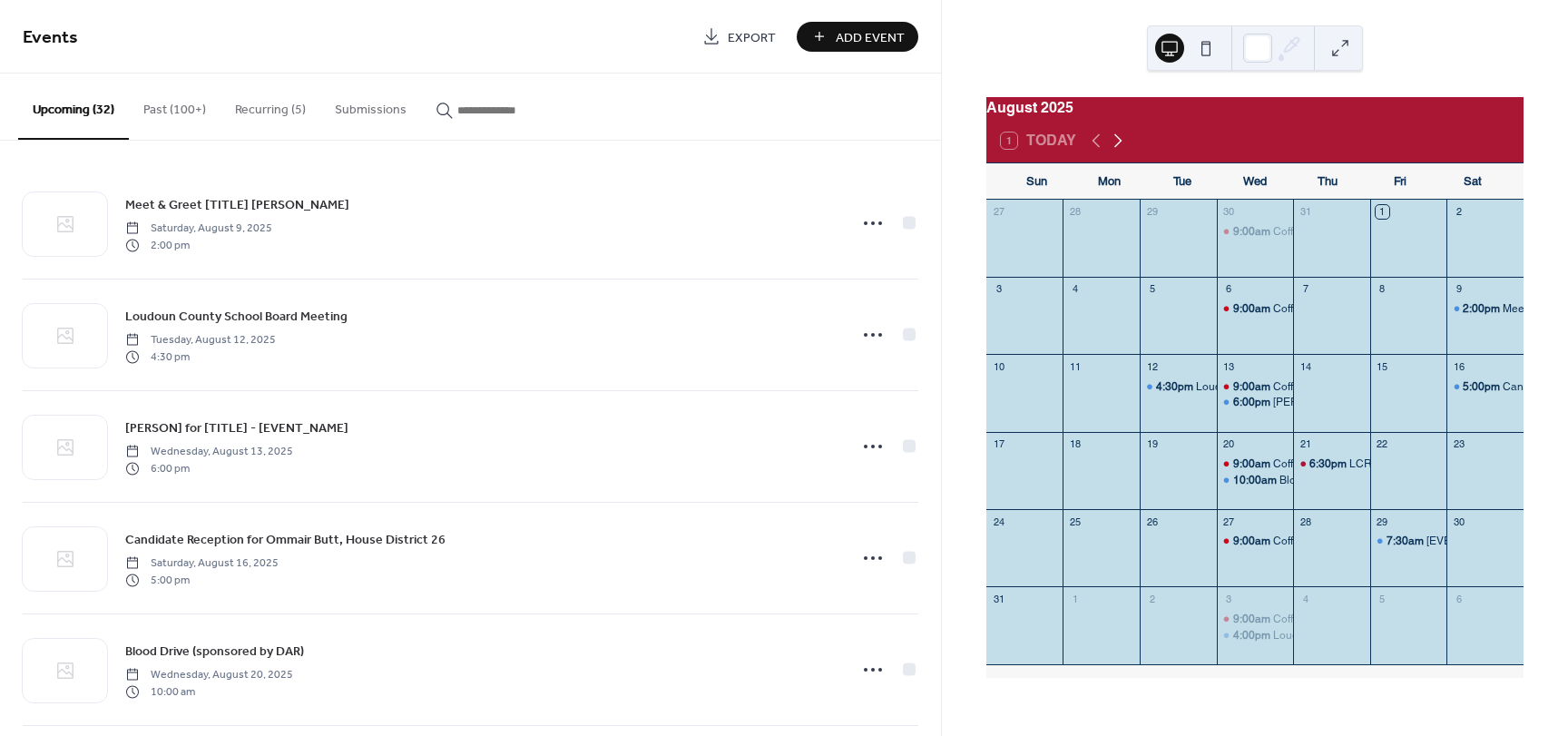 click 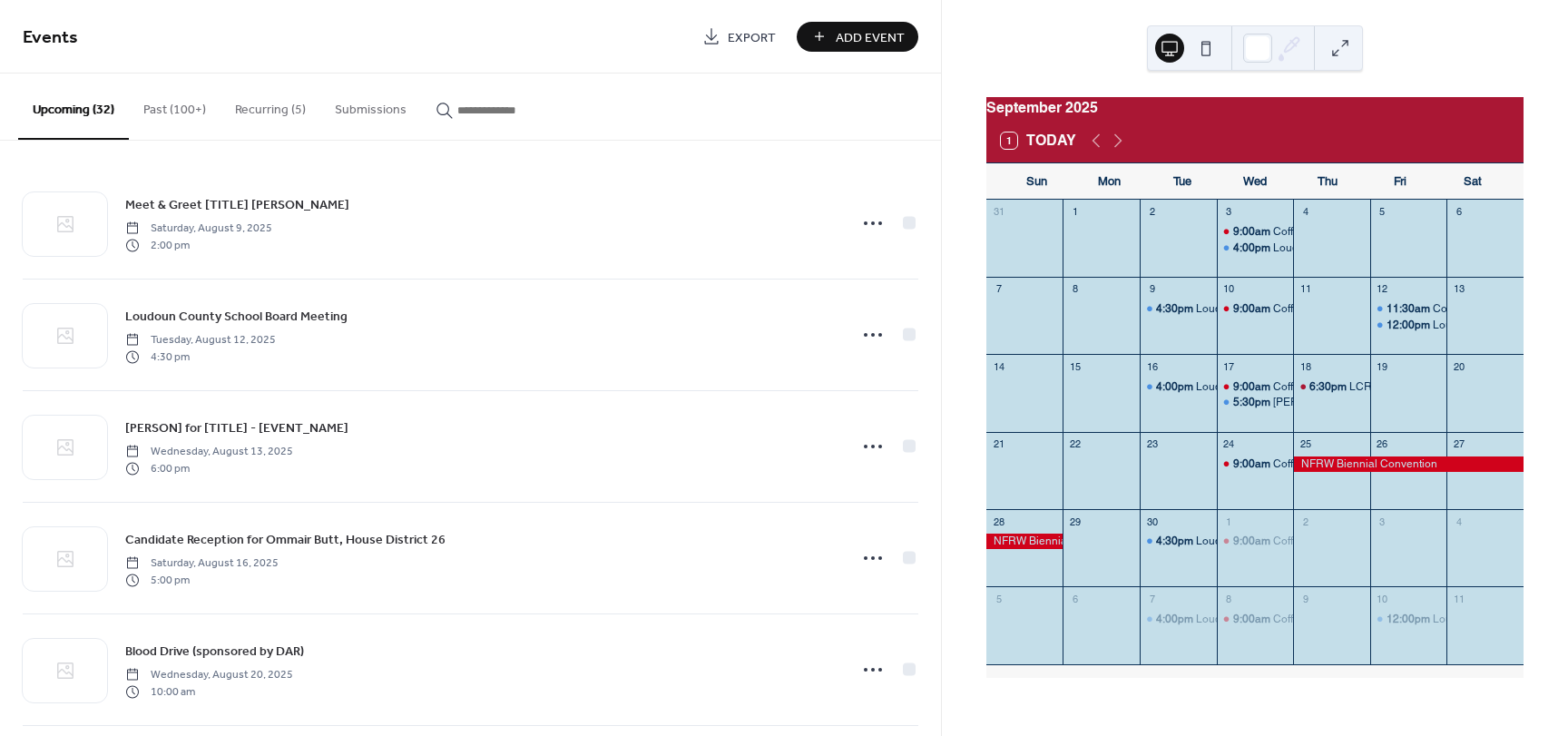 click on "Add Event" at bounding box center [870, 37] 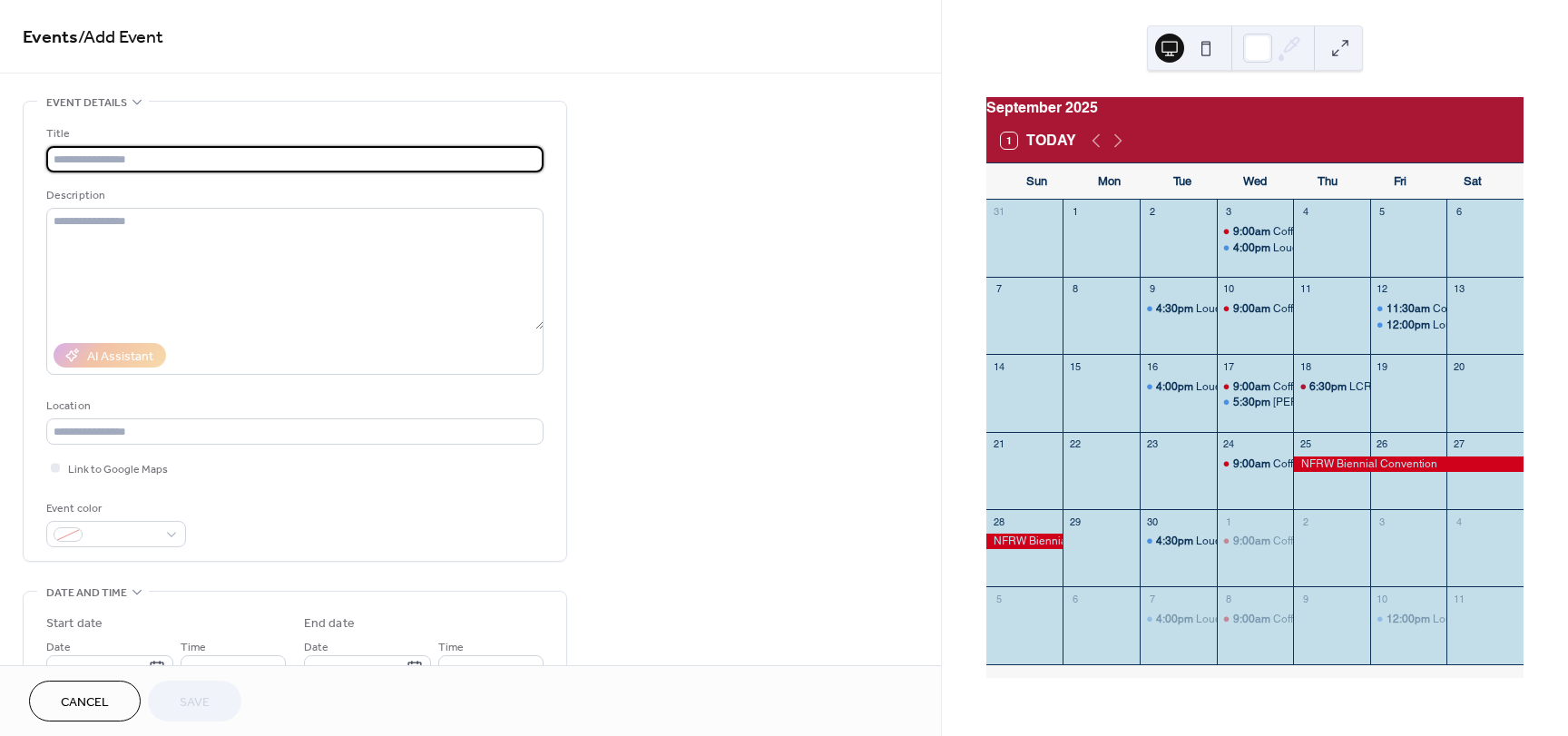 click at bounding box center [295, 159] 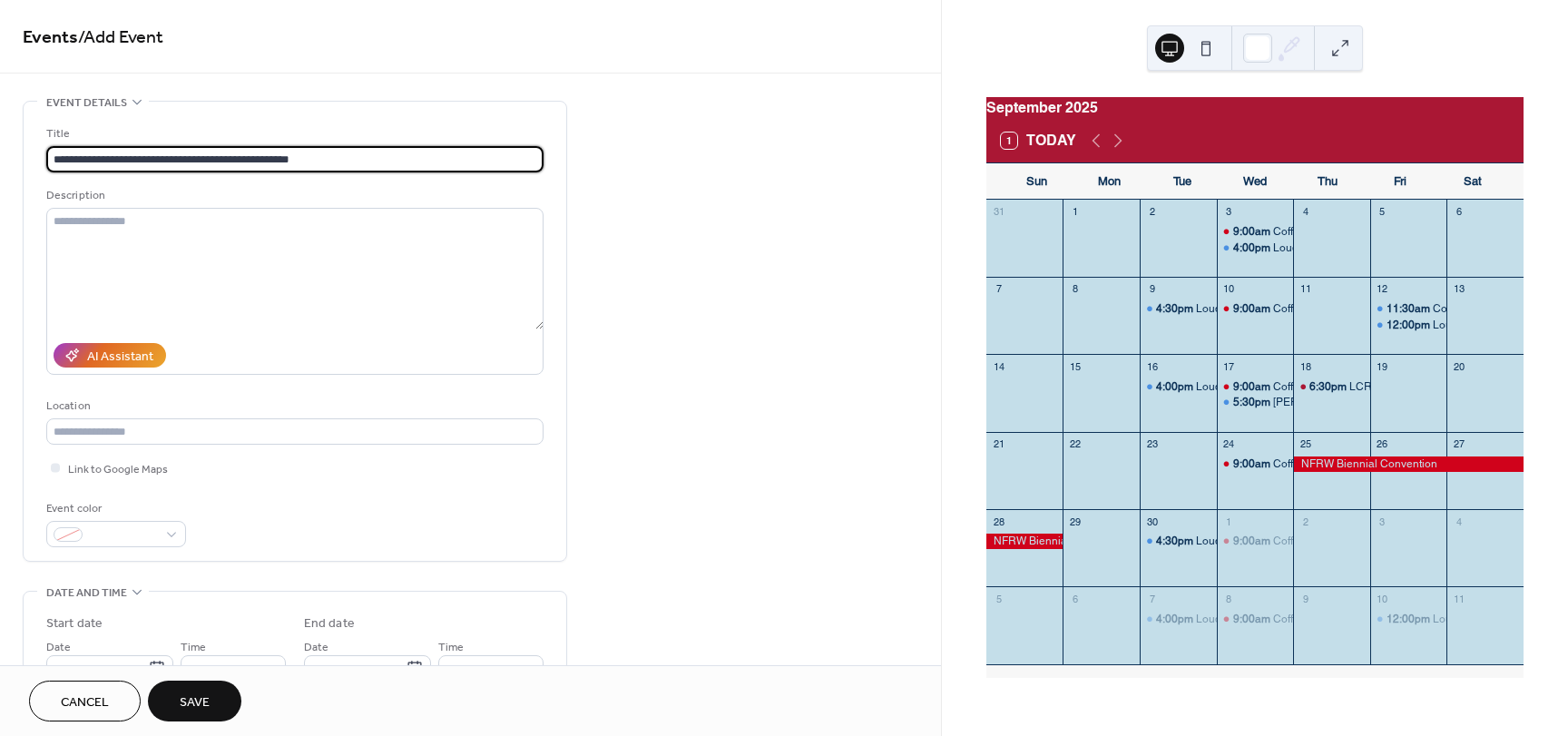 type on "**********" 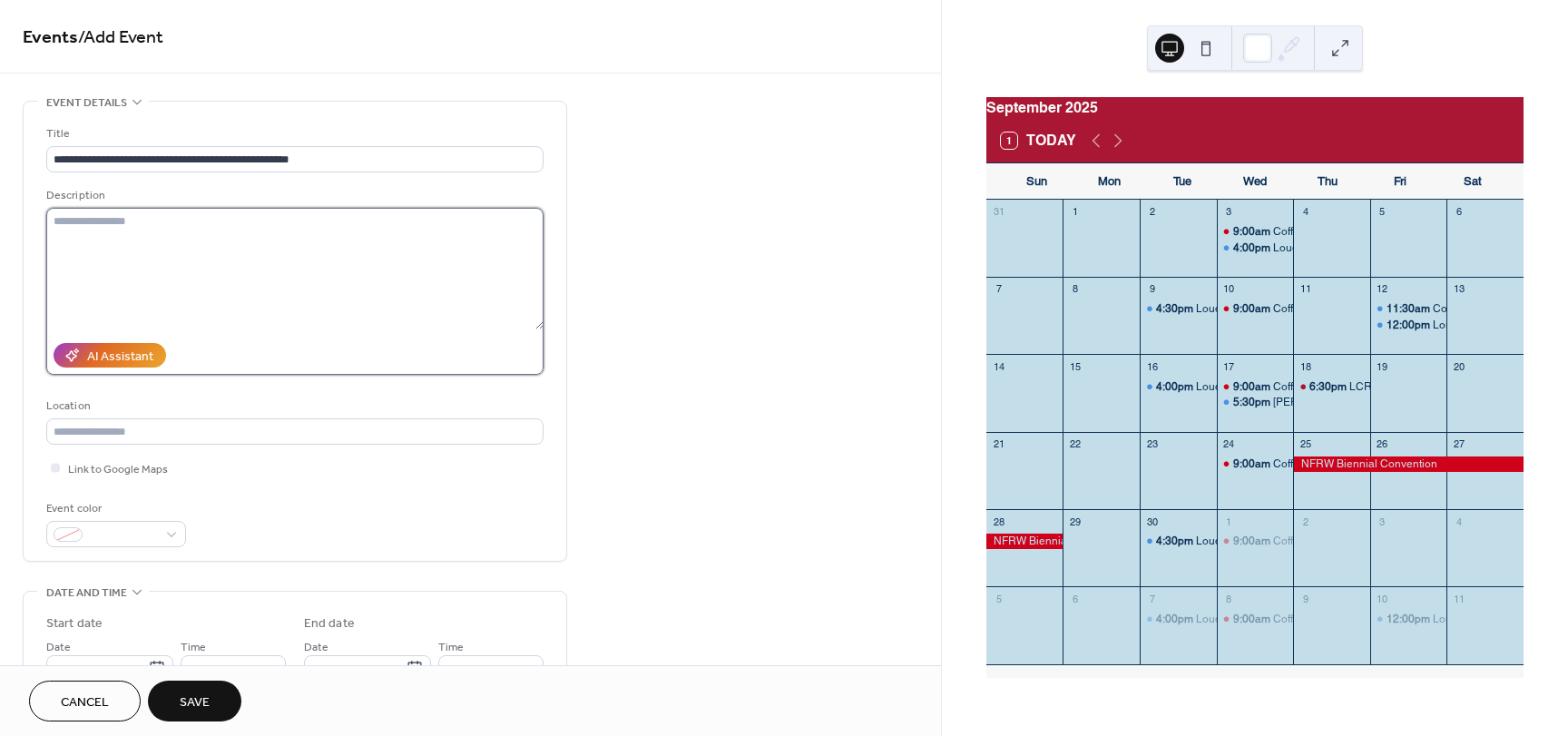 click at bounding box center (295, 269) 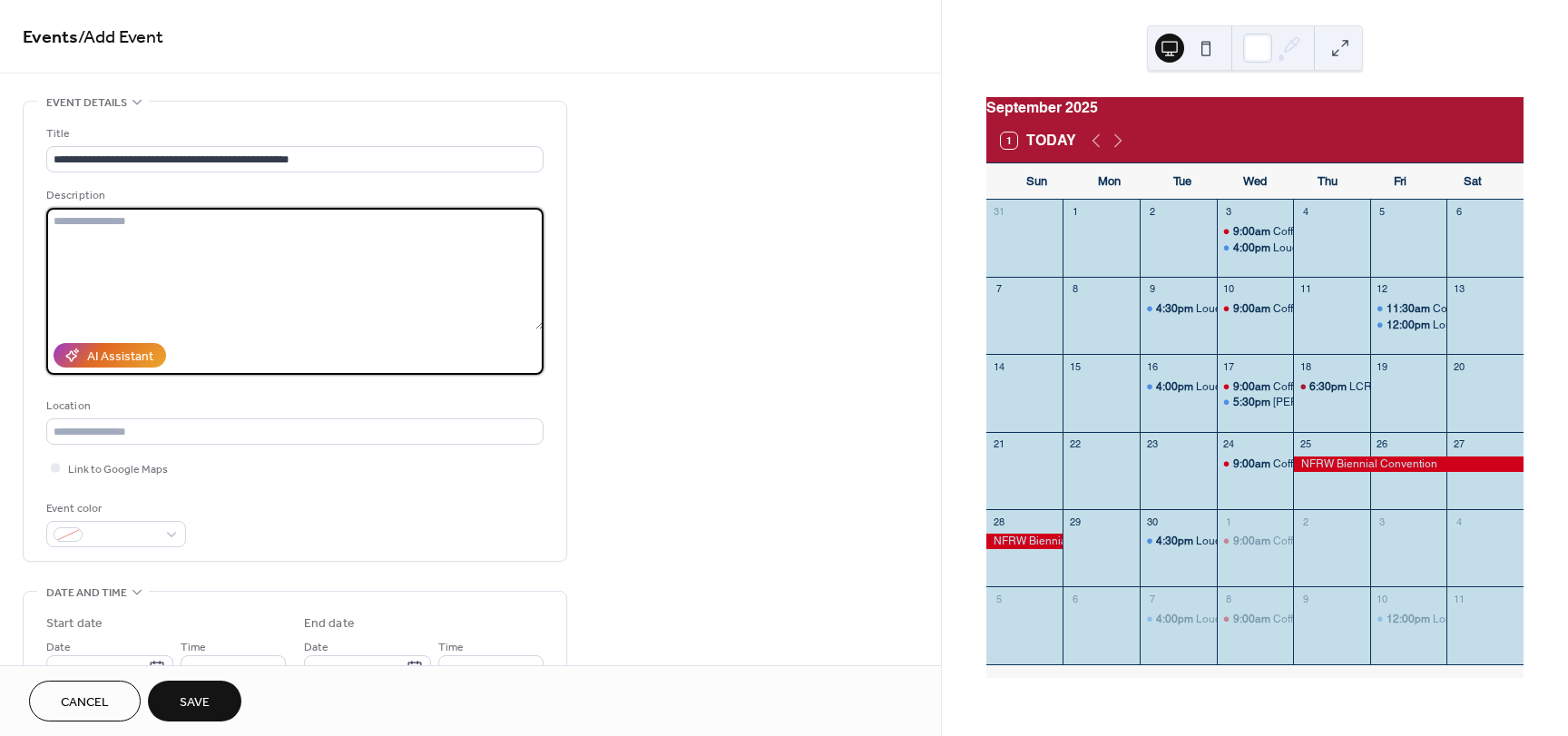 paste on "**********" 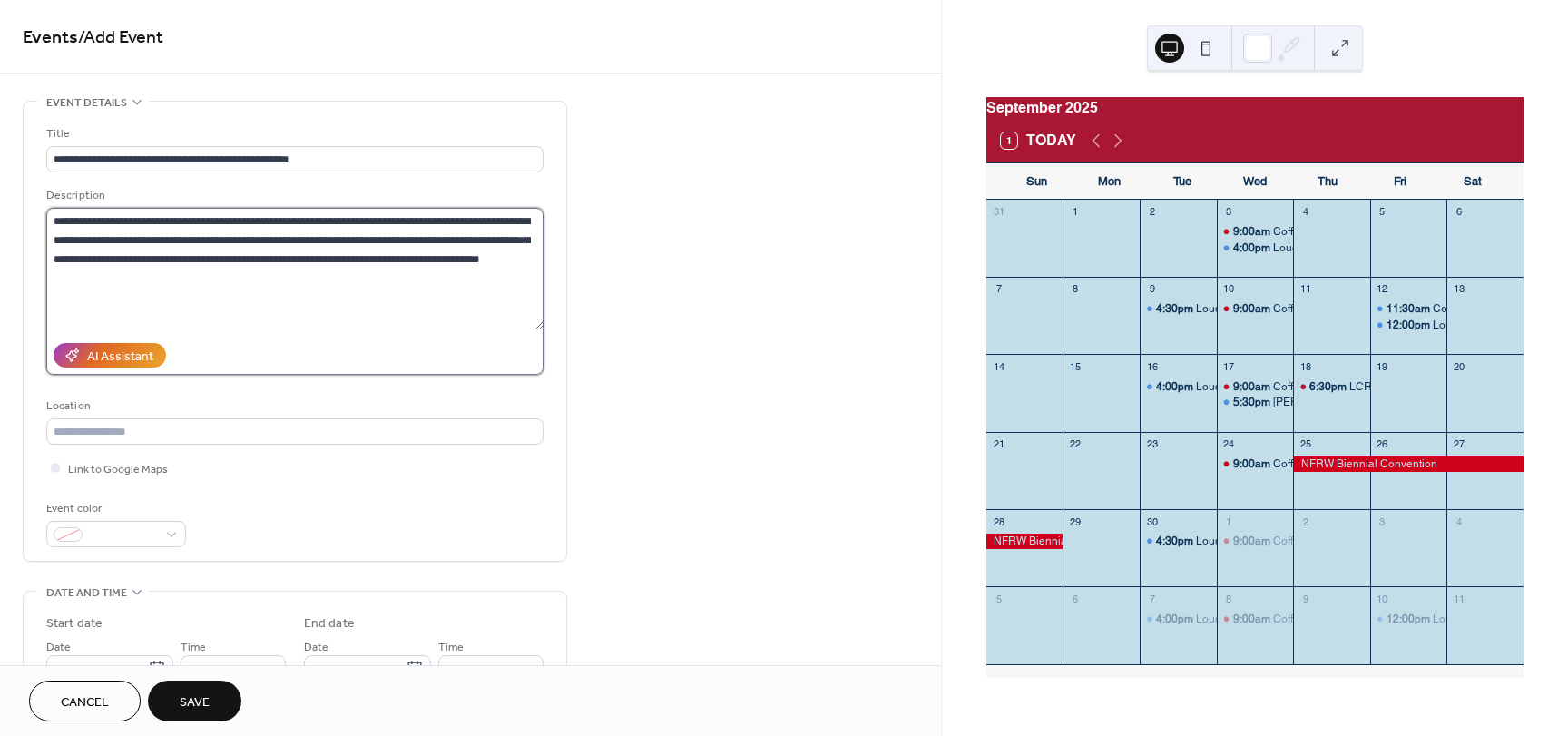 click on "**********" at bounding box center (295, 269) 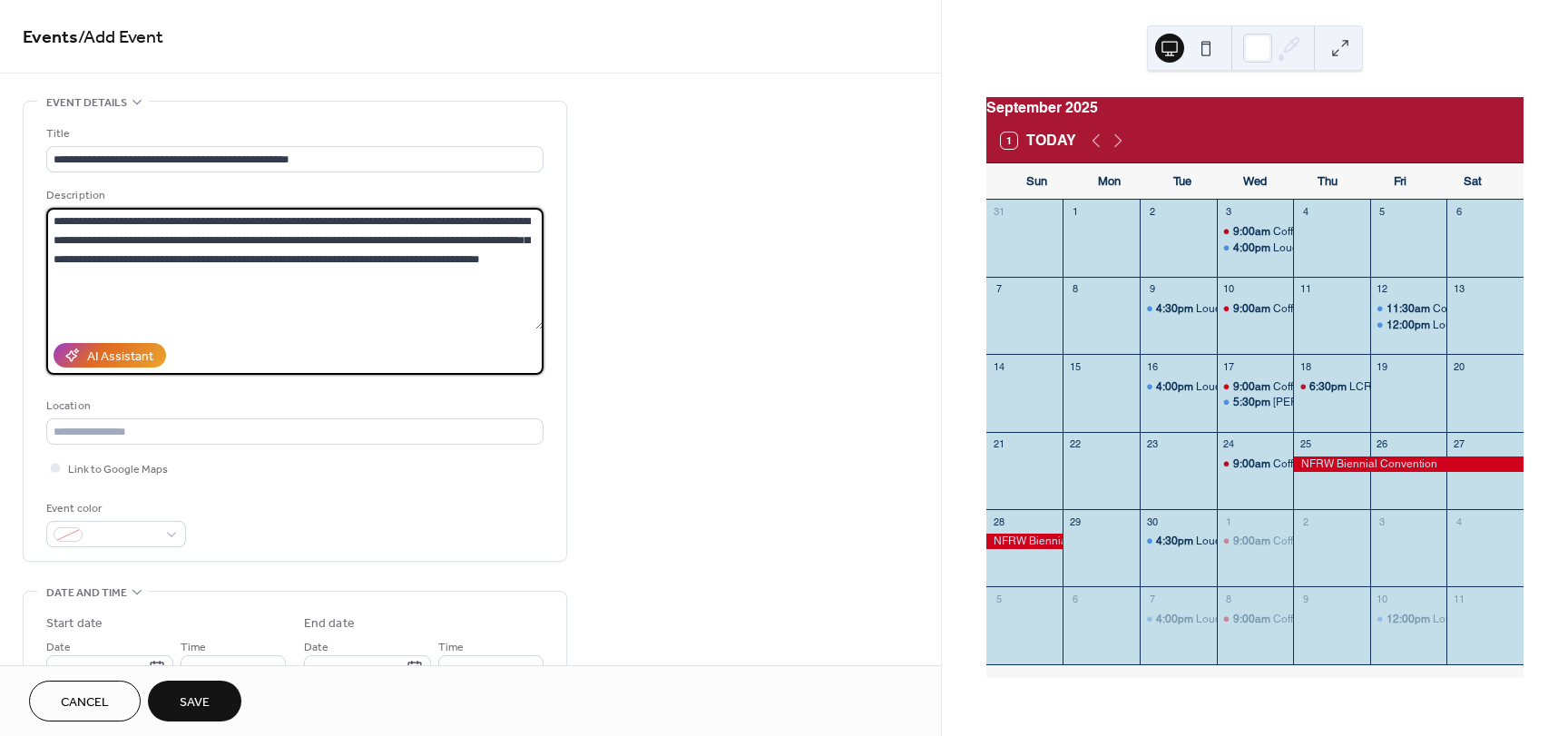 paste on "**********" 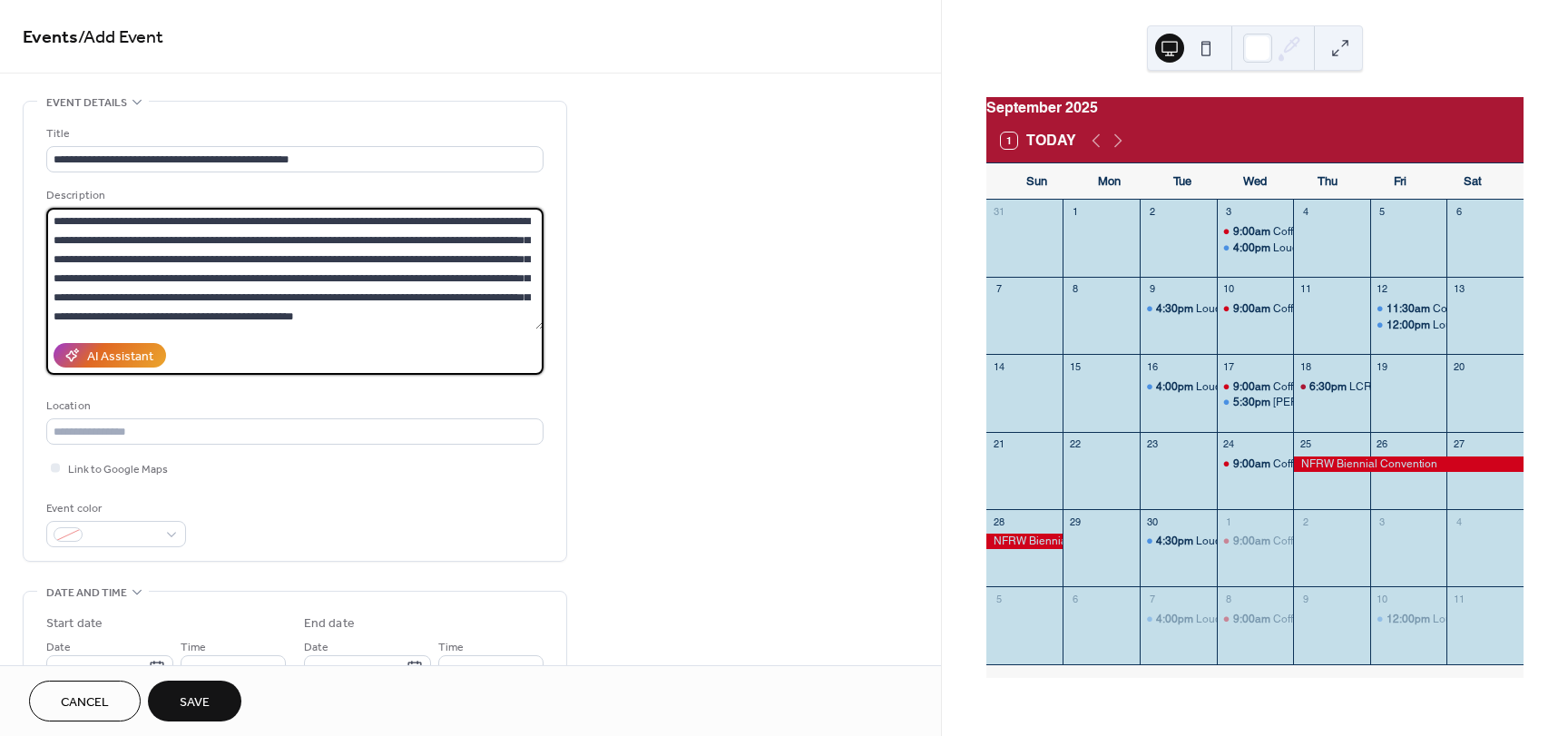 scroll, scrollTop: 95, scrollLeft: 0, axis: vertical 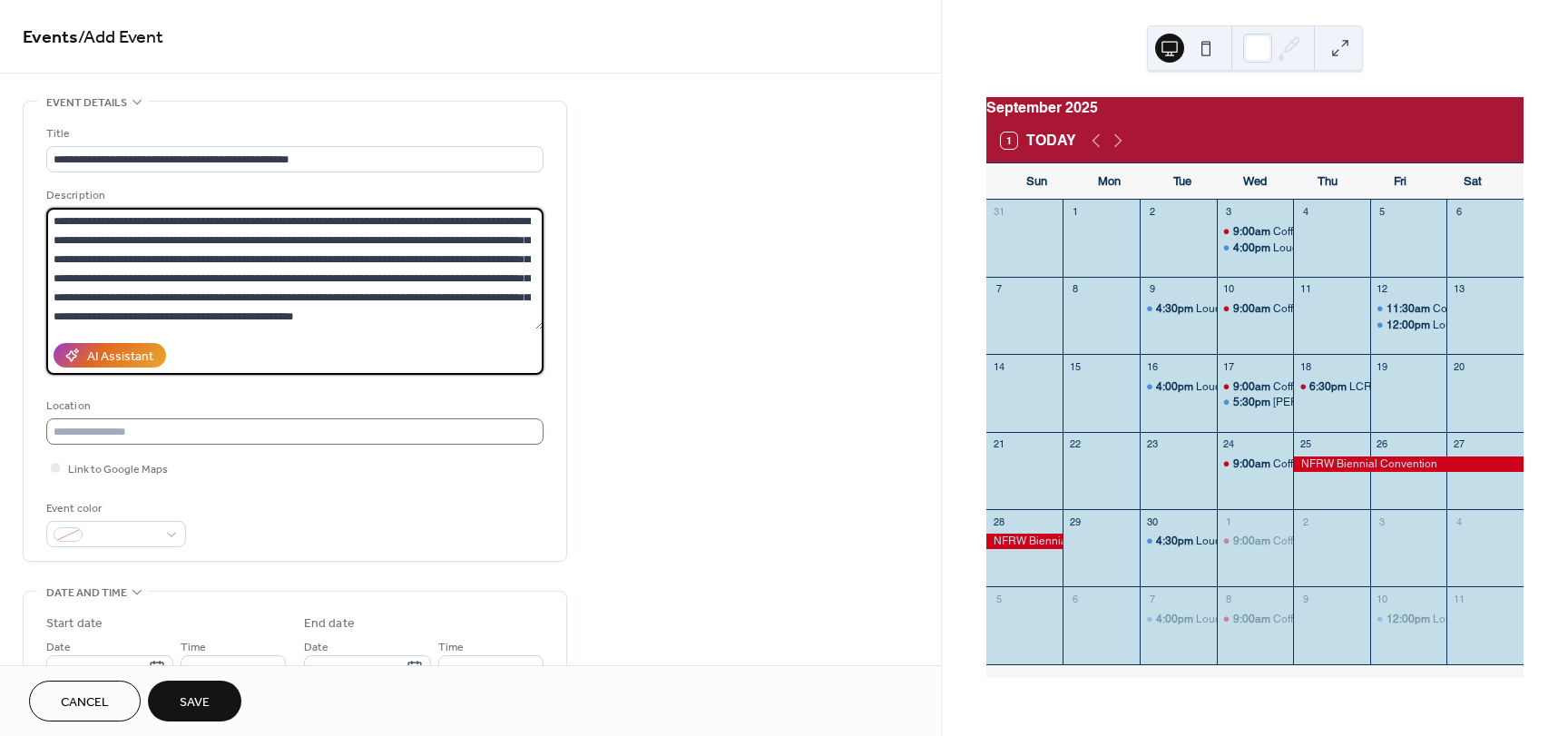 type on "**********" 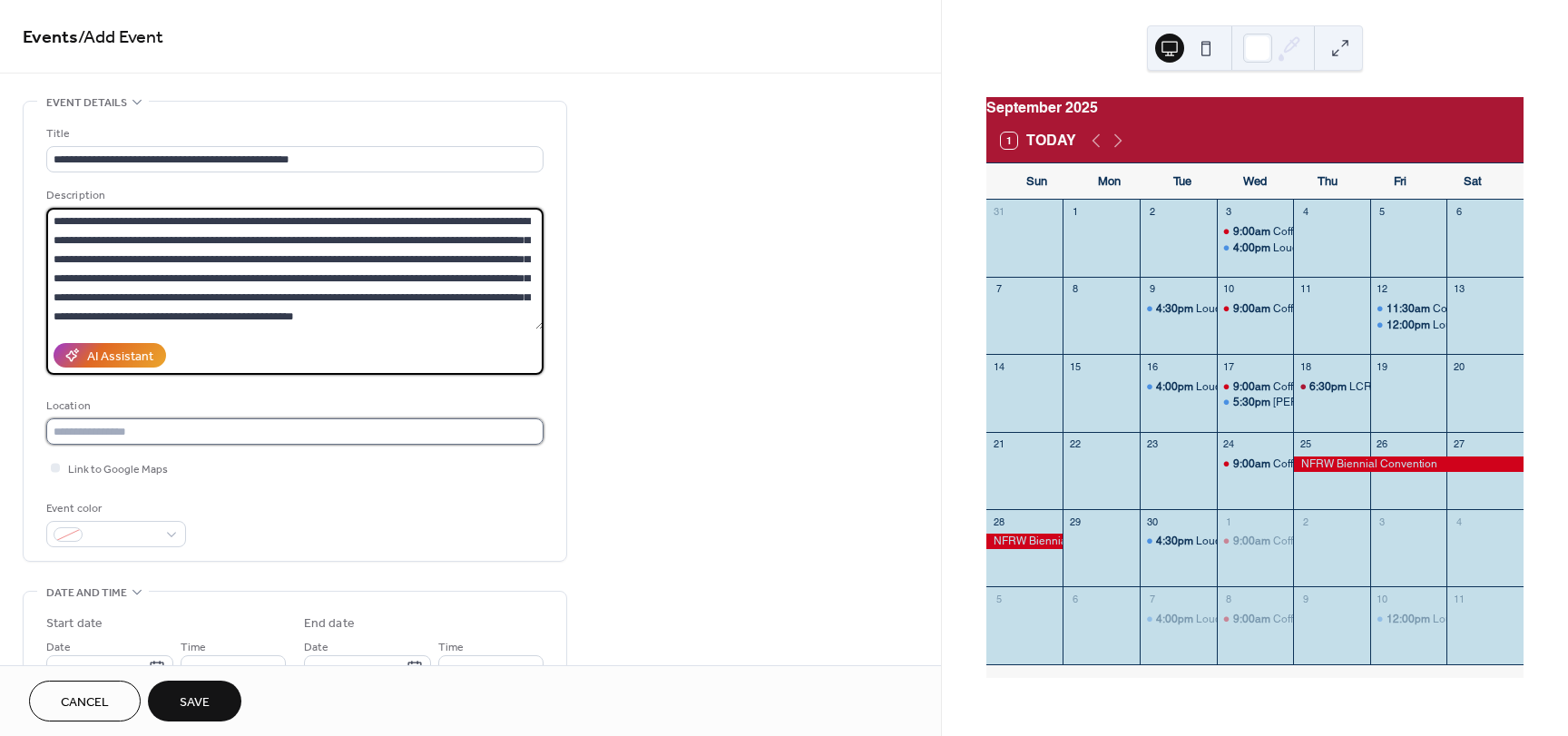 click at bounding box center (295, 431) 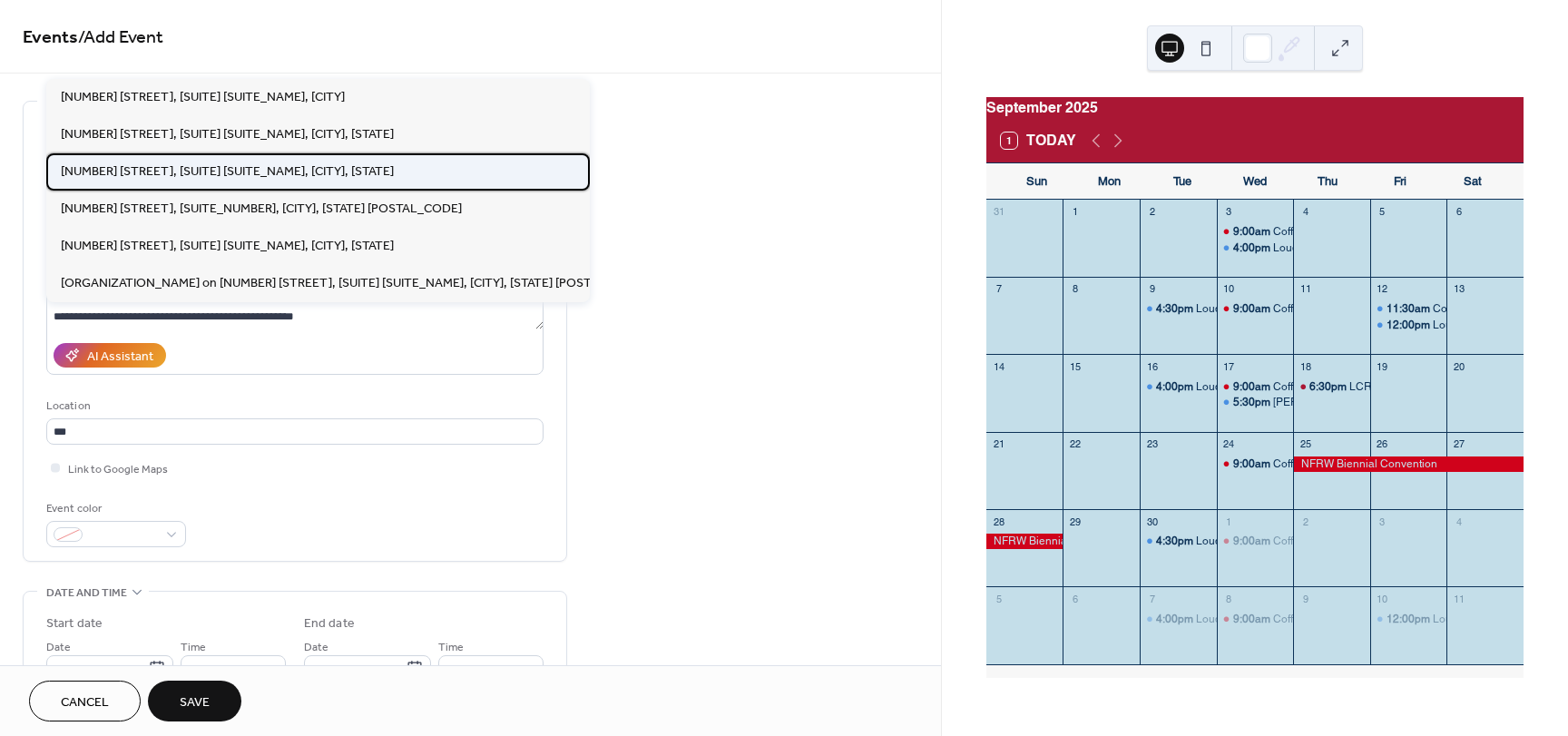 click on "[NUMBER] [STREET], [SUITE] [SUITE_NAME], [CITY], [STATE]" at bounding box center (227, 172) 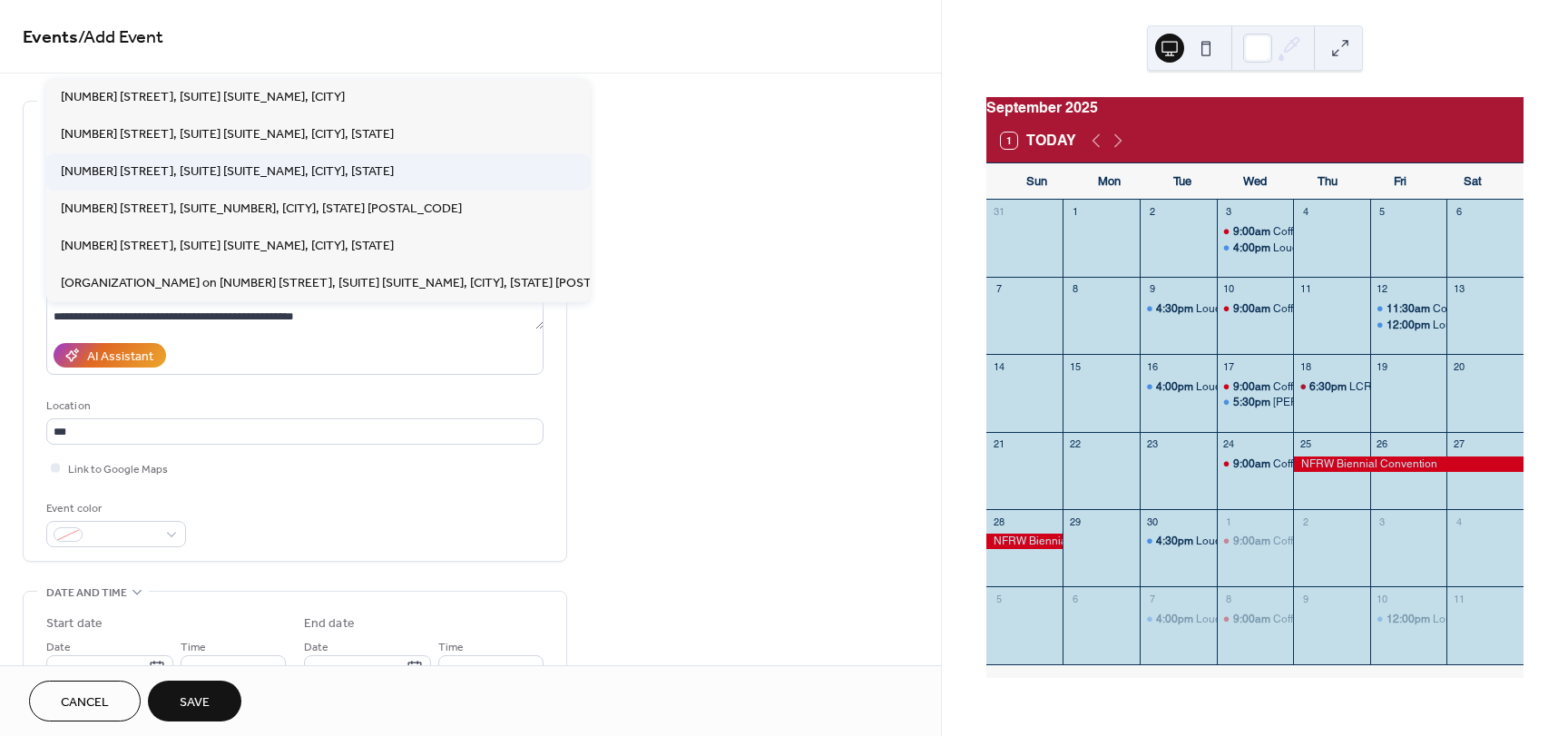 type on "**********" 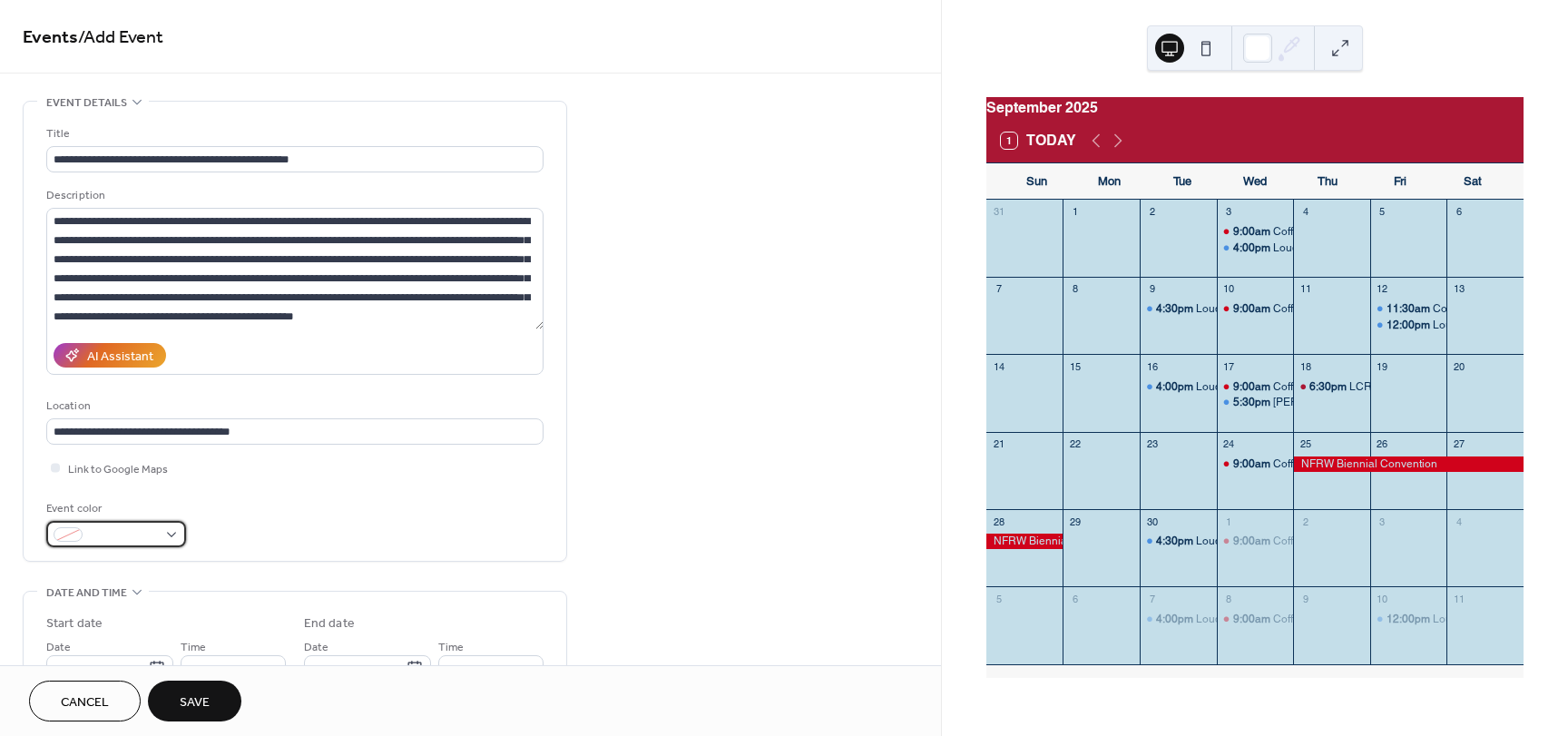 click at bounding box center [68, 535] 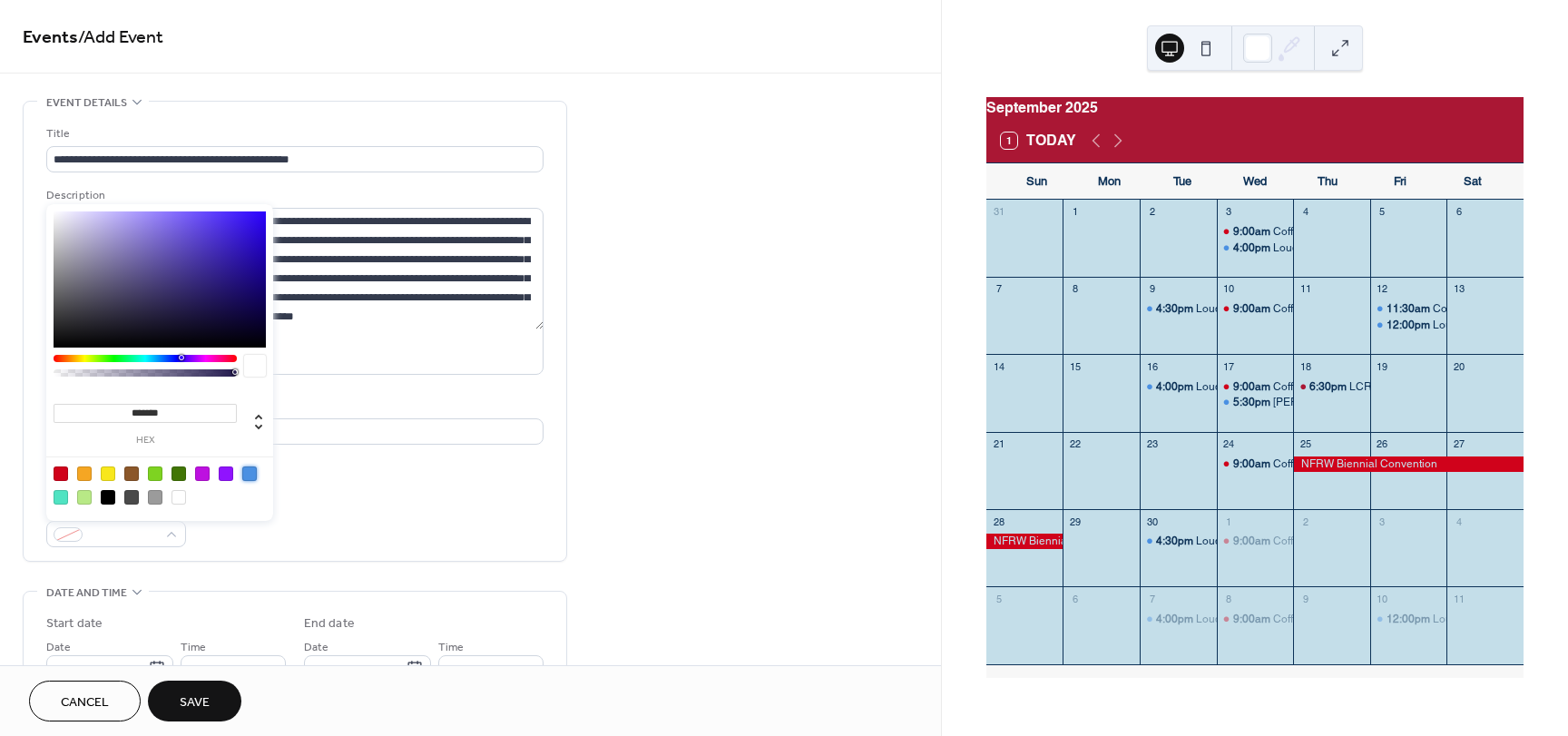 click at bounding box center [250, 474] 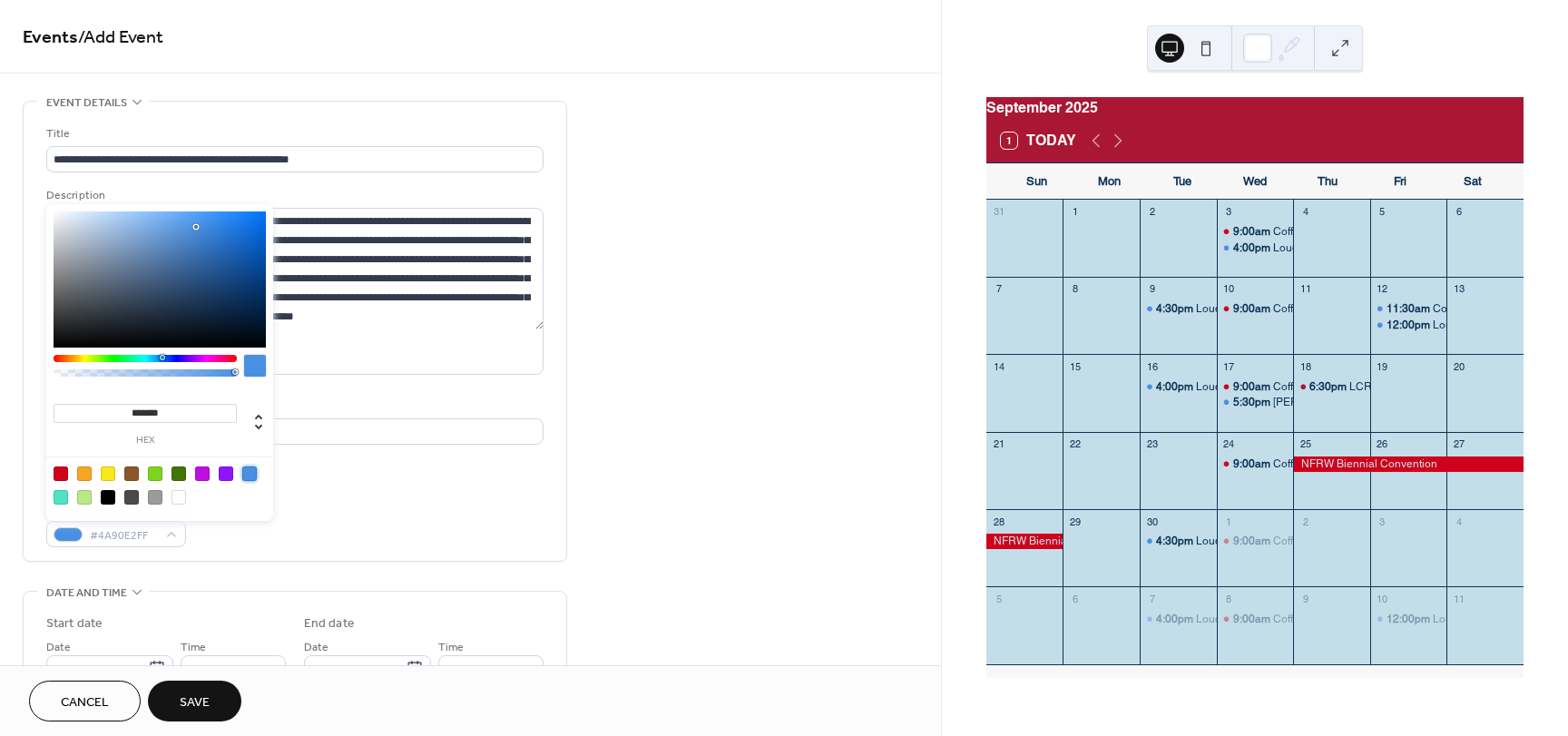 click on "Event color #4A90E2FF" at bounding box center (295, 523) 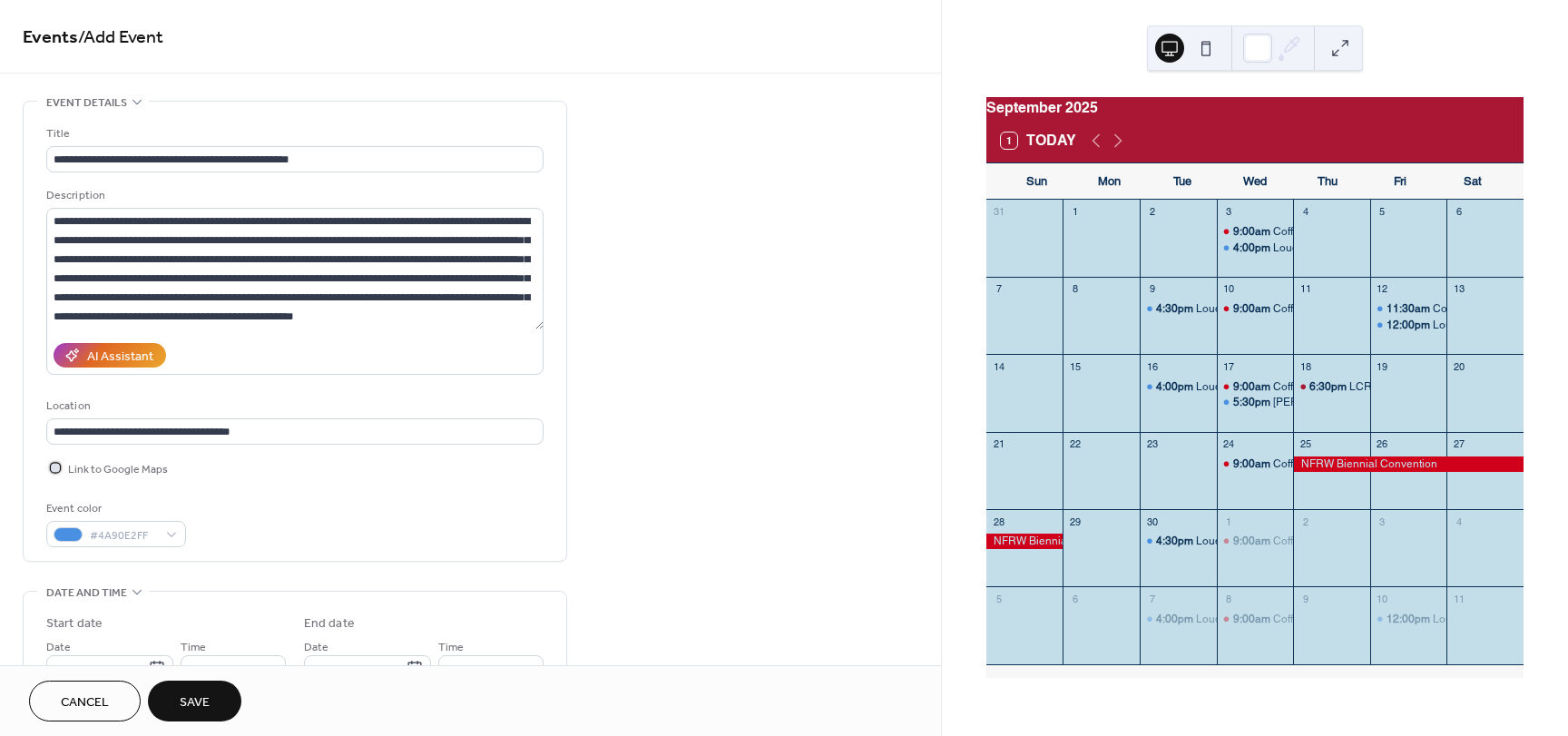 click at bounding box center [55, 467] 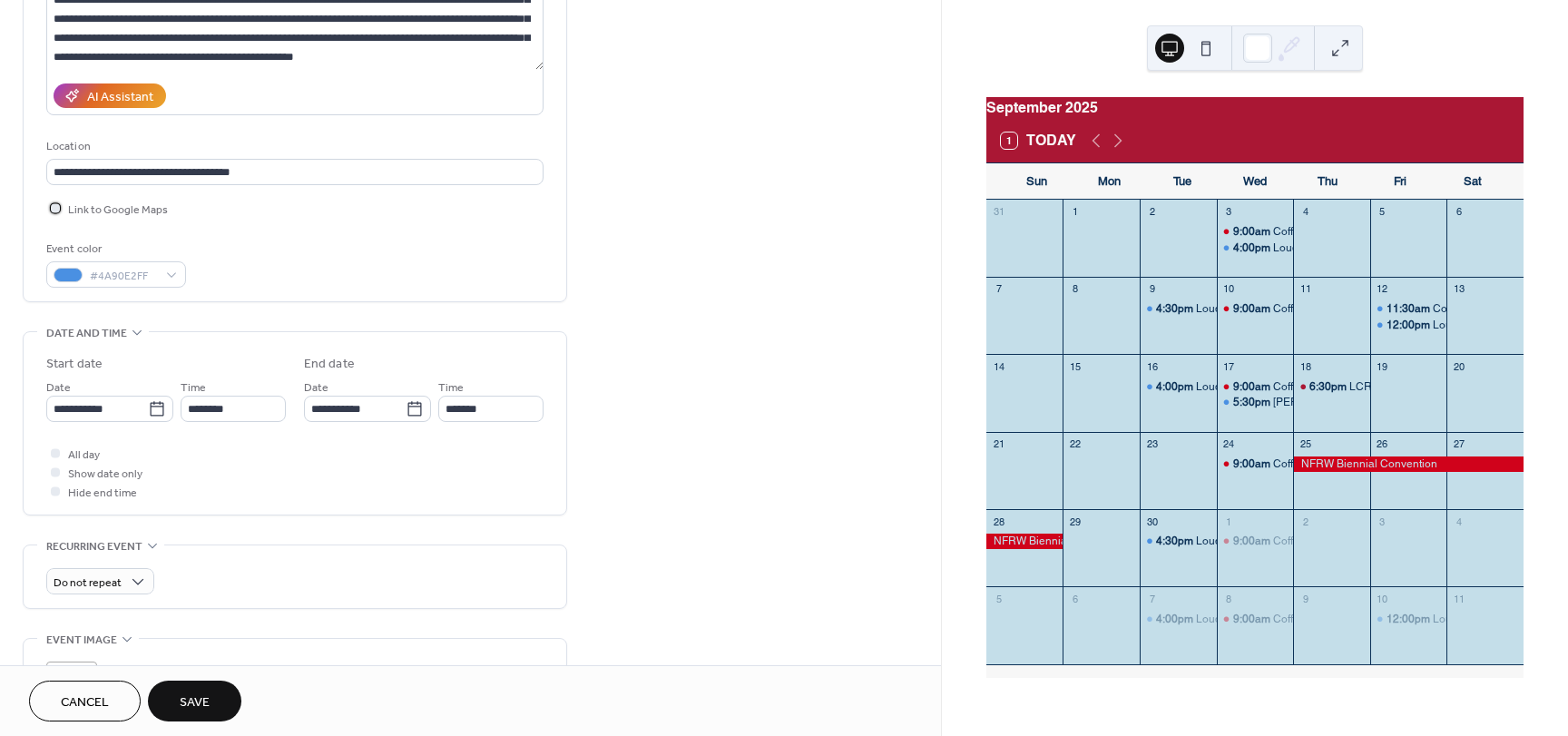 scroll, scrollTop: 272, scrollLeft: 0, axis: vertical 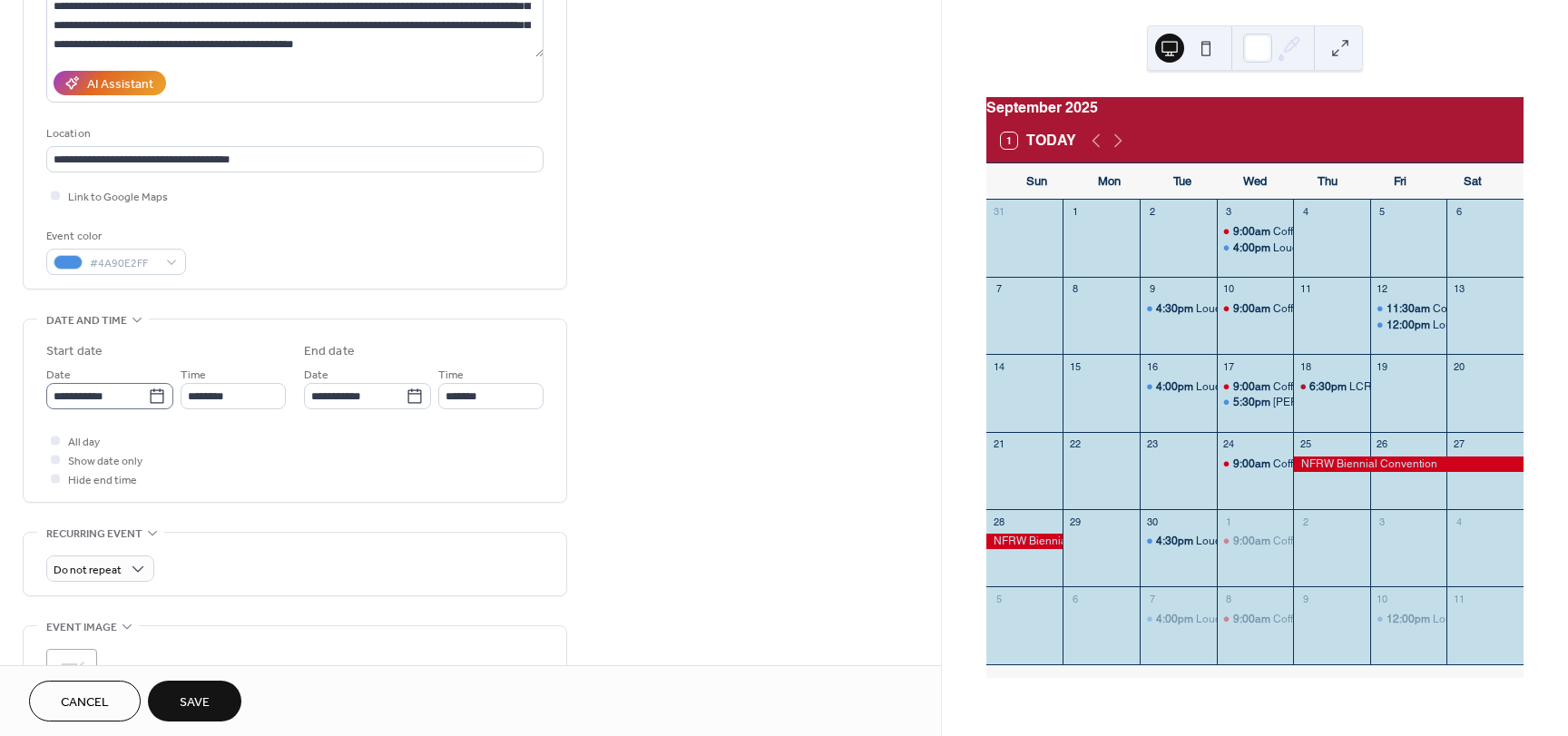 click on "[EVENT_DETAILS] [TITLE] [DESCRIPTION] [LOCATION] [EVENT_COLOR]" at bounding box center [784, 368] 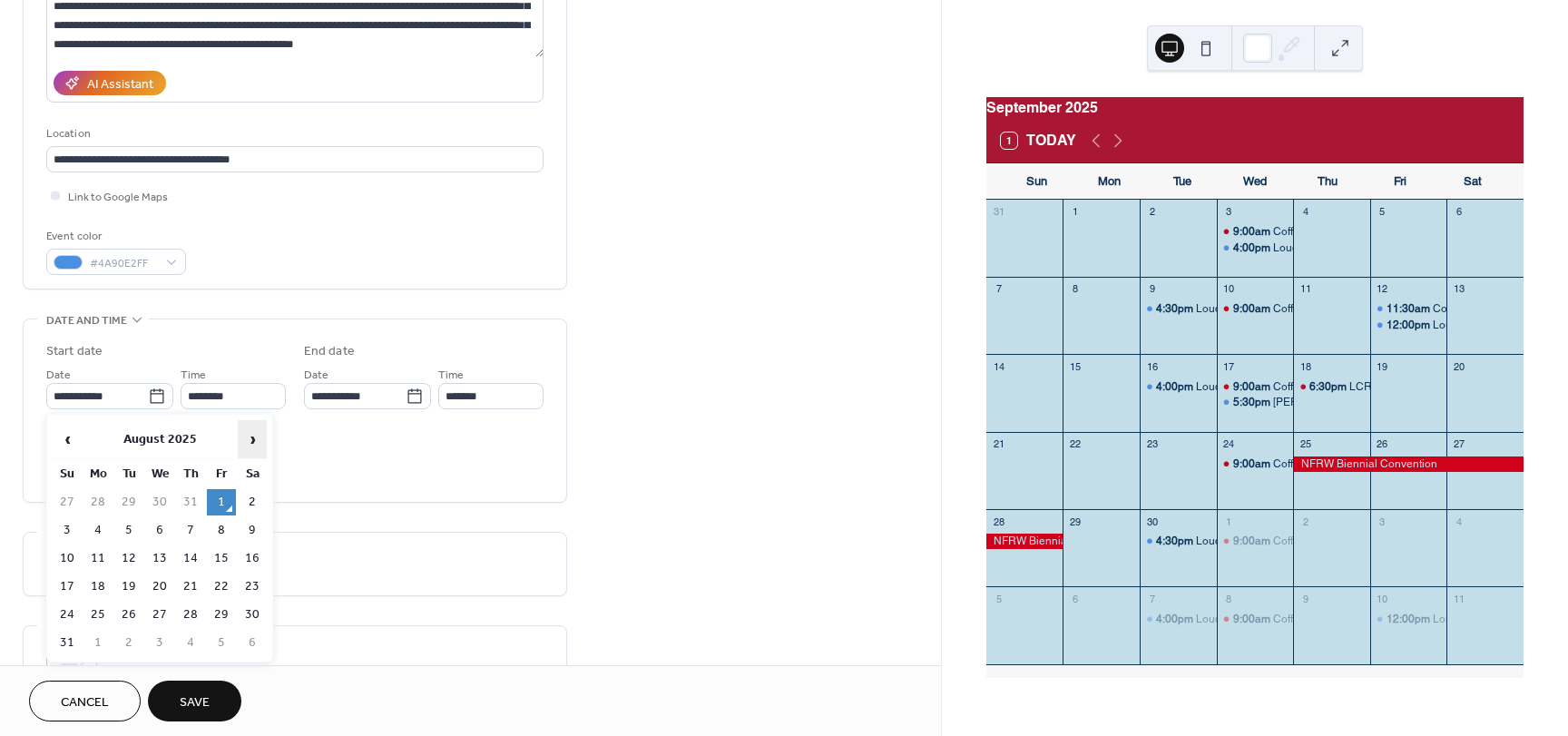 click on "›" at bounding box center [252, 439] 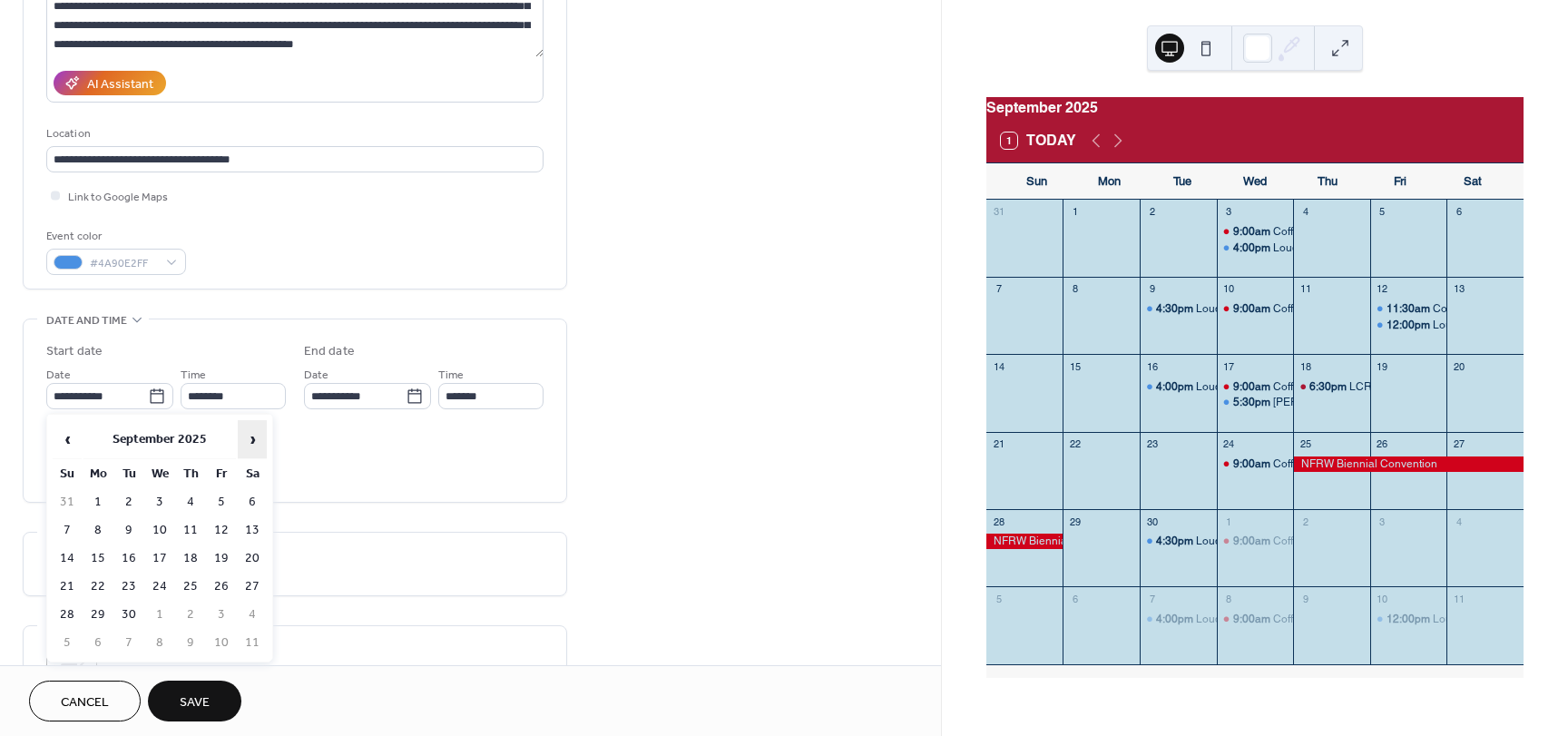 click on "›" at bounding box center [252, 439] 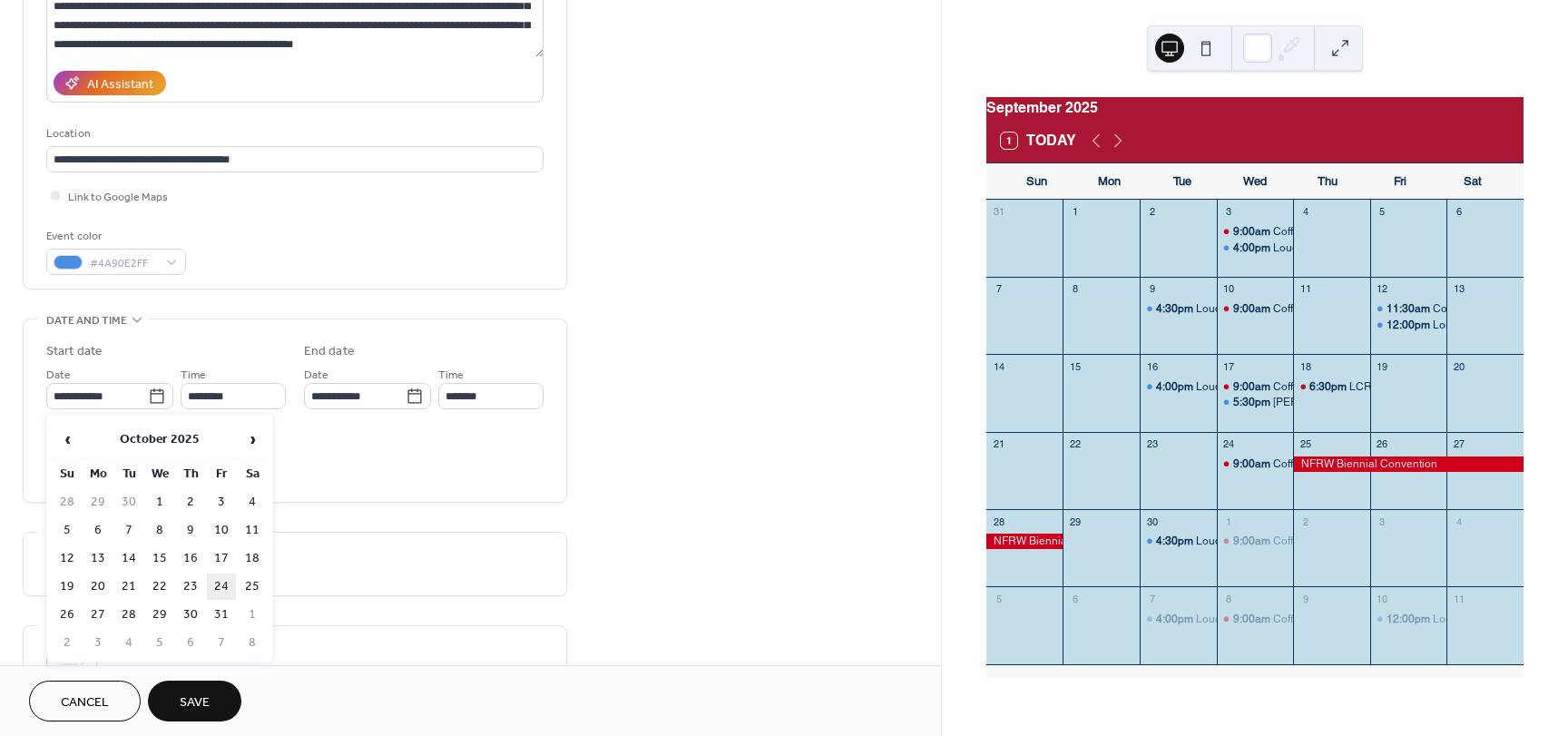 click on "24" at bounding box center (221, 586) 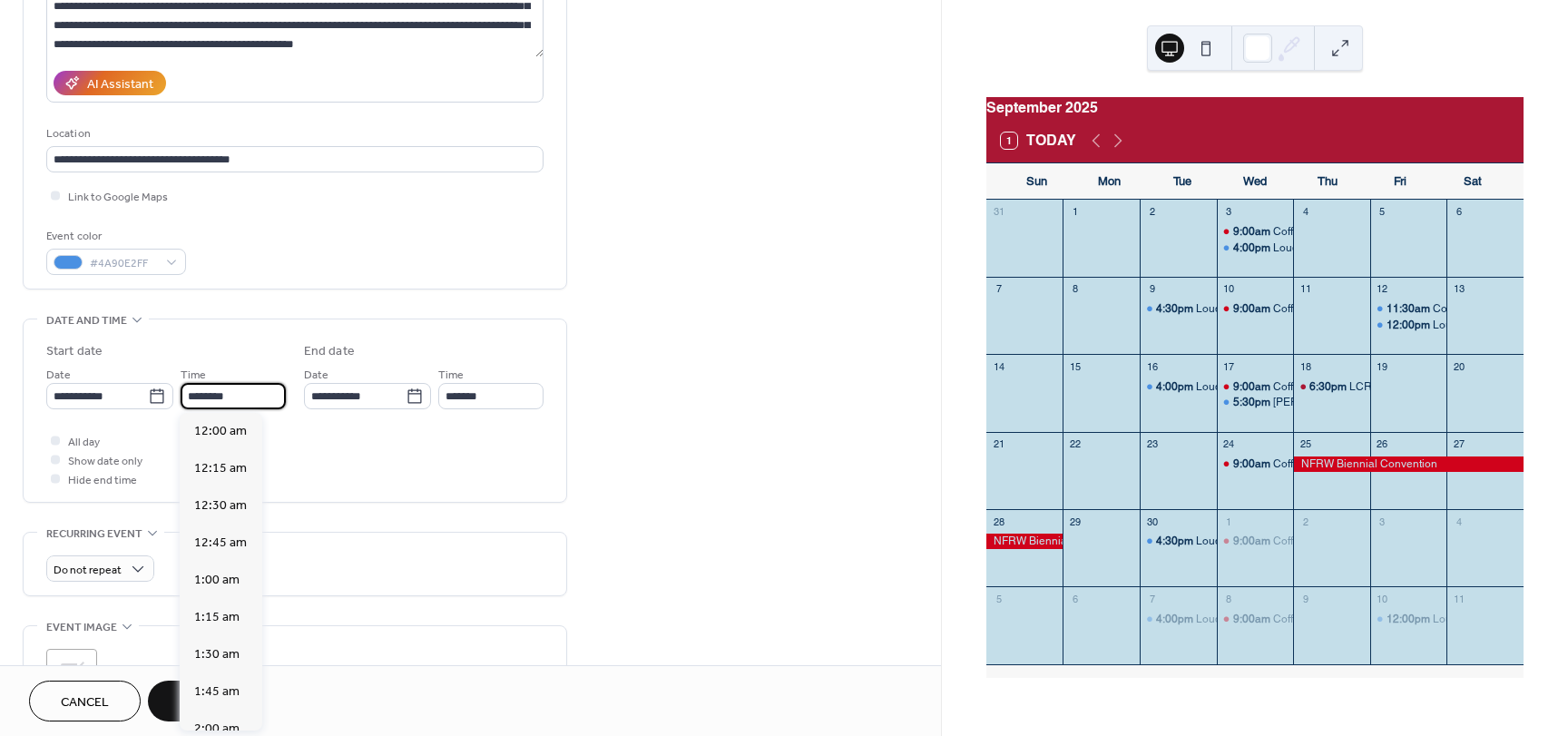 click on "********" at bounding box center [233, 396] 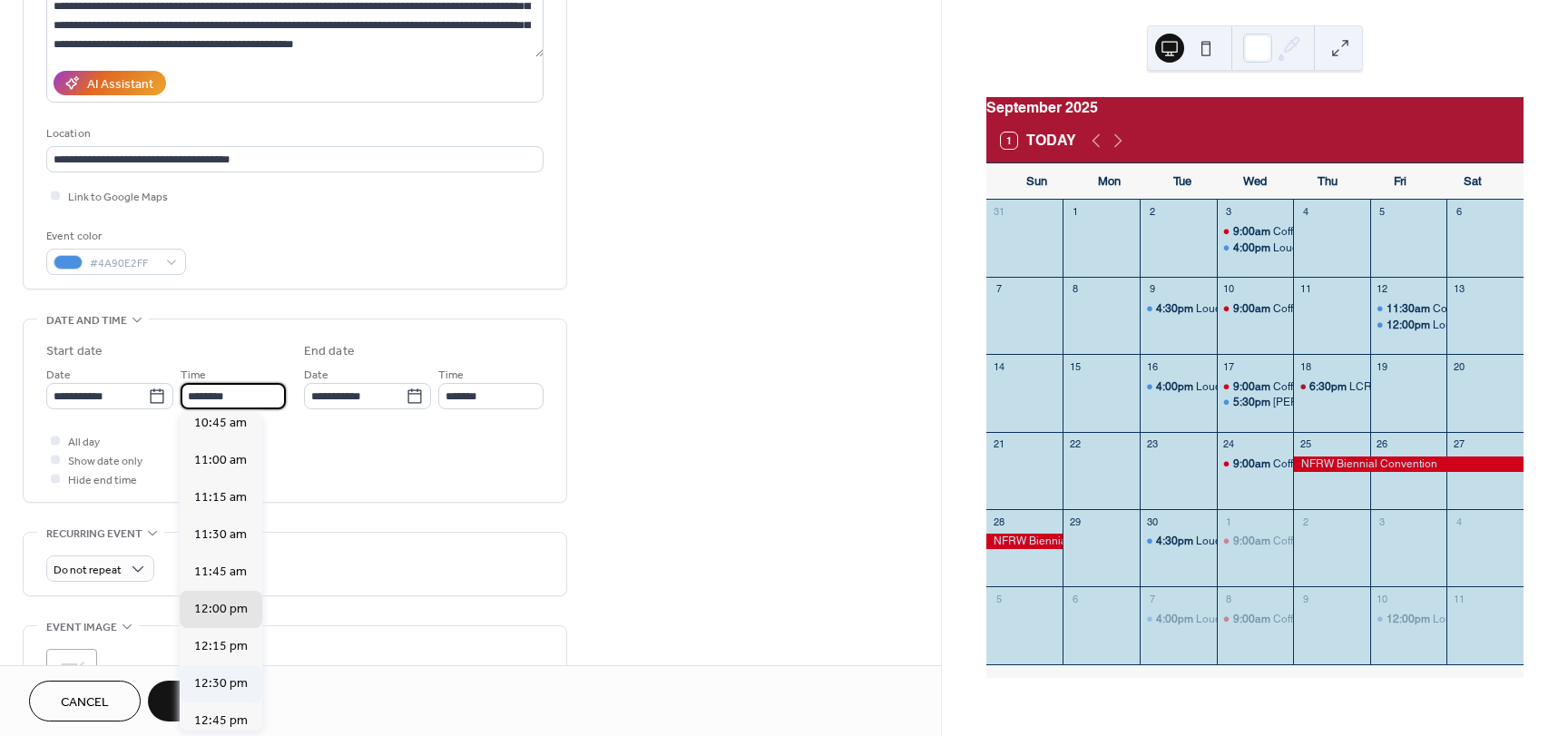 scroll, scrollTop: 1604, scrollLeft: 0, axis: vertical 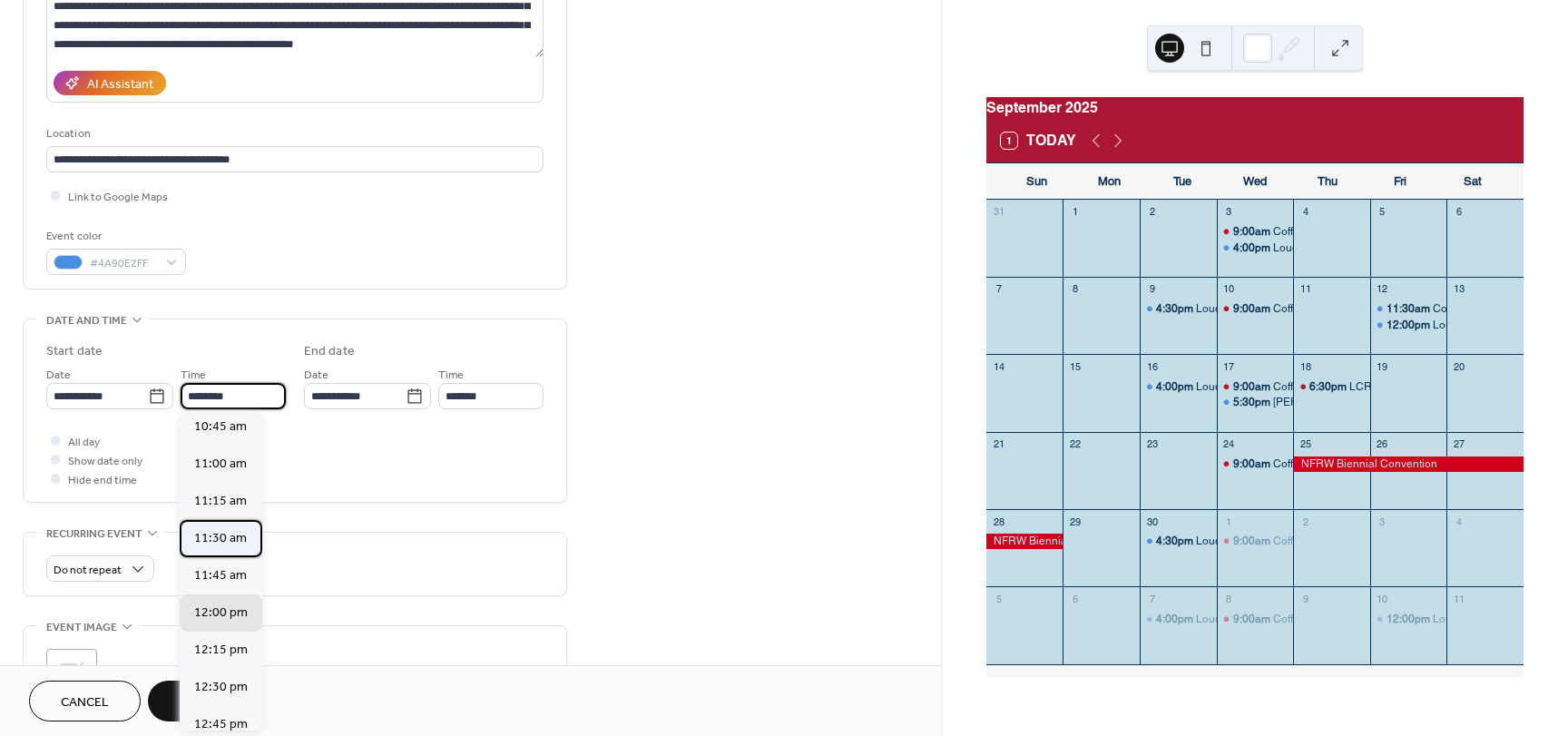 click on "11:30 am" at bounding box center [220, 538] 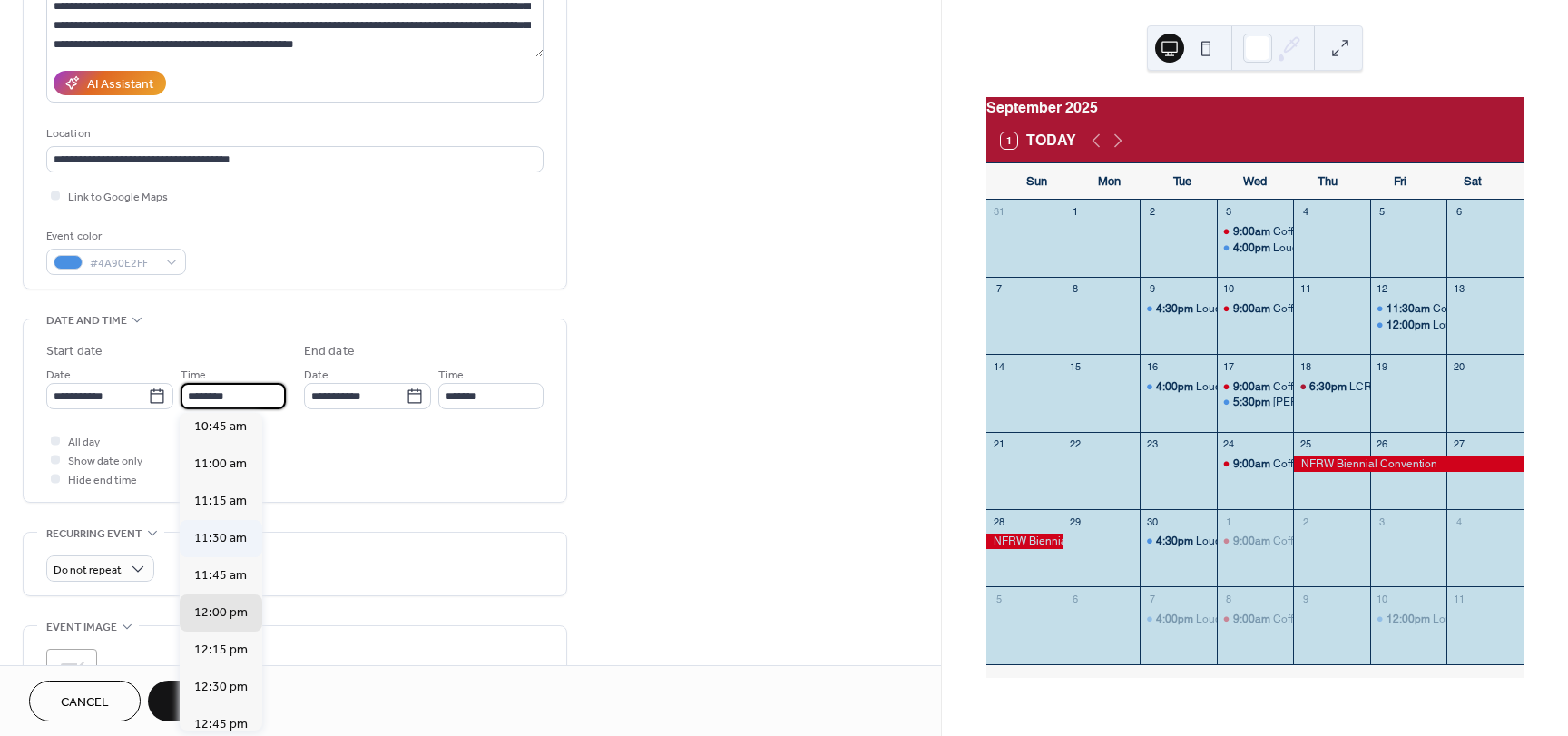 type on "********" 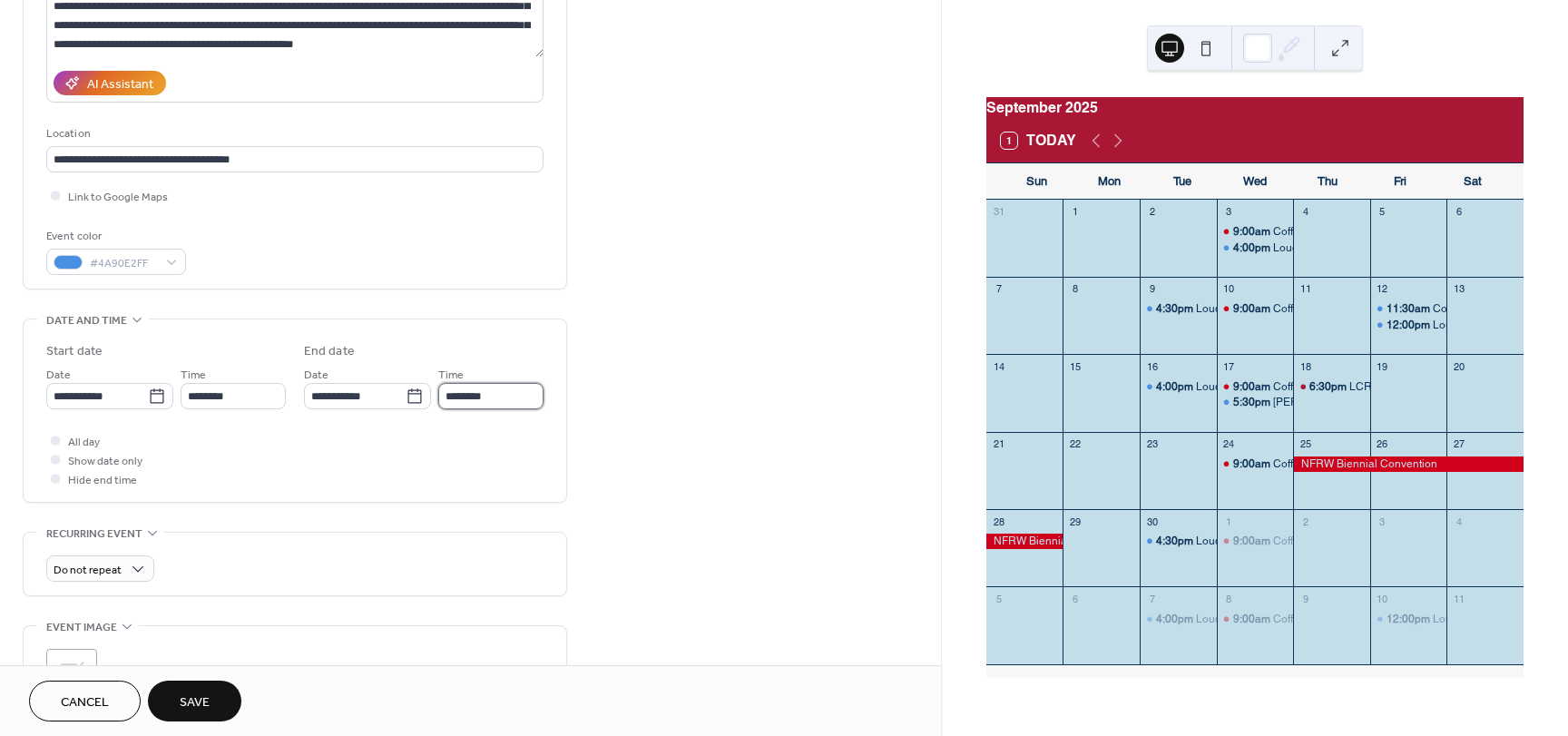 click on "********" at bounding box center [491, 396] 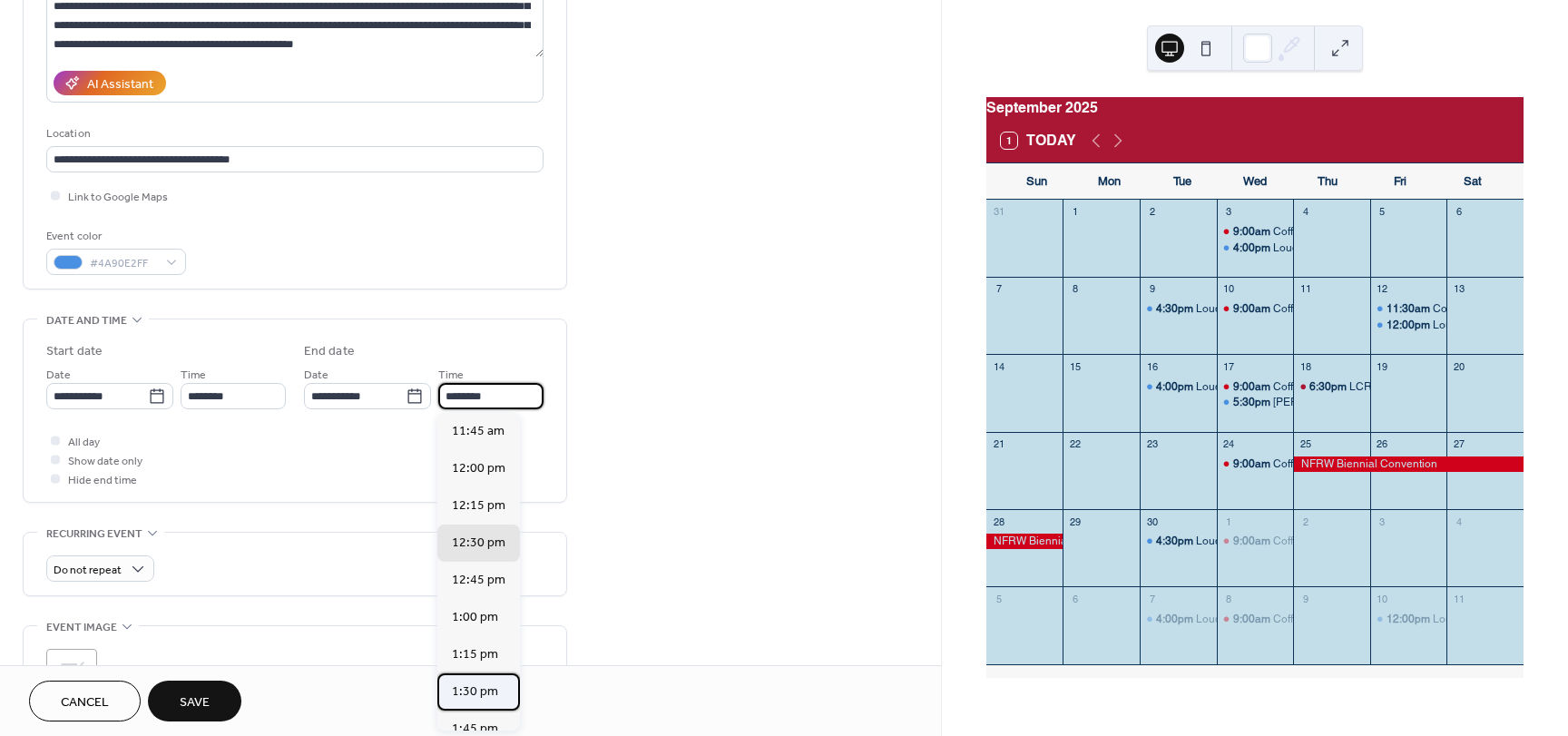 click on "1:30 pm" at bounding box center (475, 692) 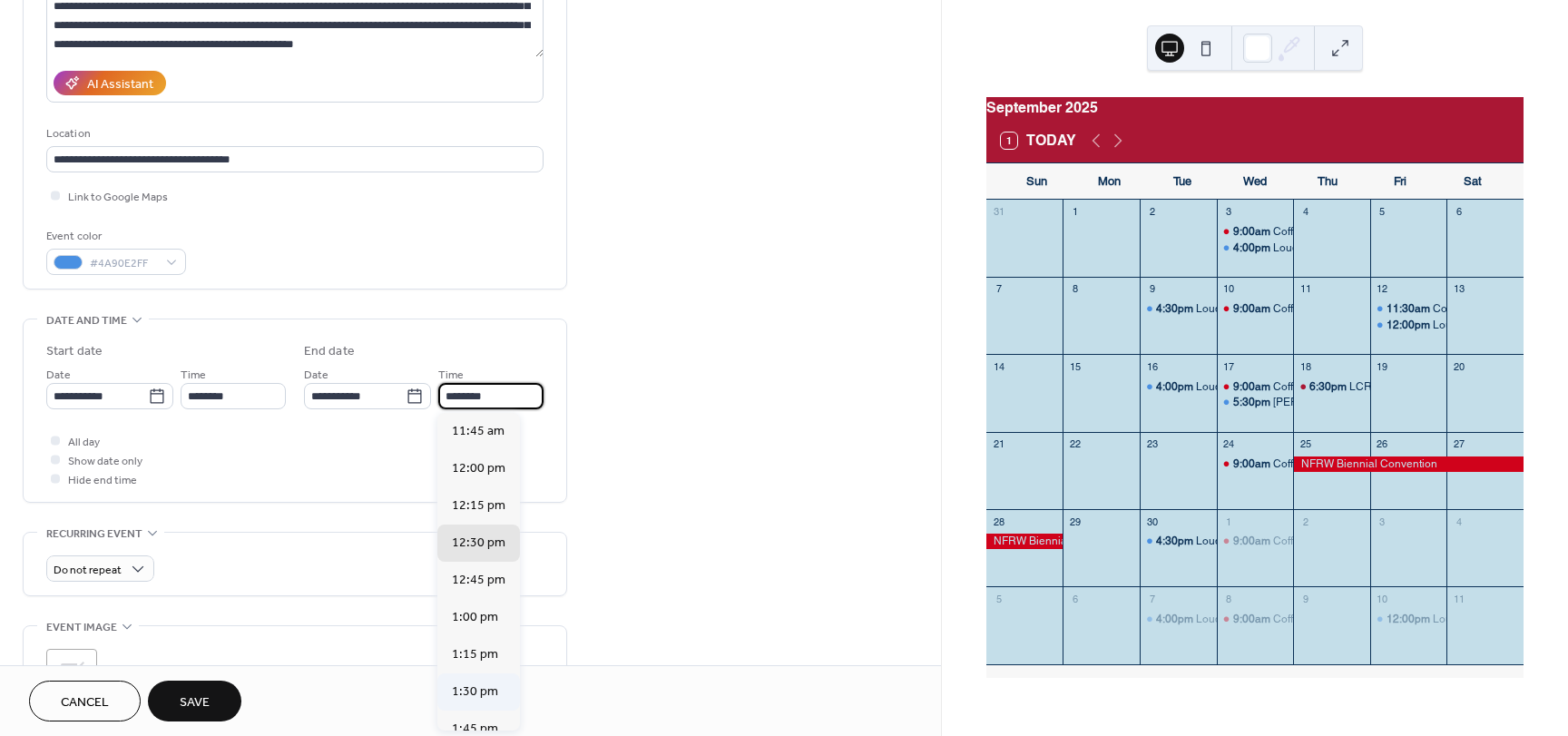 type on "*******" 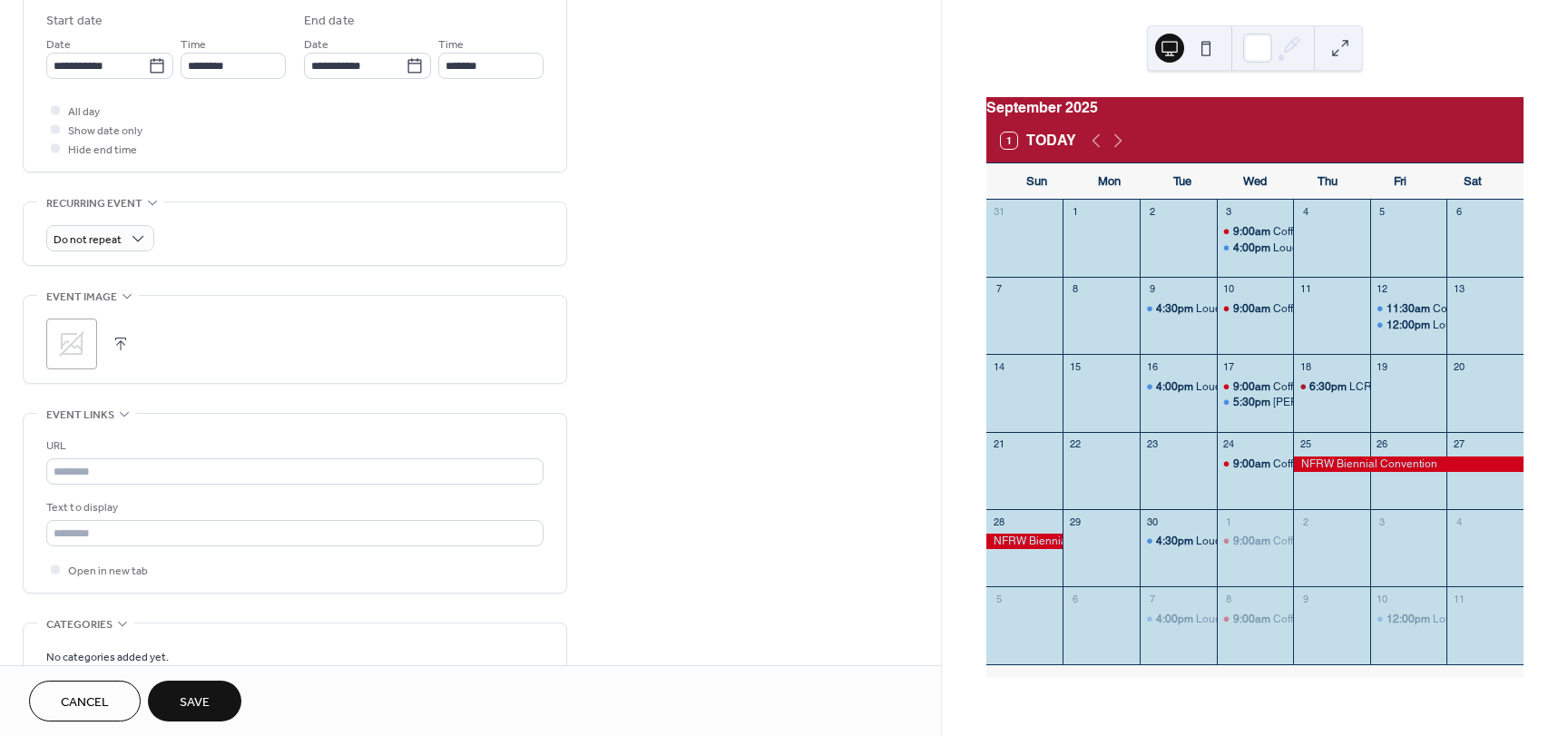 scroll, scrollTop: 635, scrollLeft: 0, axis: vertical 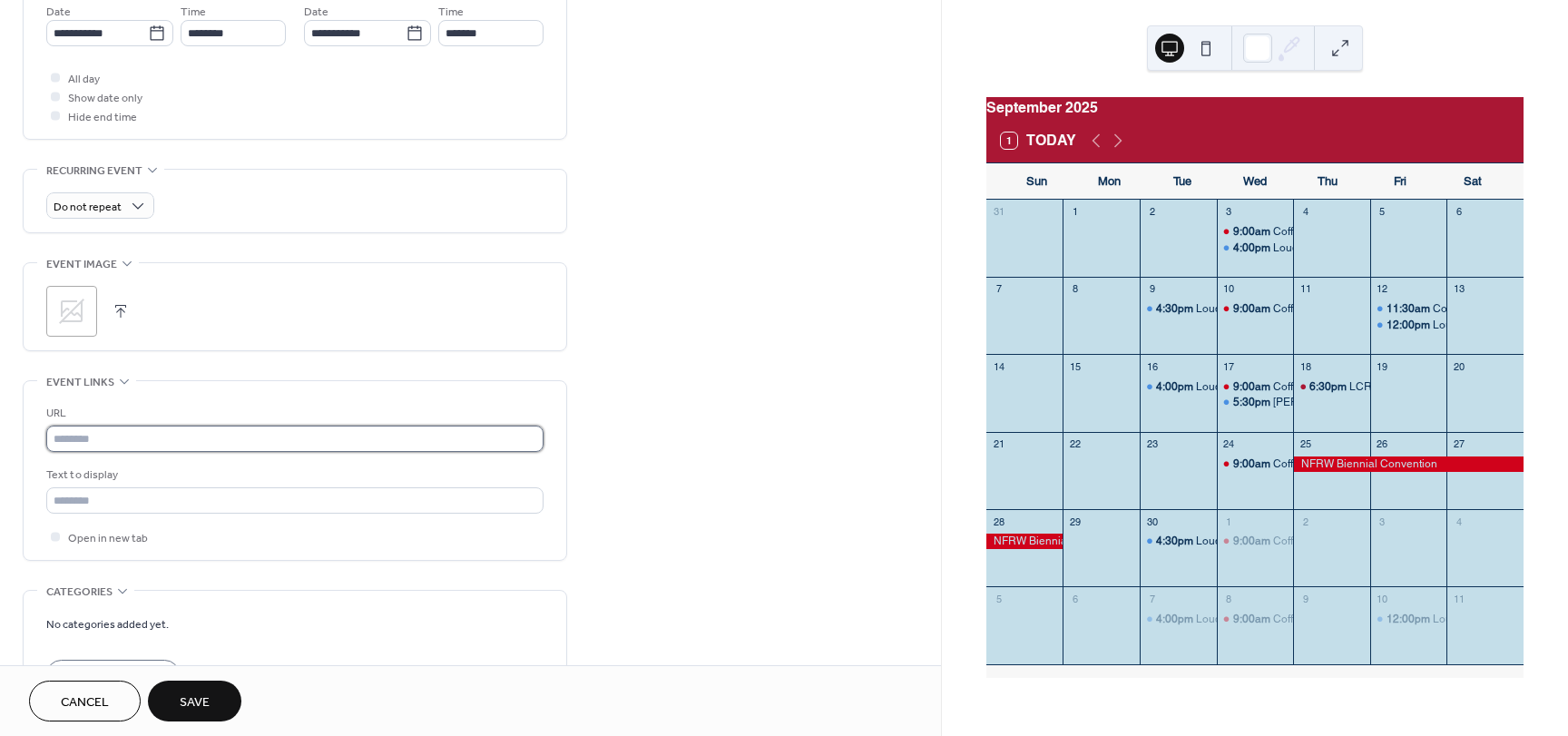 drag, startPoint x: 96, startPoint y: 436, endPoint x: 60, endPoint y: 437, distance: 36.01389 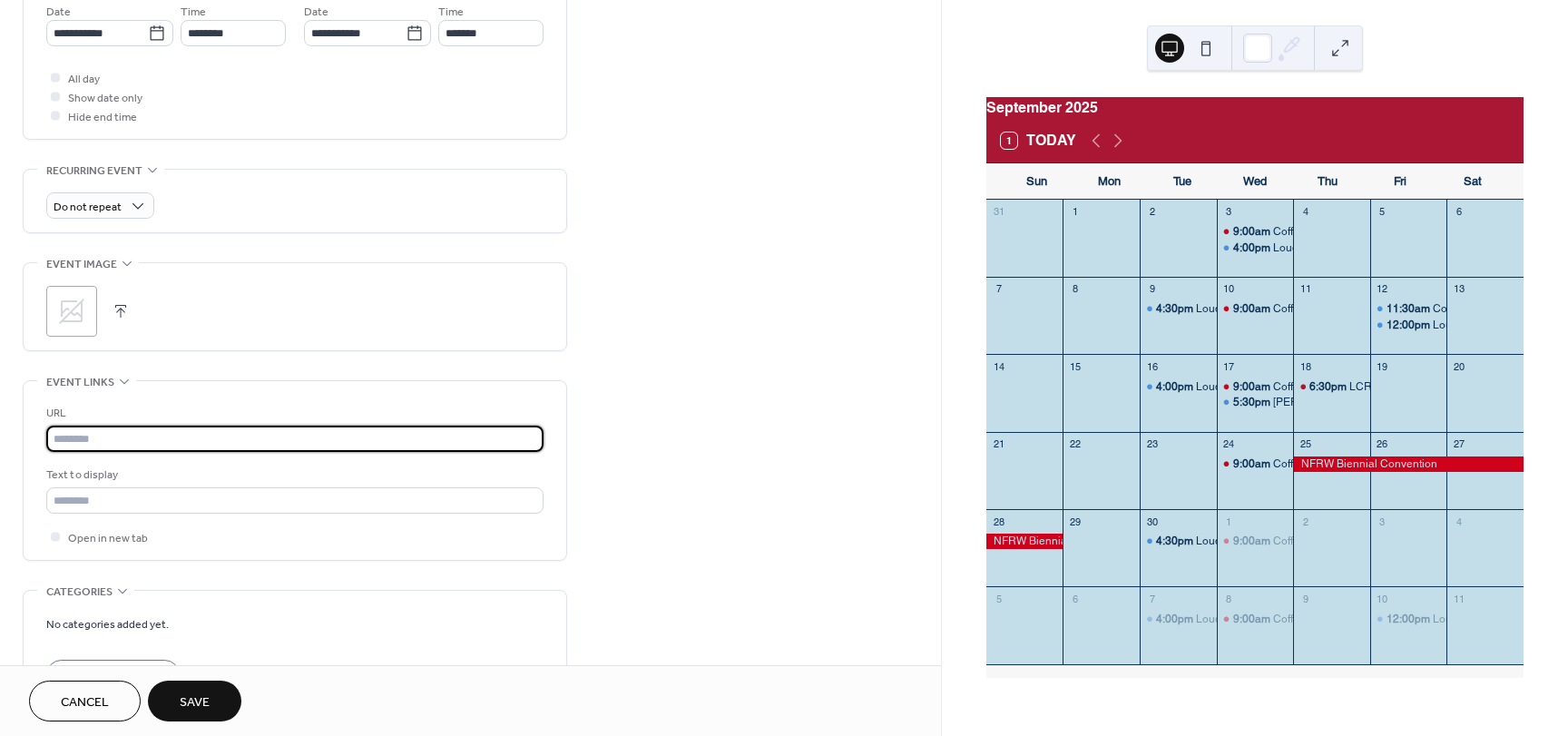 paste on "**********" 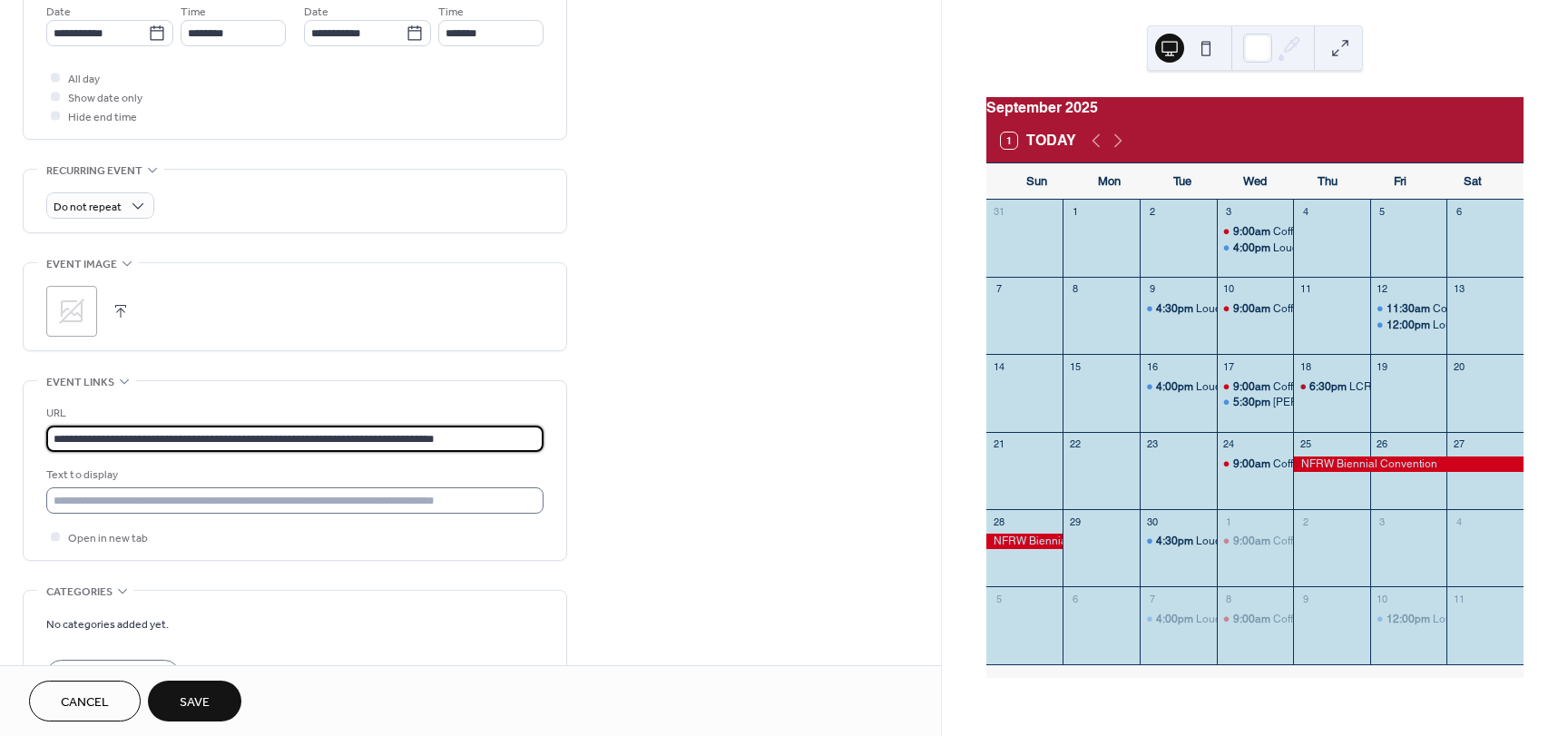type on "**********" 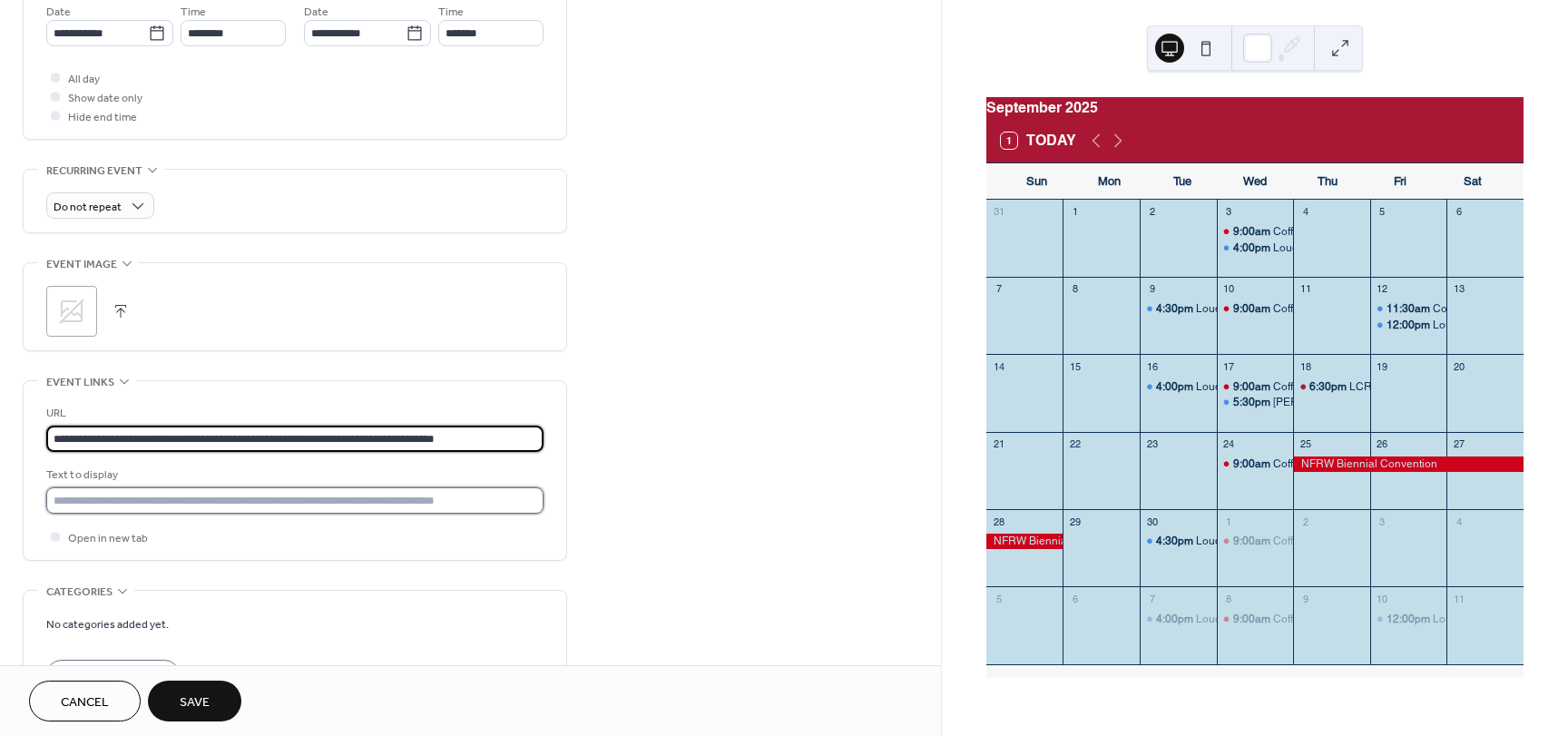 click at bounding box center [295, 500] 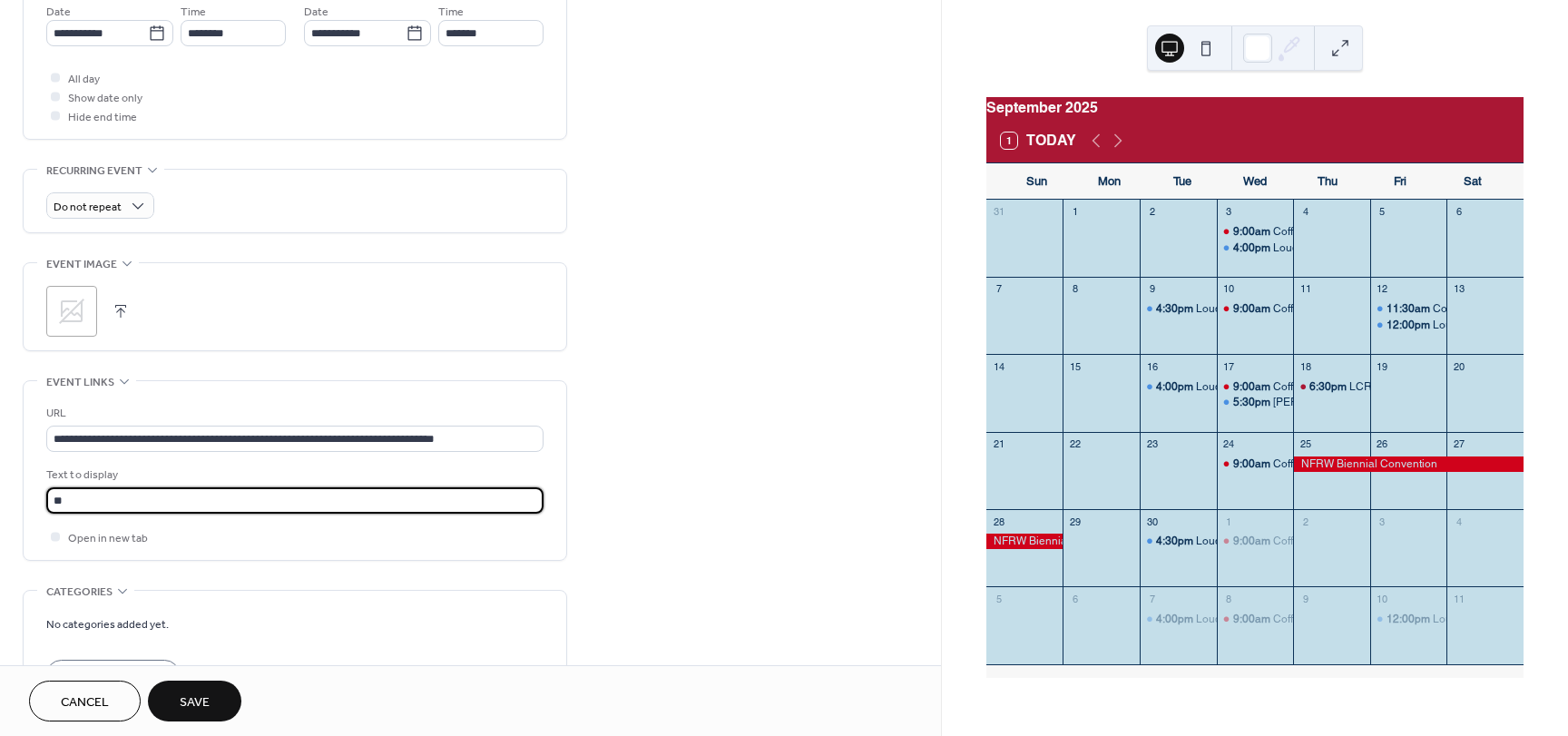type on "**********" 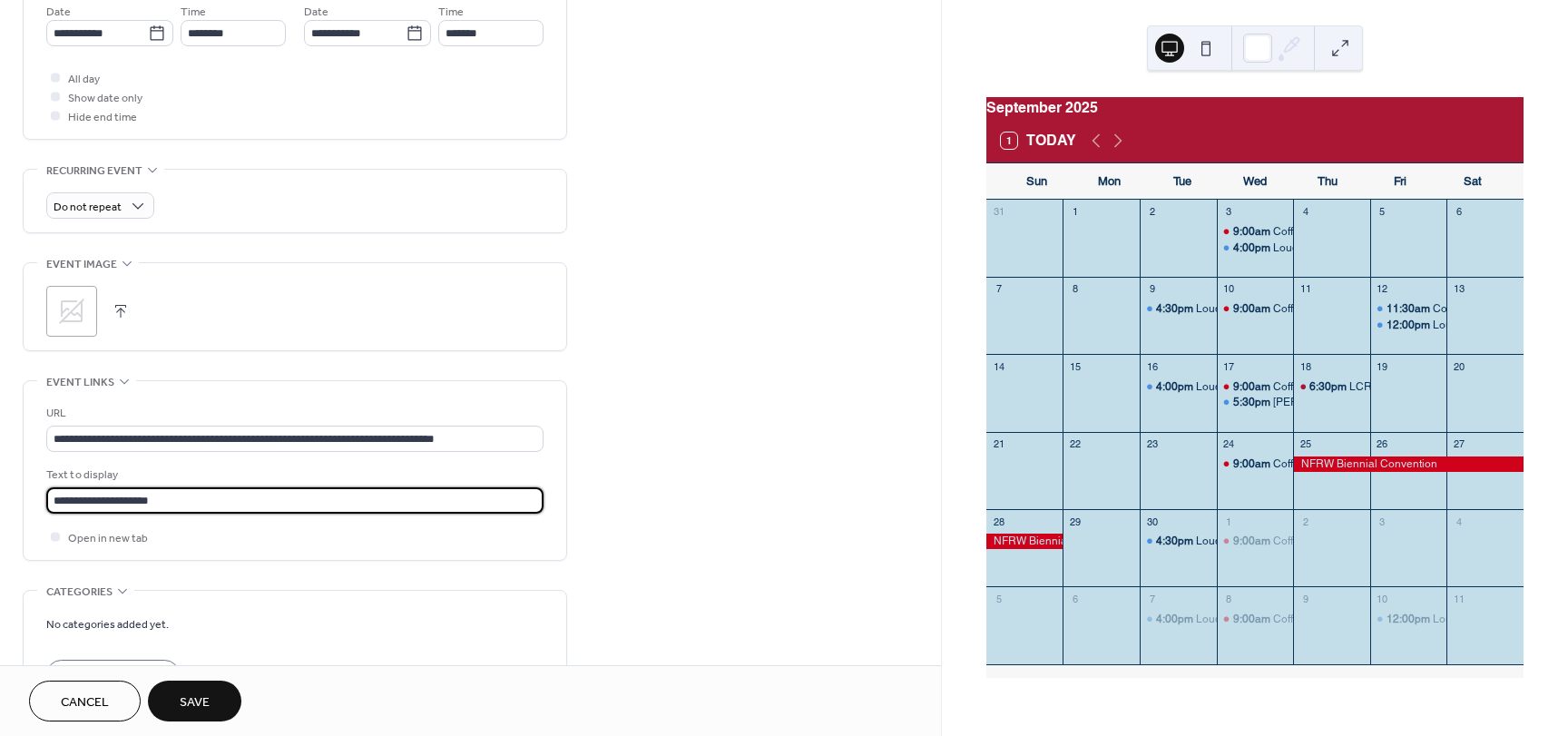 click on "Save" at bounding box center (194, 702) 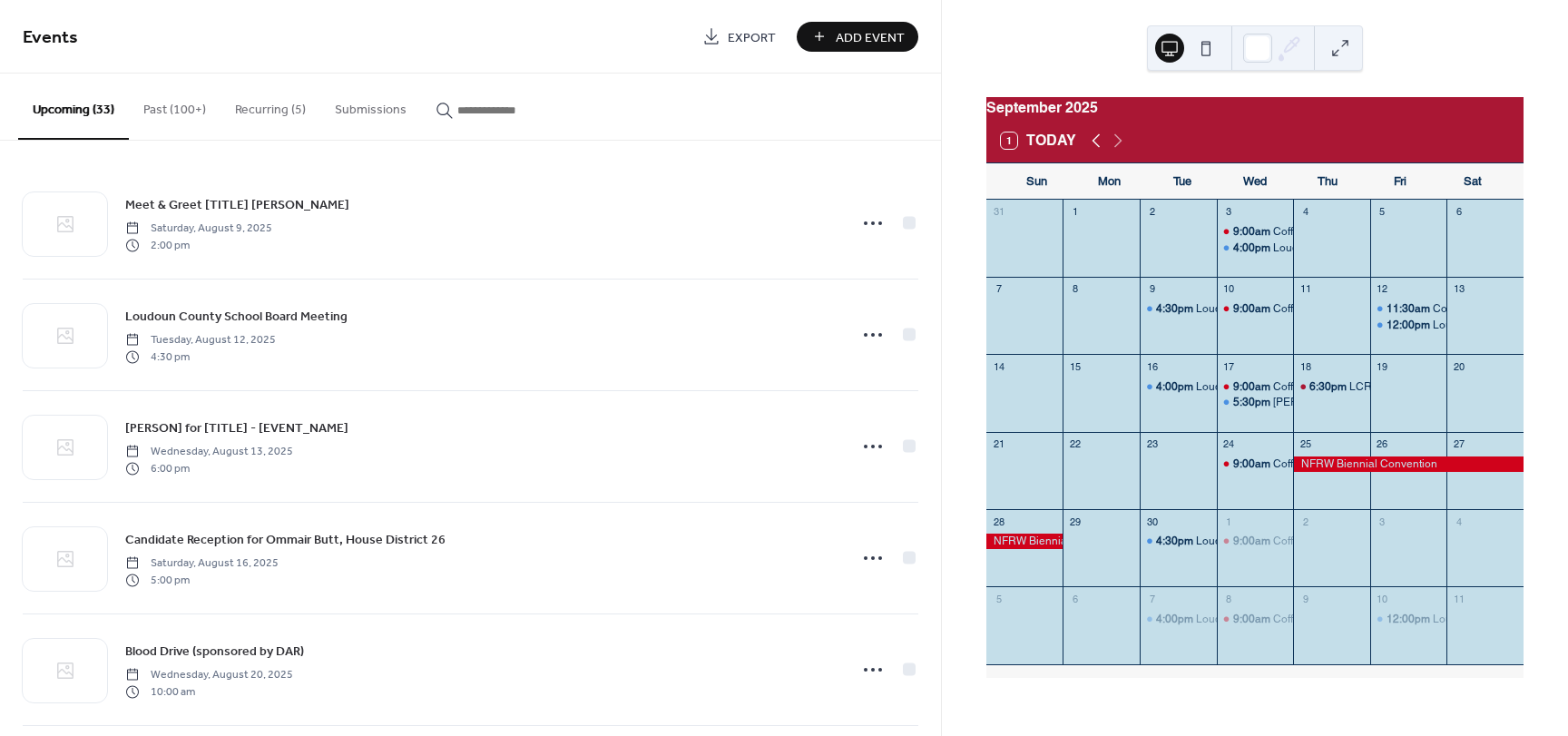 click 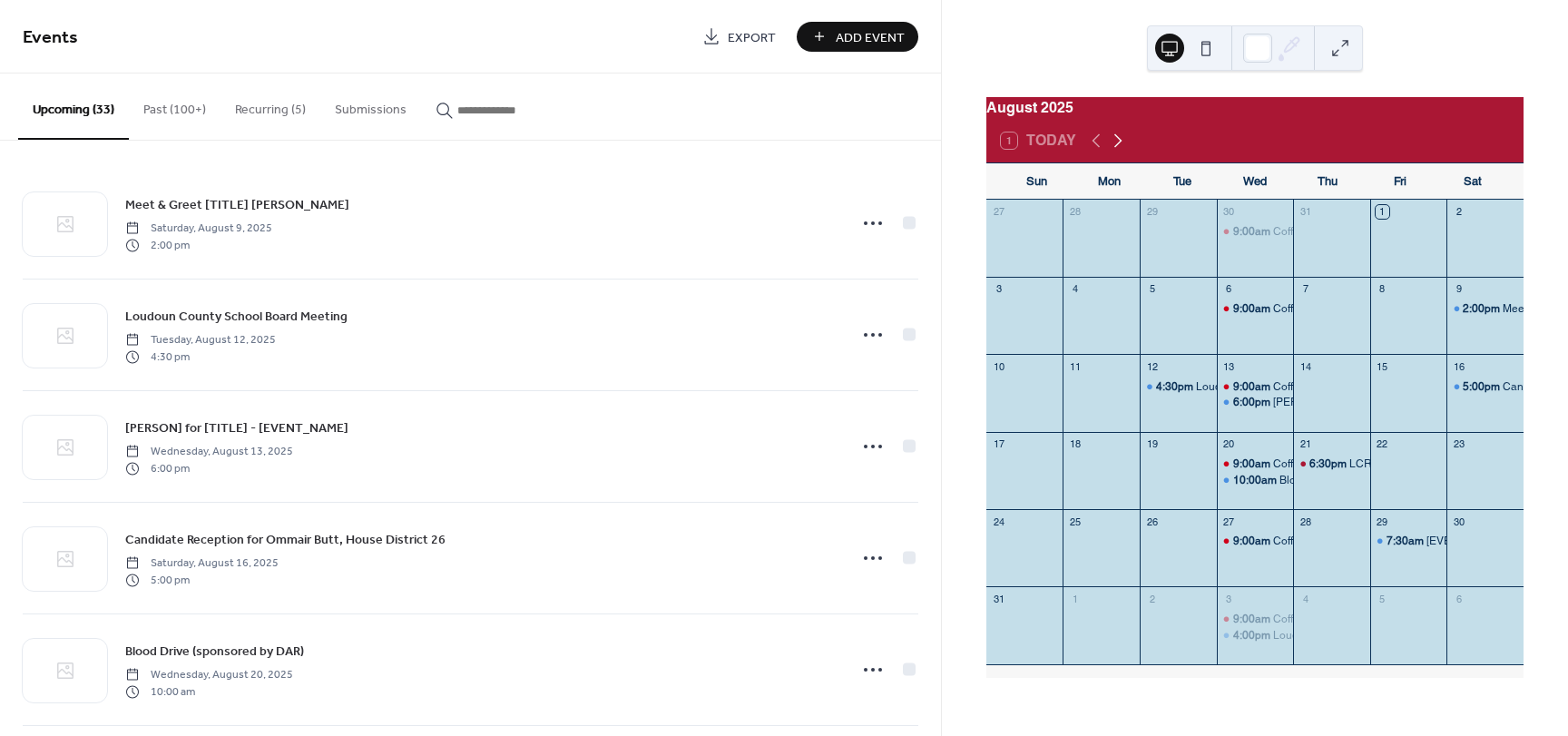 click 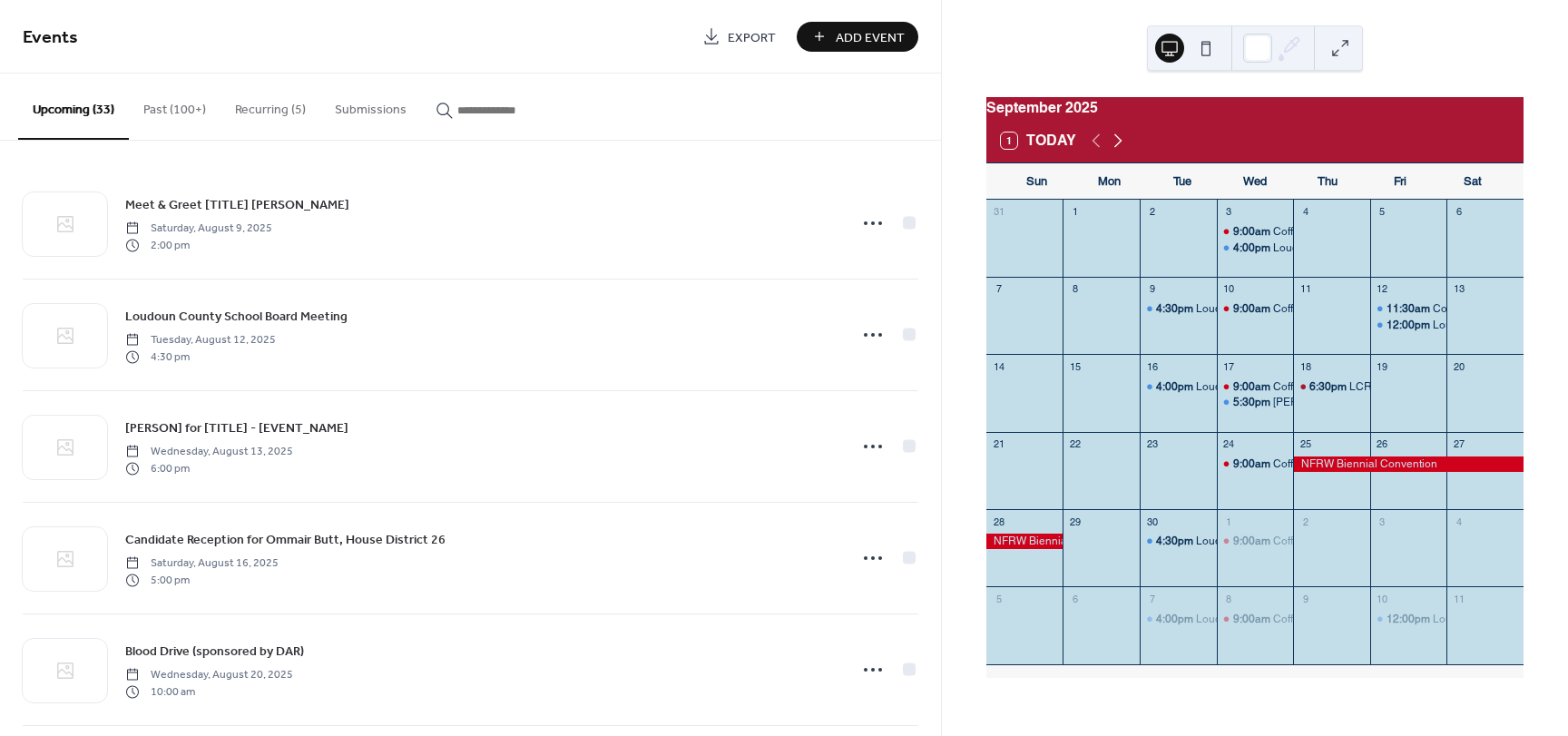 click 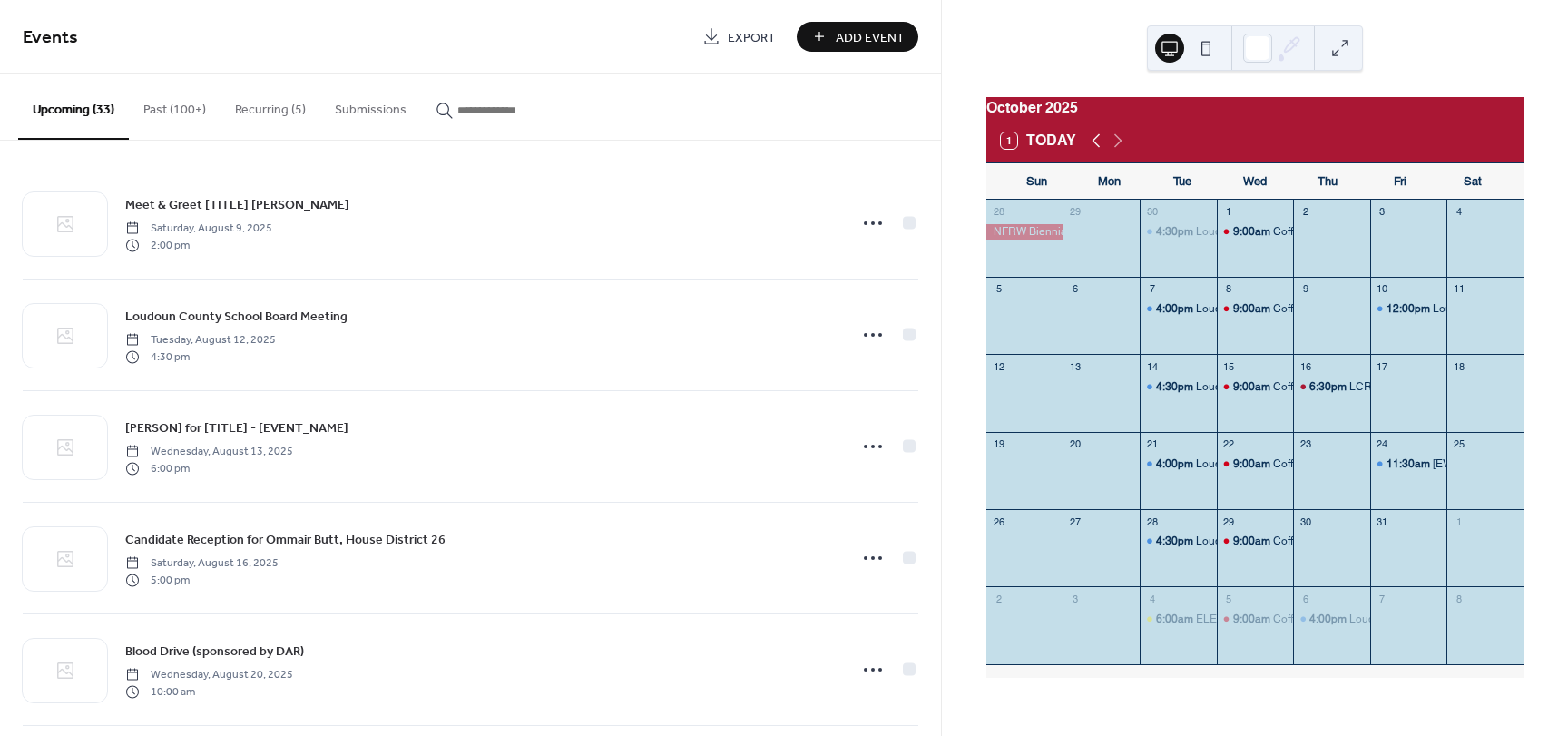 click 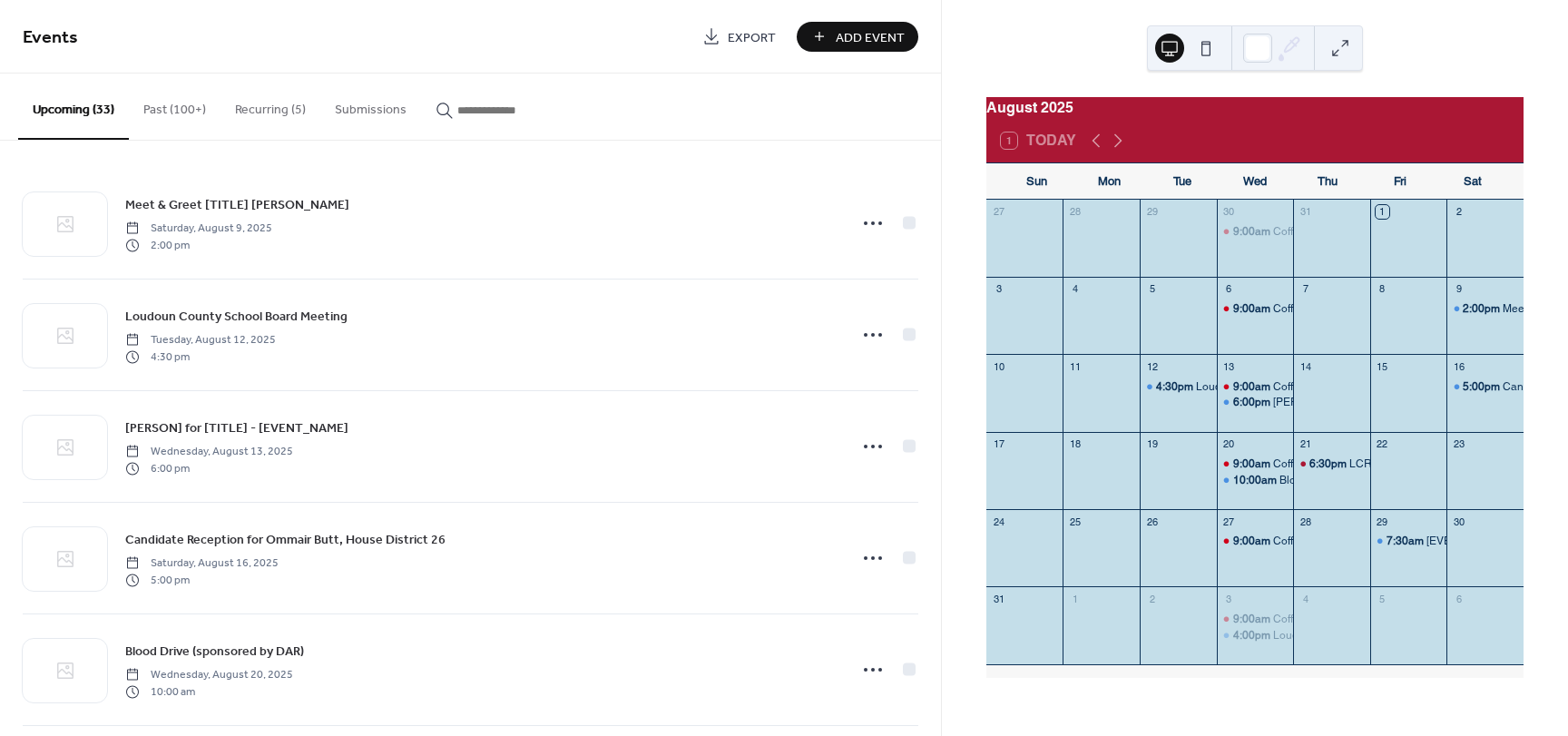 click at bounding box center [1408, 247] 